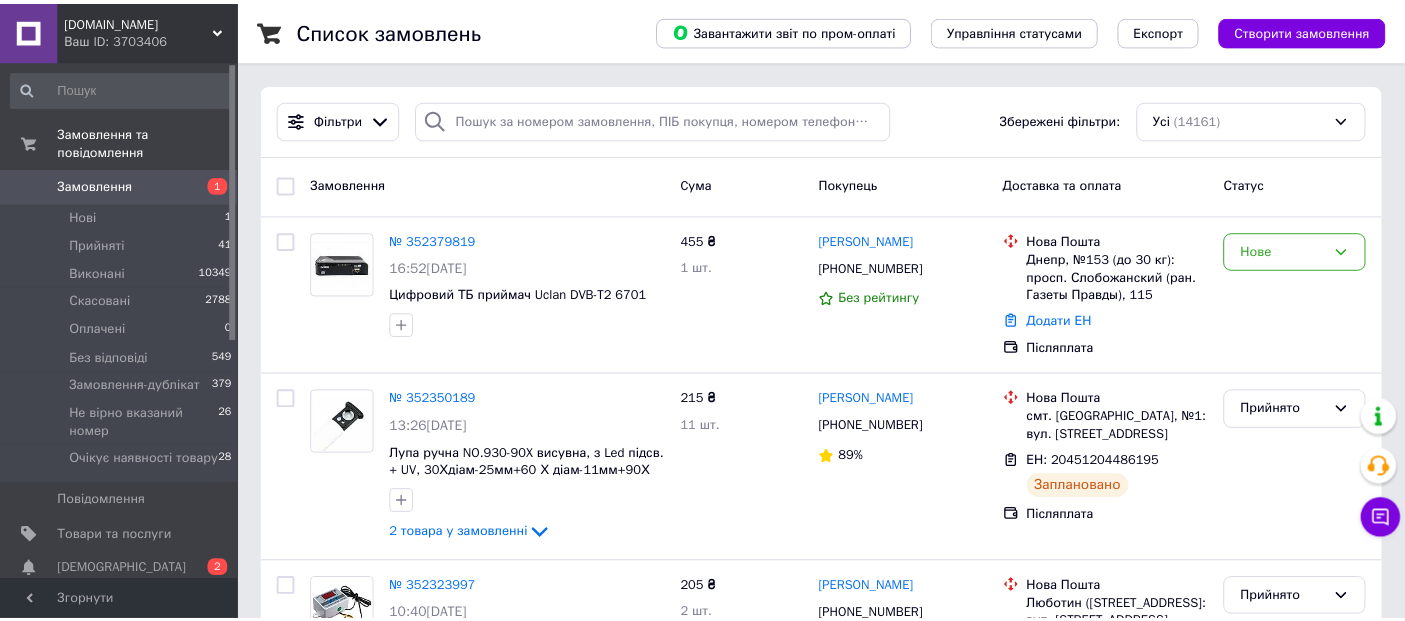 scroll, scrollTop: 0, scrollLeft: 0, axis: both 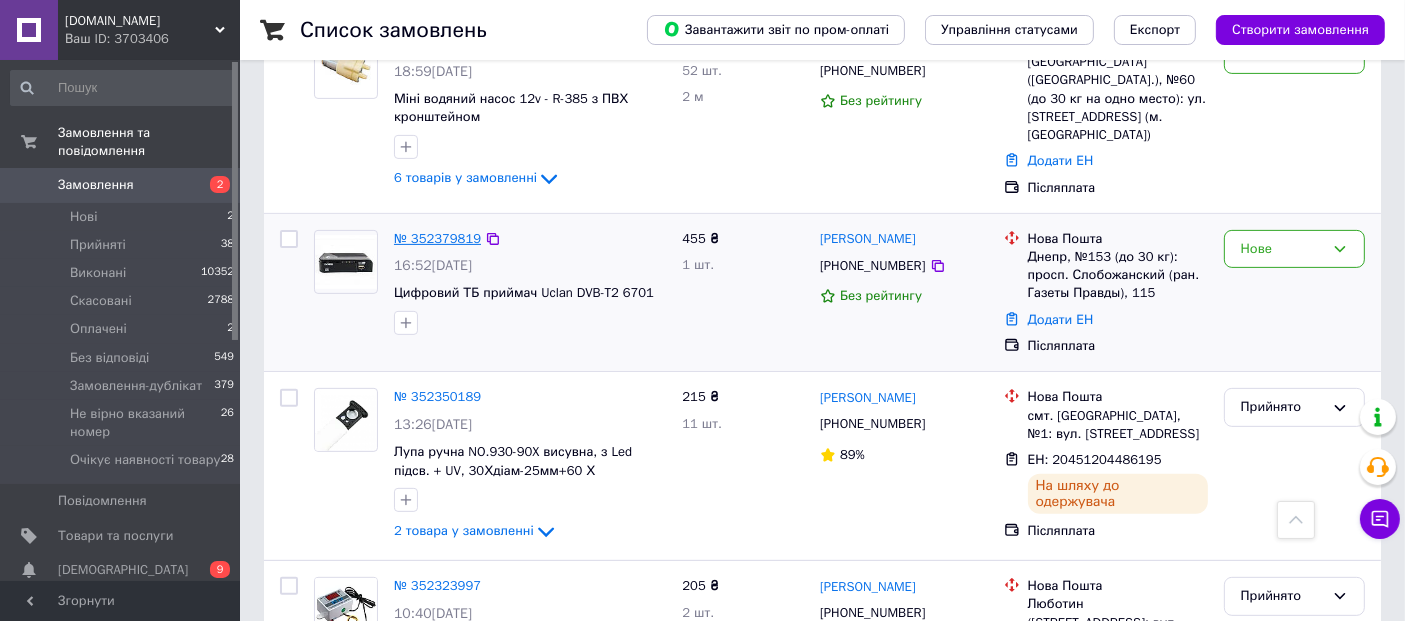 click on "№ 352379819" at bounding box center (437, 238) 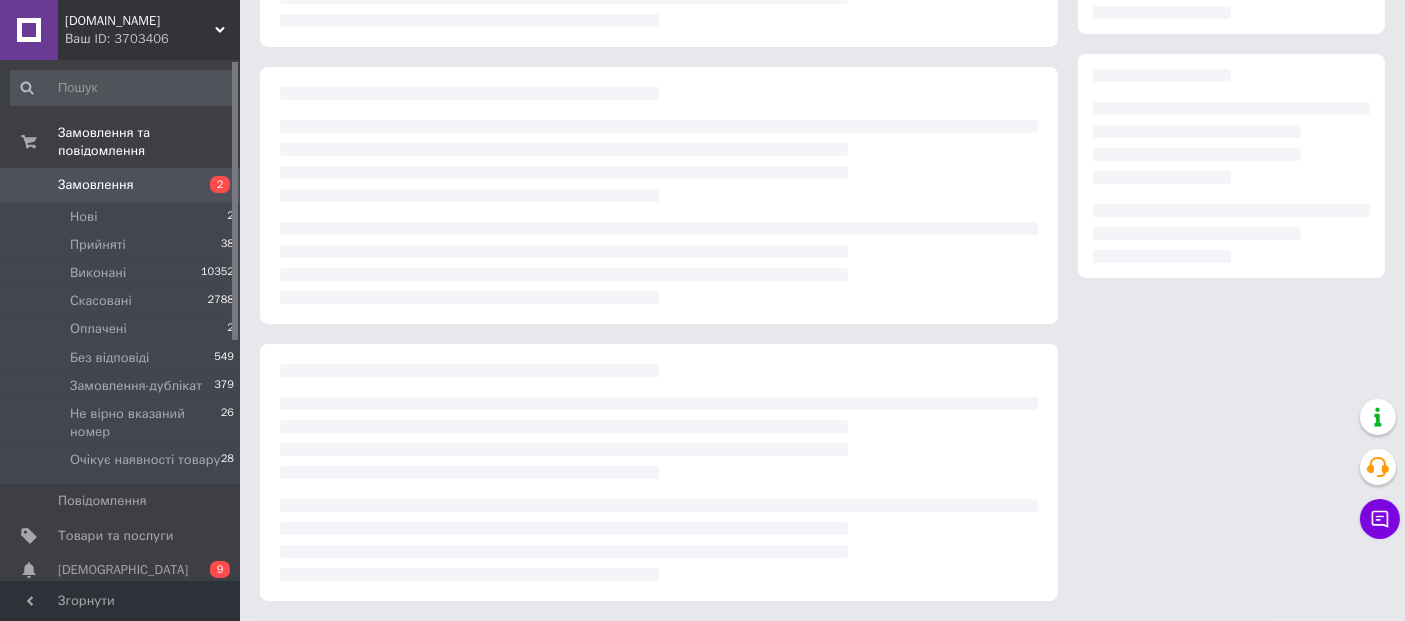 scroll, scrollTop: 0, scrollLeft: 0, axis: both 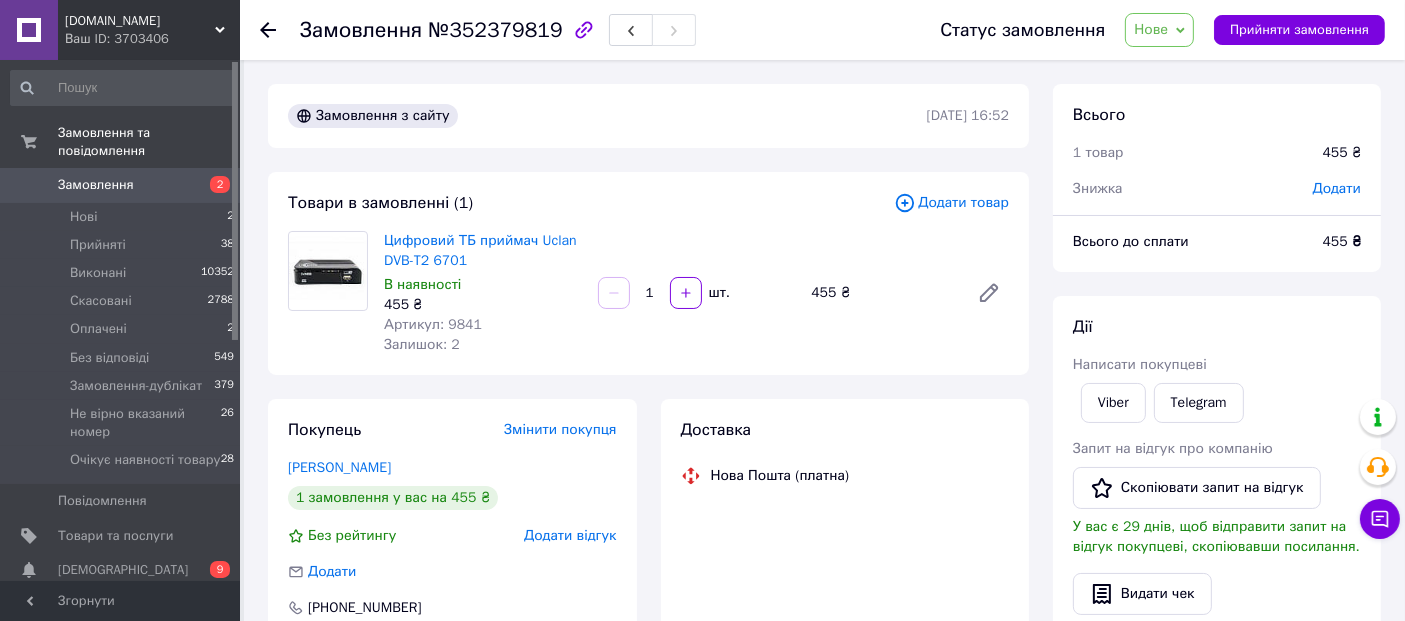 click on "Статус замовлення Нове Прийнято Виконано Скасовано Оплачено Без відповіді Замовлення-дублікат Не вірно вказаний номер Очікує наявності товару Прийняти замовлення" at bounding box center [1142, 30] 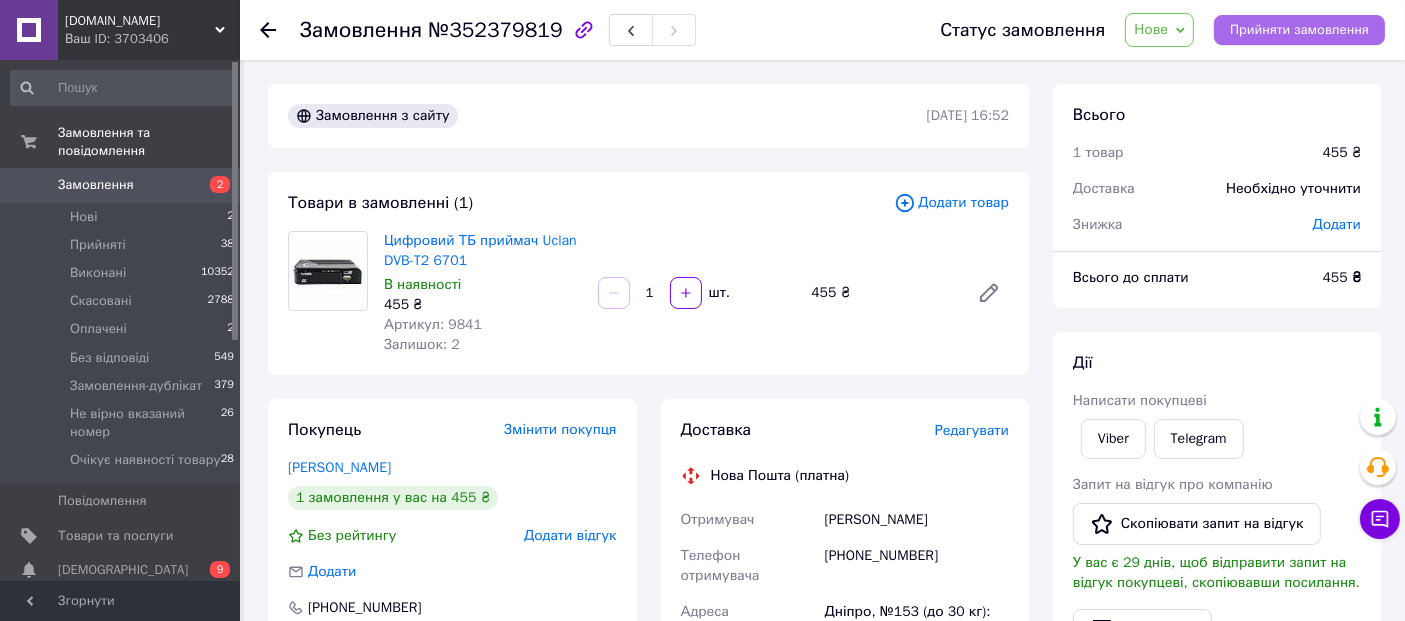 click on "Прийняти замовлення" at bounding box center (1299, 30) 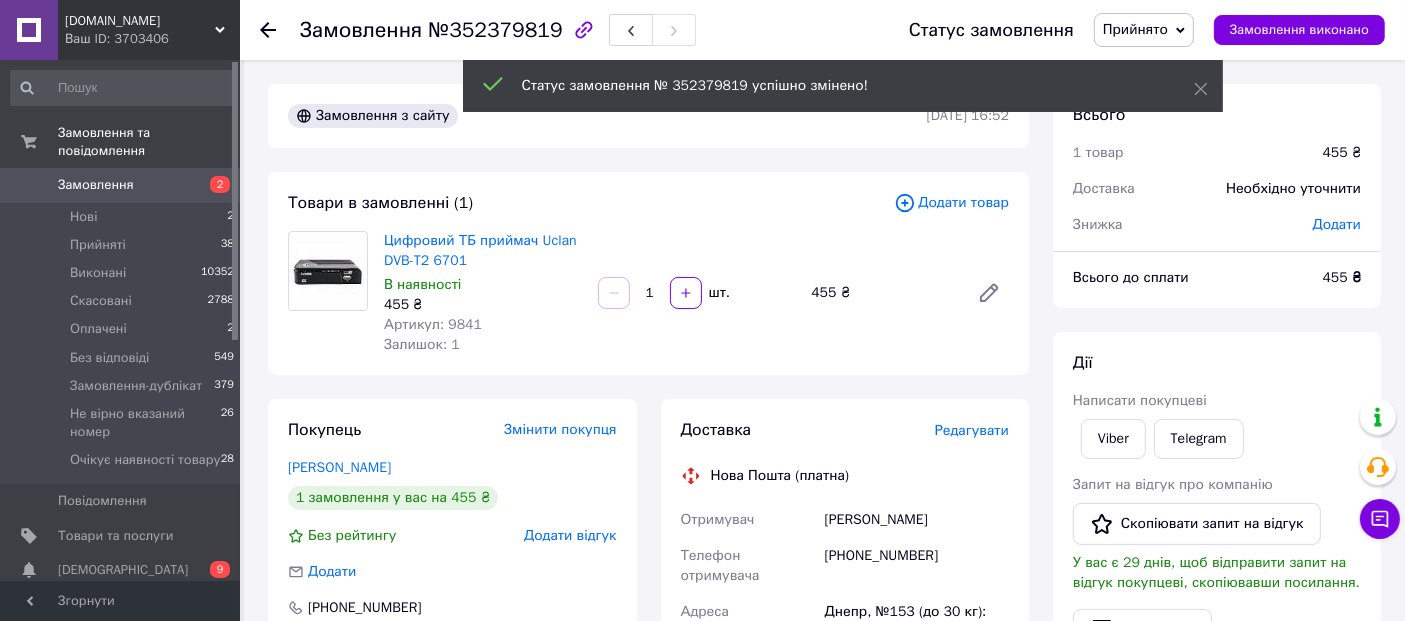 click on "№352379819" at bounding box center (495, 30) 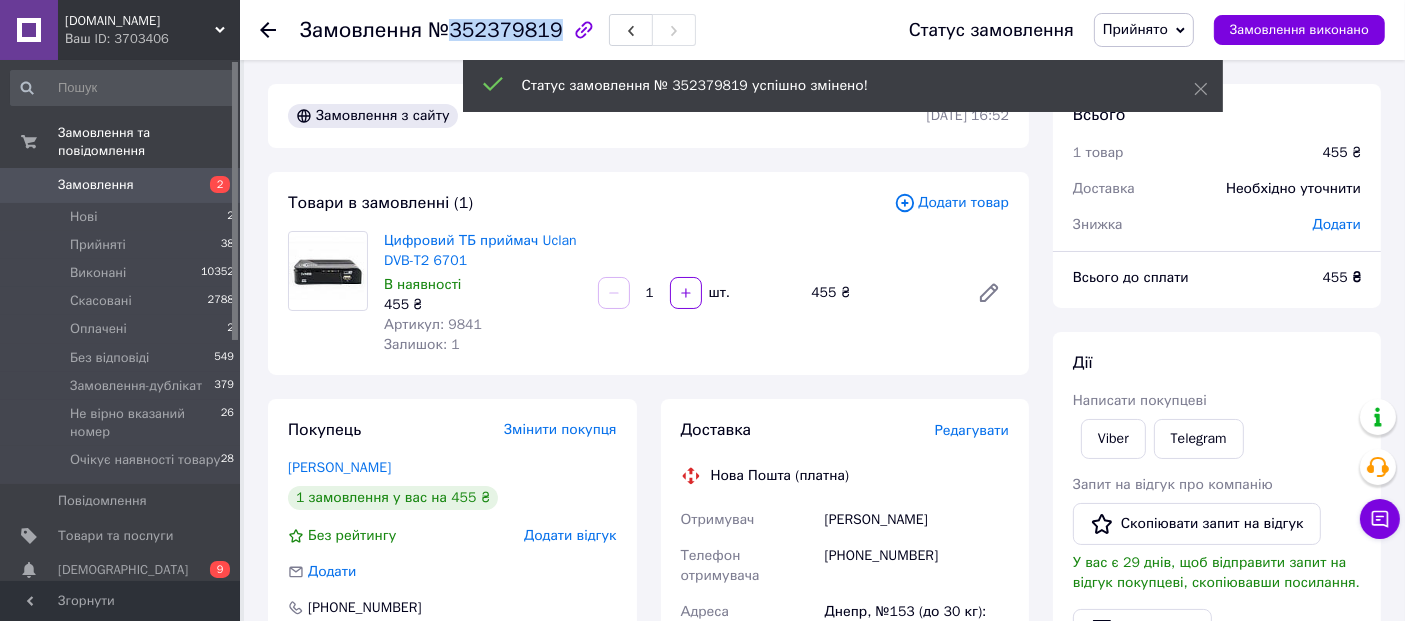 click on "№352379819" at bounding box center (495, 30) 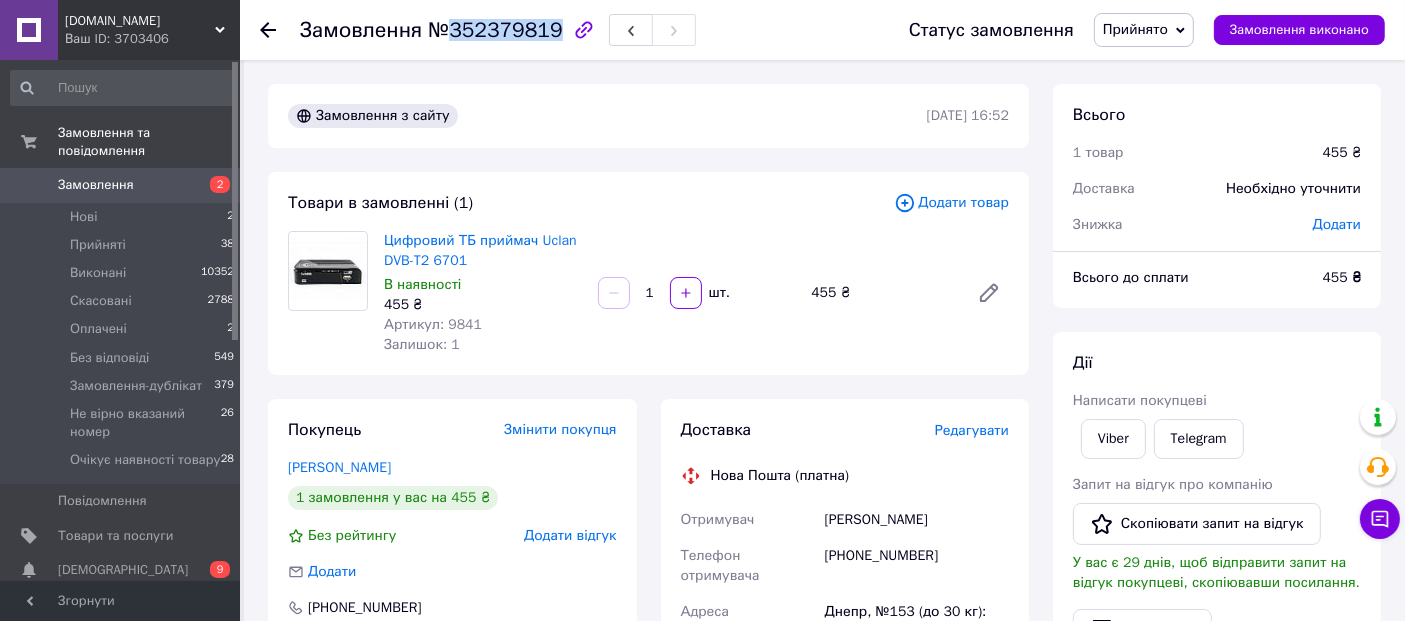 copy on "352379819" 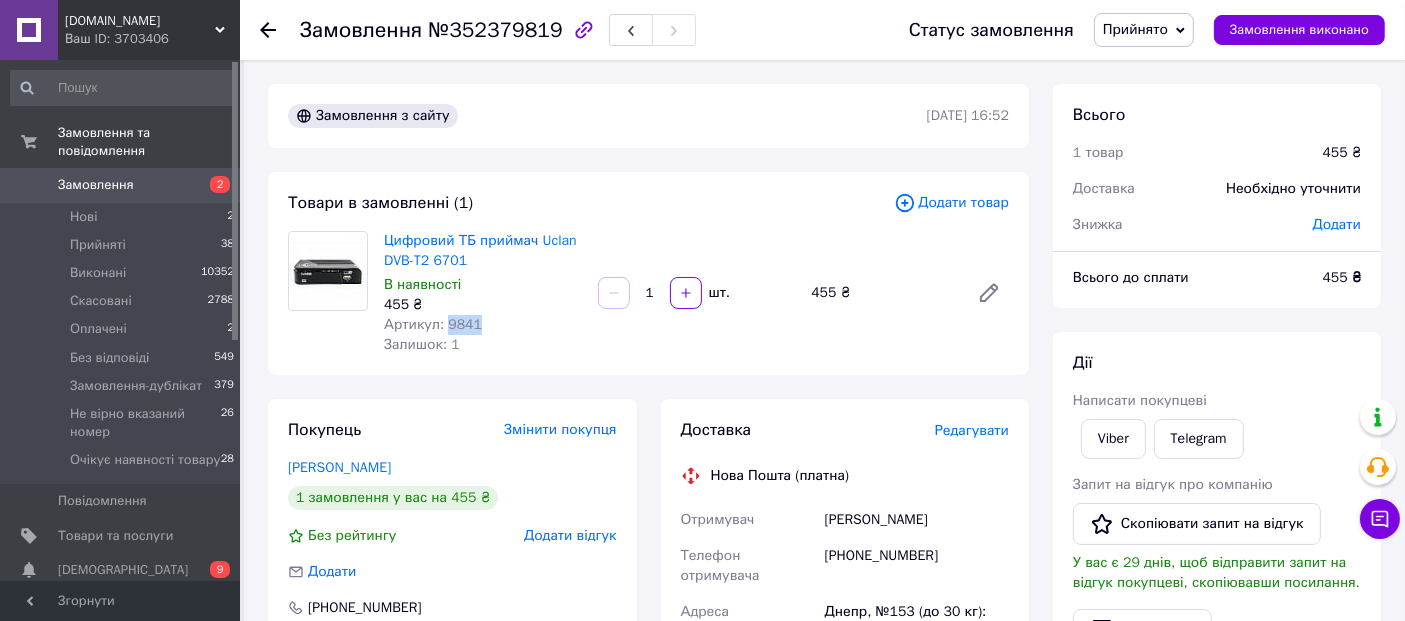 drag, startPoint x: 442, startPoint y: 321, endPoint x: 497, endPoint y: 321, distance: 55 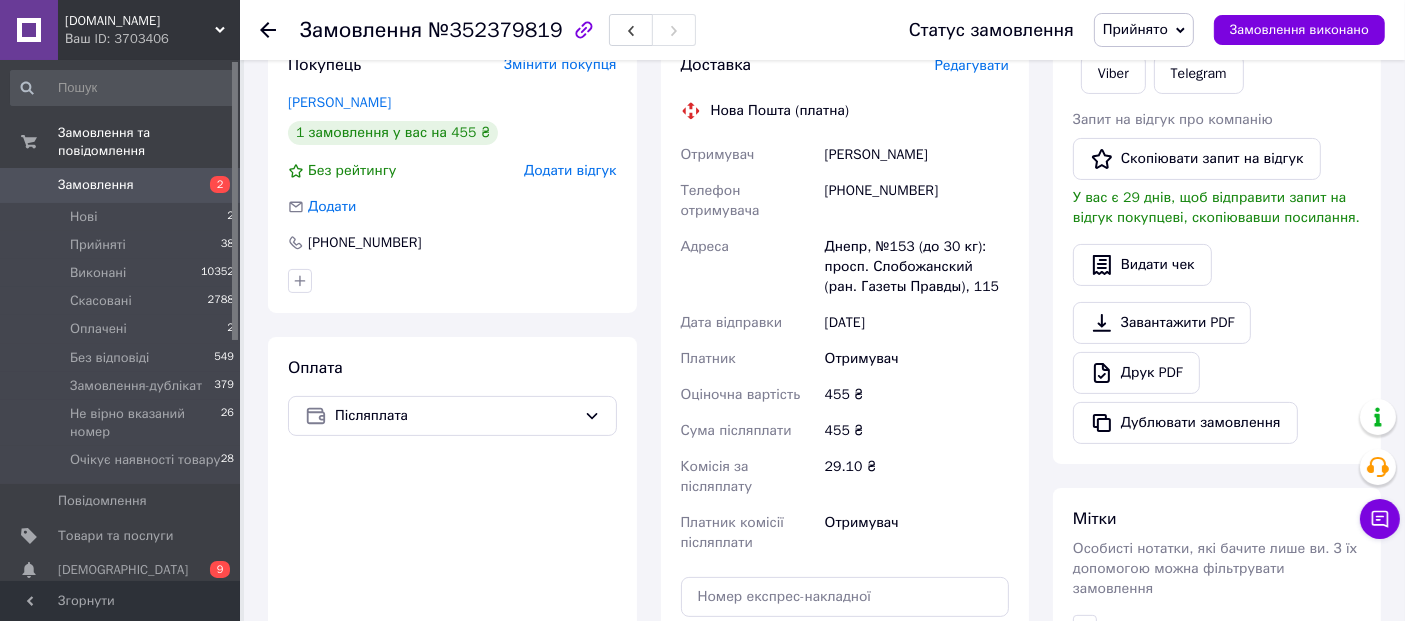 scroll, scrollTop: 0, scrollLeft: 0, axis: both 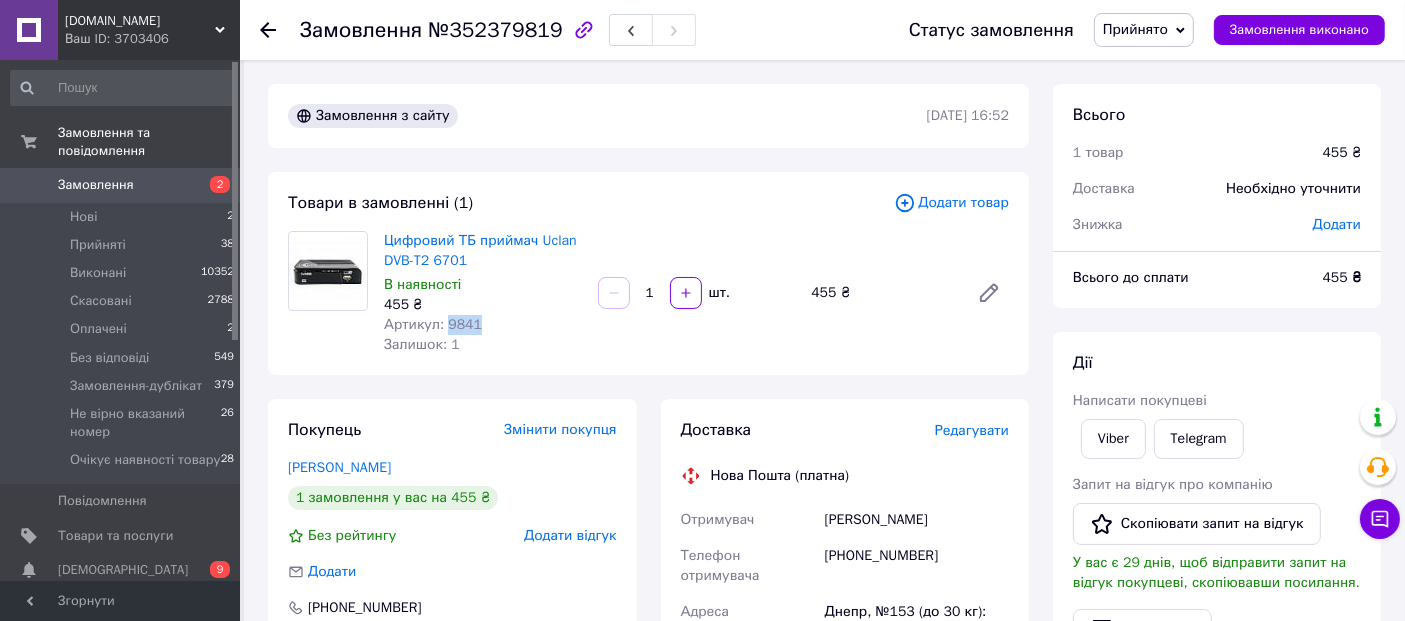 click on "Прийнято" at bounding box center [1135, 29] 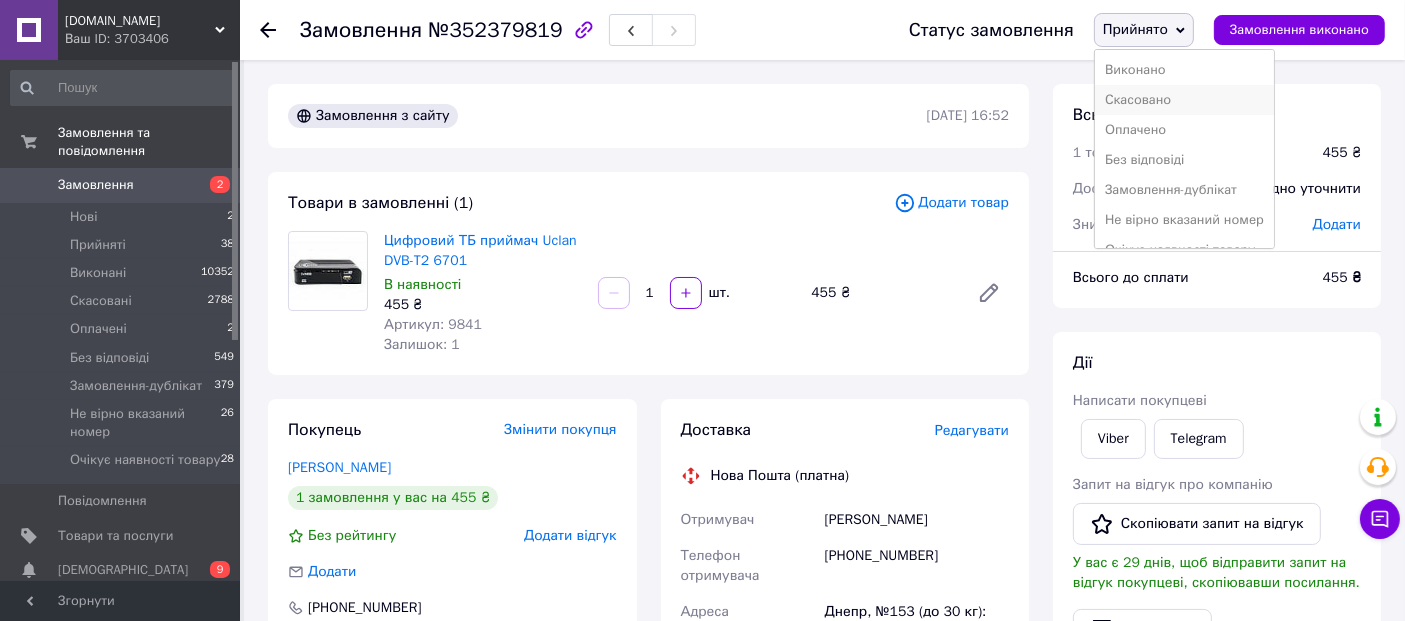 click on "Скасовано" at bounding box center [1184, 100] 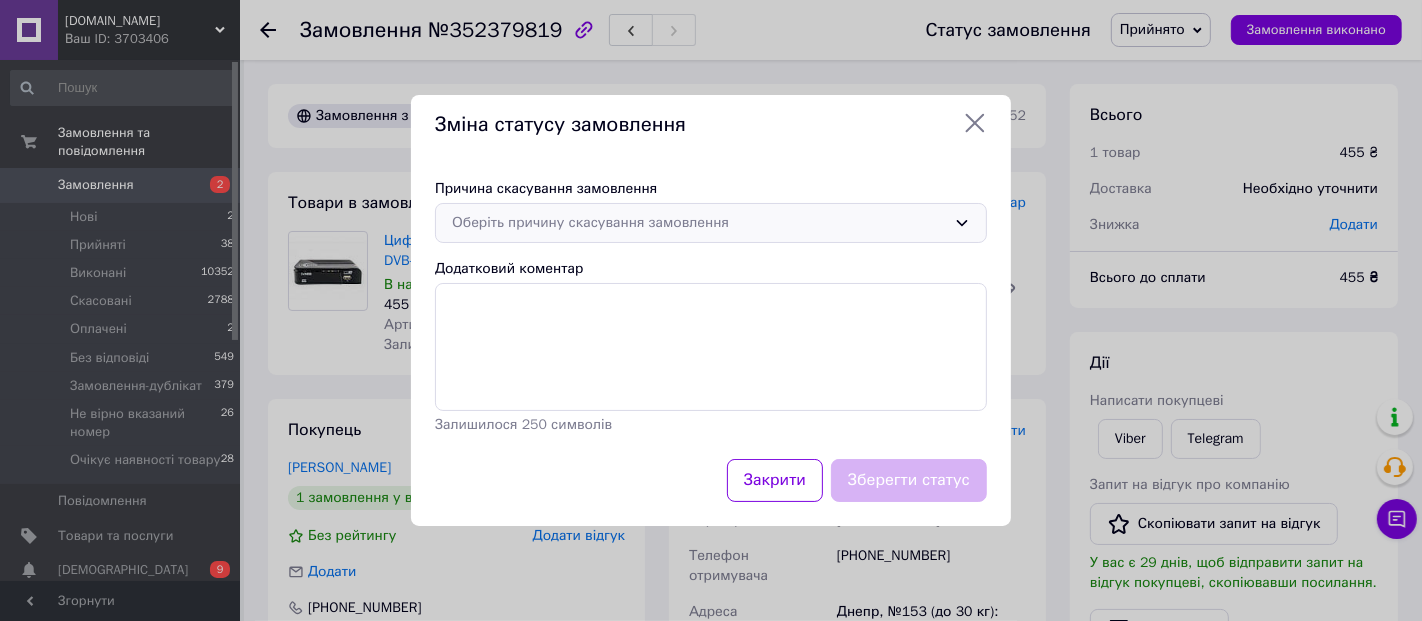 click on "Оберіть причину скасування замовлення" at bounding box center (711, 223) 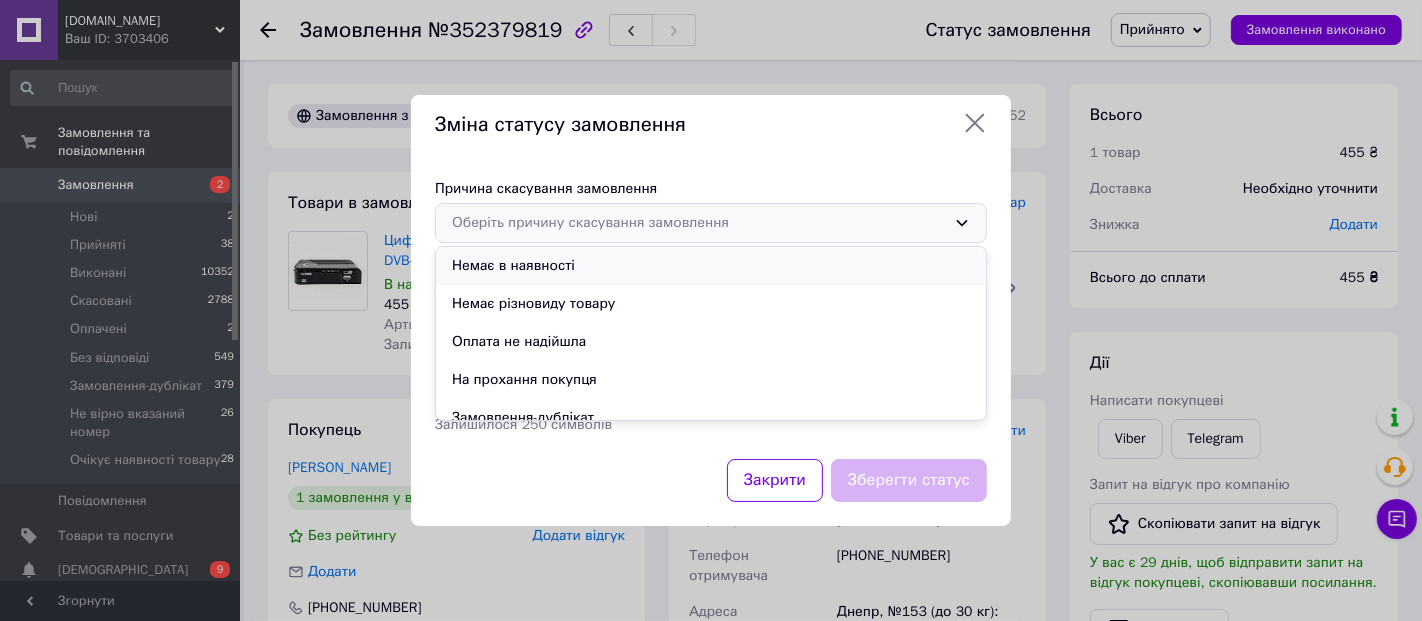 click on "Немає в наявності" at bounding box center [711, 266] 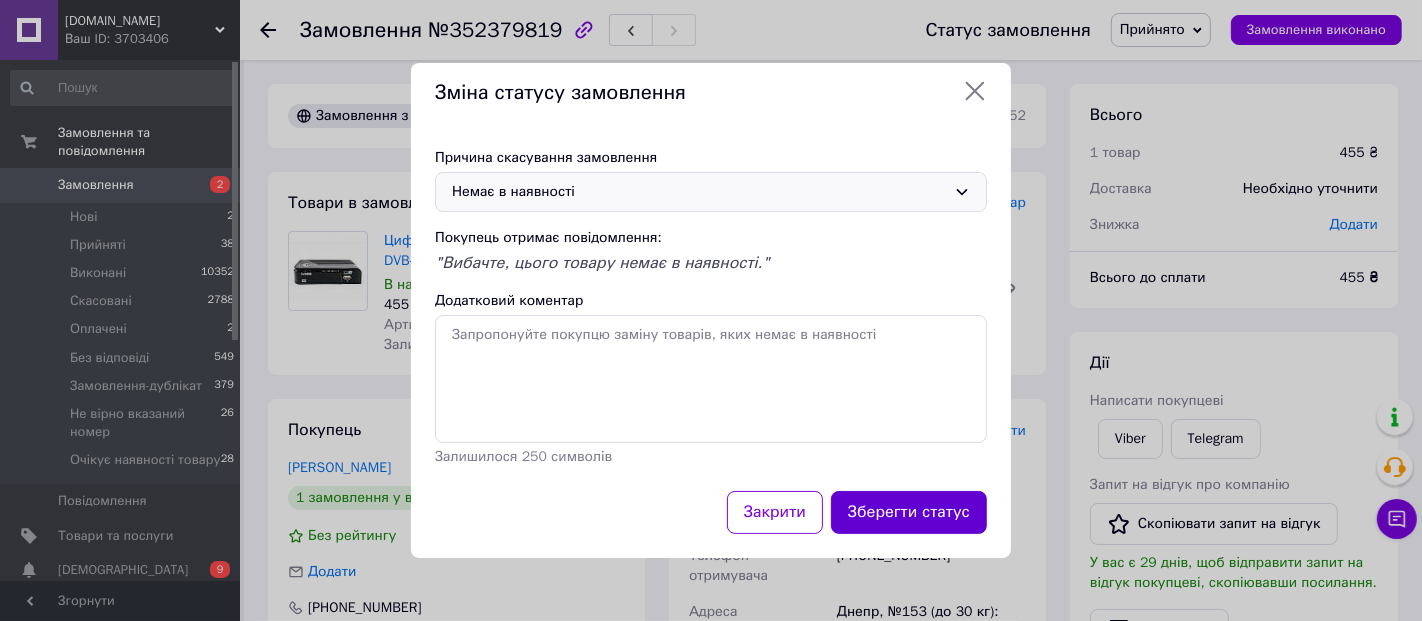 click on "Зберегти статус" at bounding box center (909, 512) 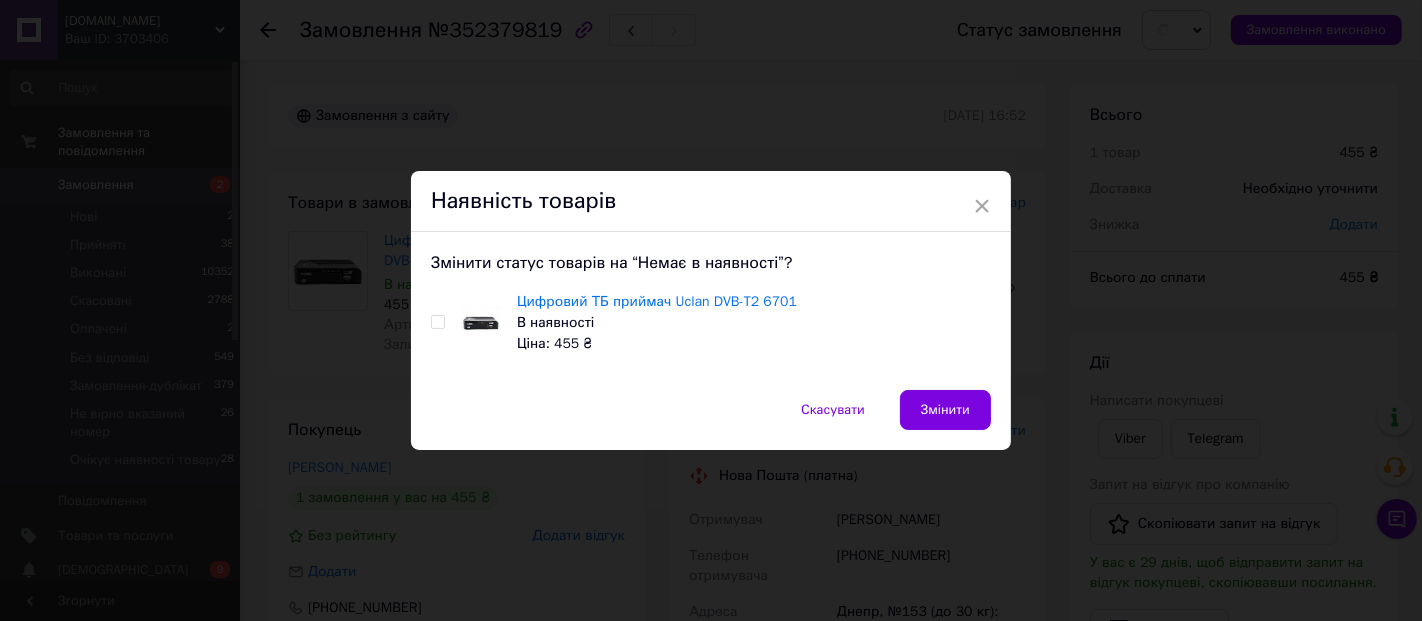 click at bounding box center (437, 322) 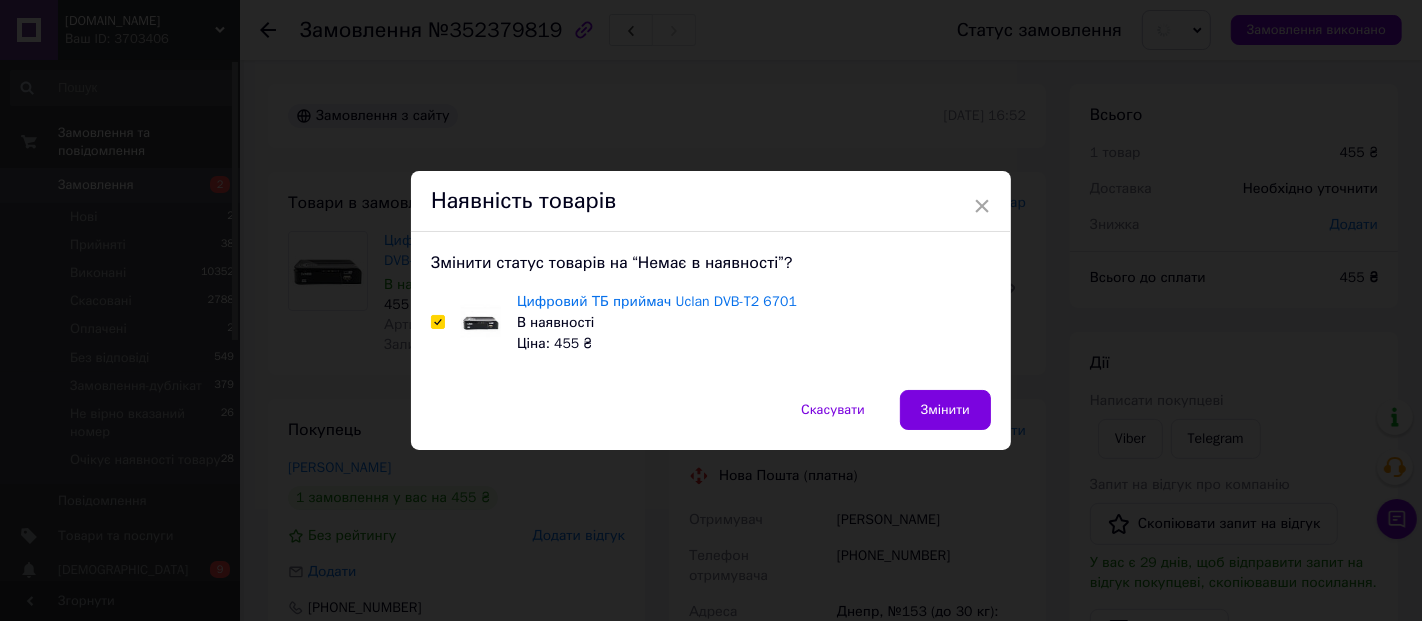 checkbox on "true" 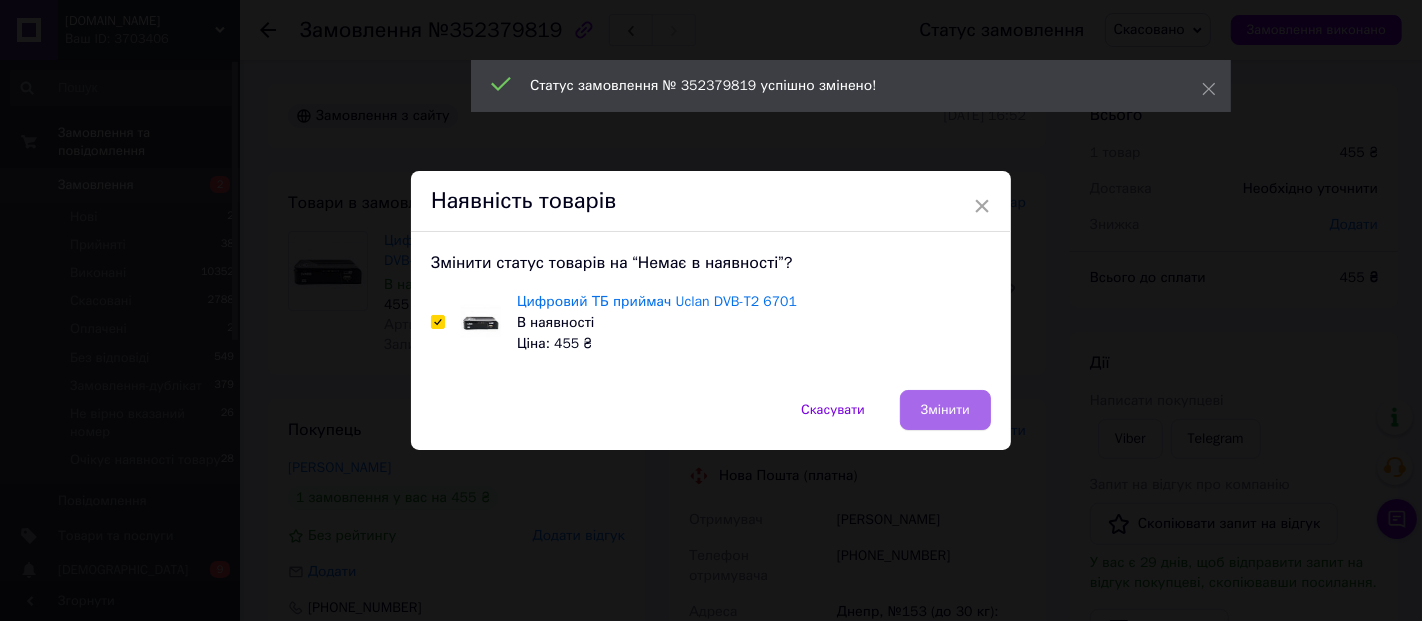 click on "Змінити" at bounding box center [945, 410] 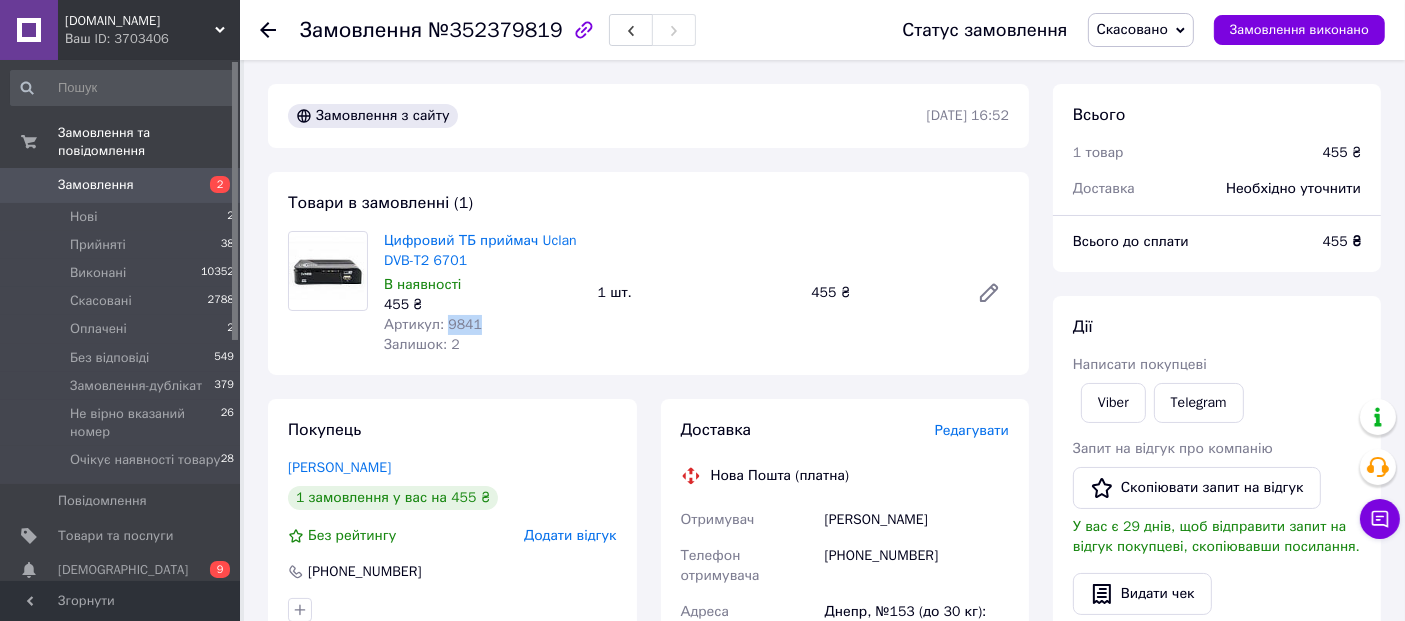 drag, startPoint x: 444, startPoint y: 320, endPoint x: 500, endPoint y: 318, distance: 56.0357 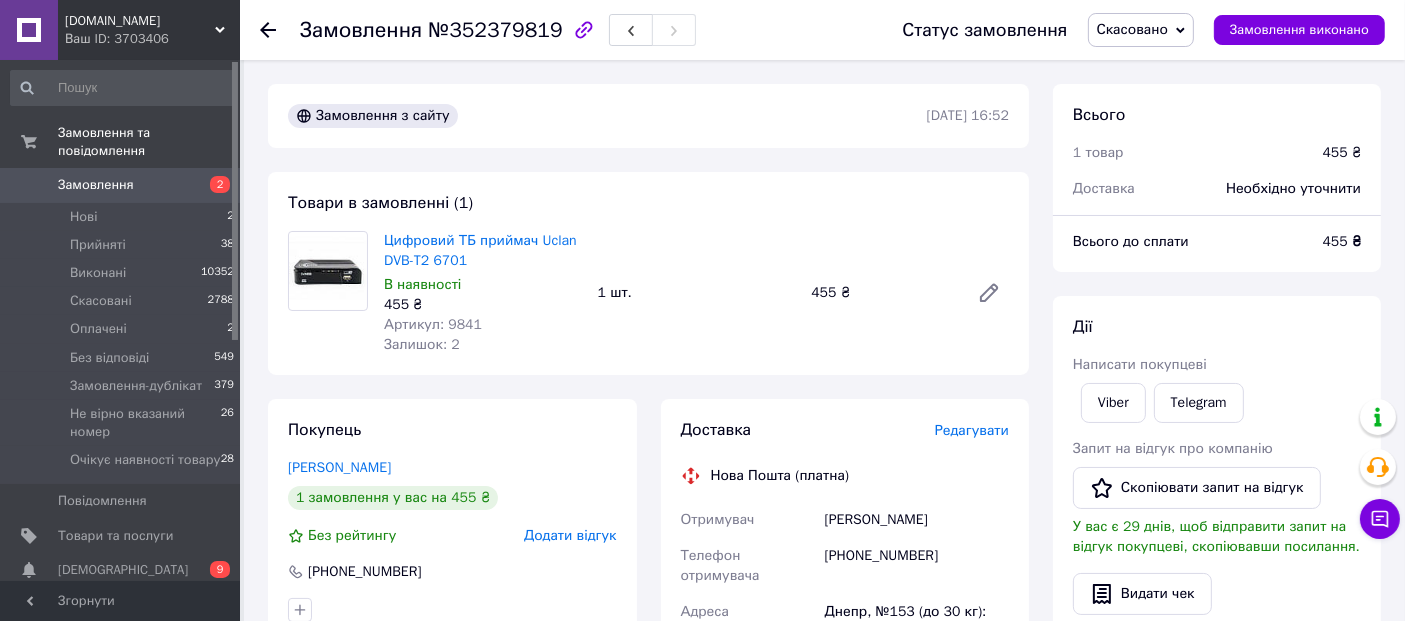click 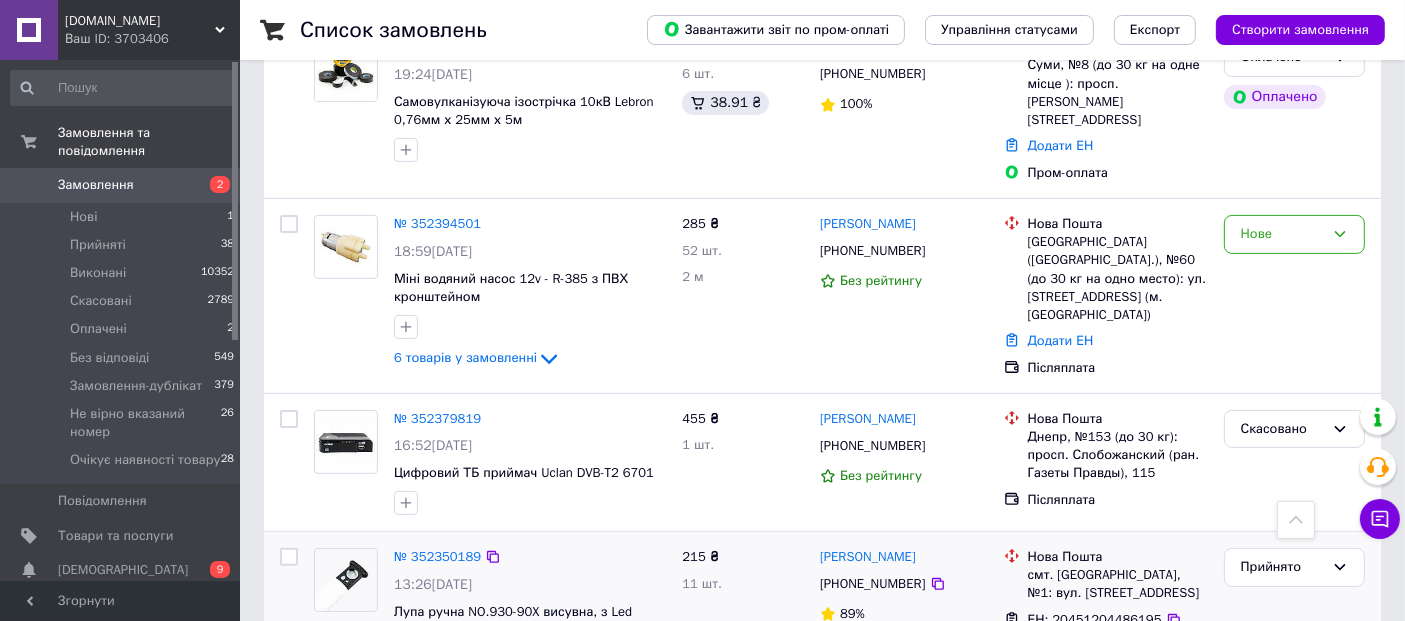scroll, scrollTop: 444, scrollLeft: 0, axis: vertical 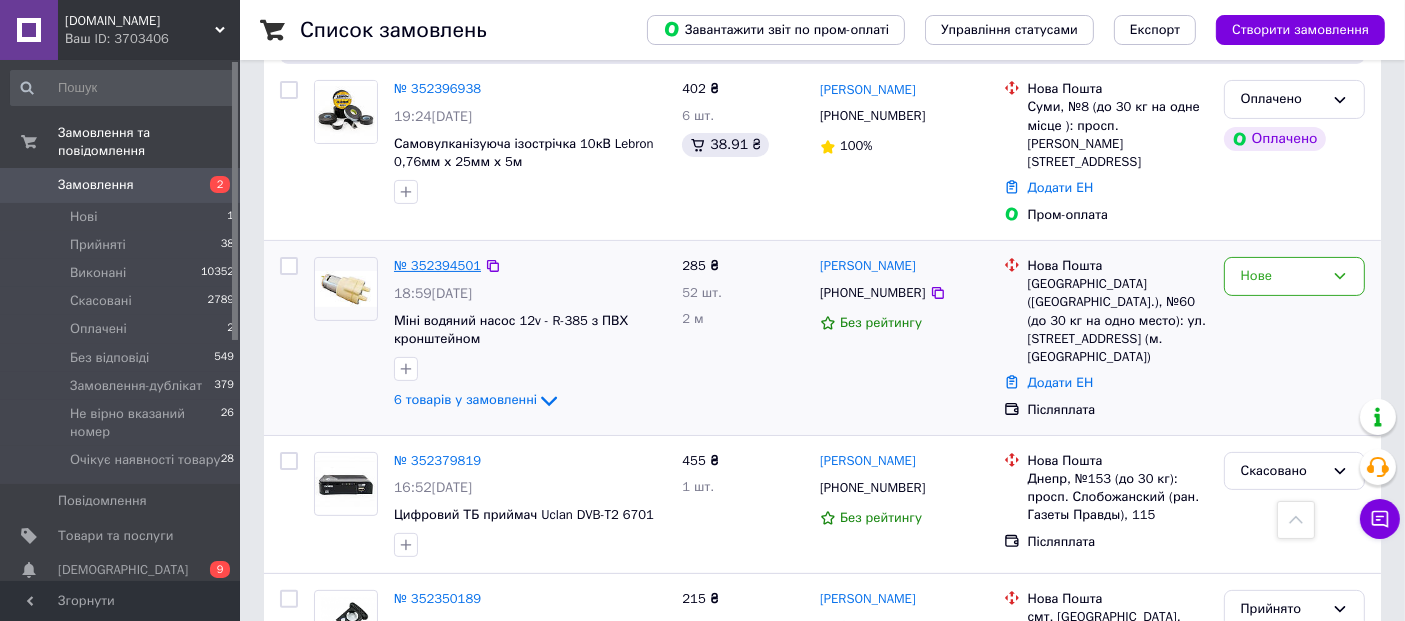click on "№ 352394501" at bounding box center [437, 265] 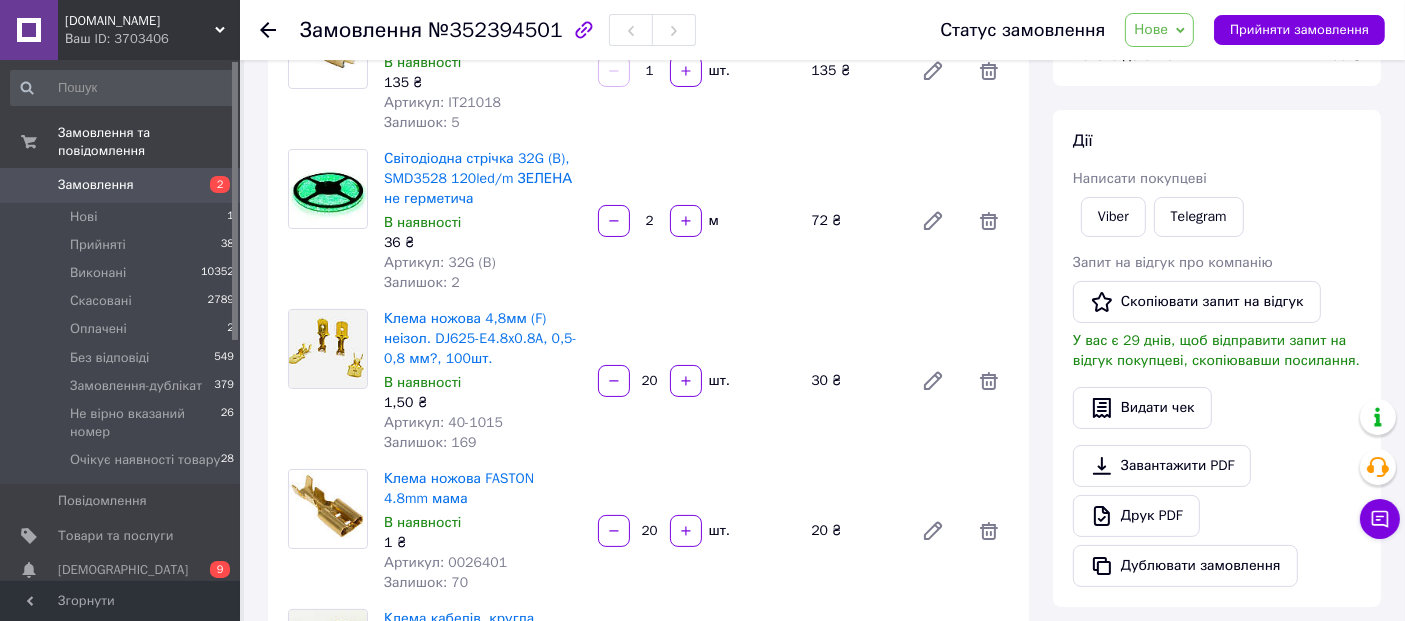 scroll, scrollTop: 0, scrollLeft: 0, axis: both 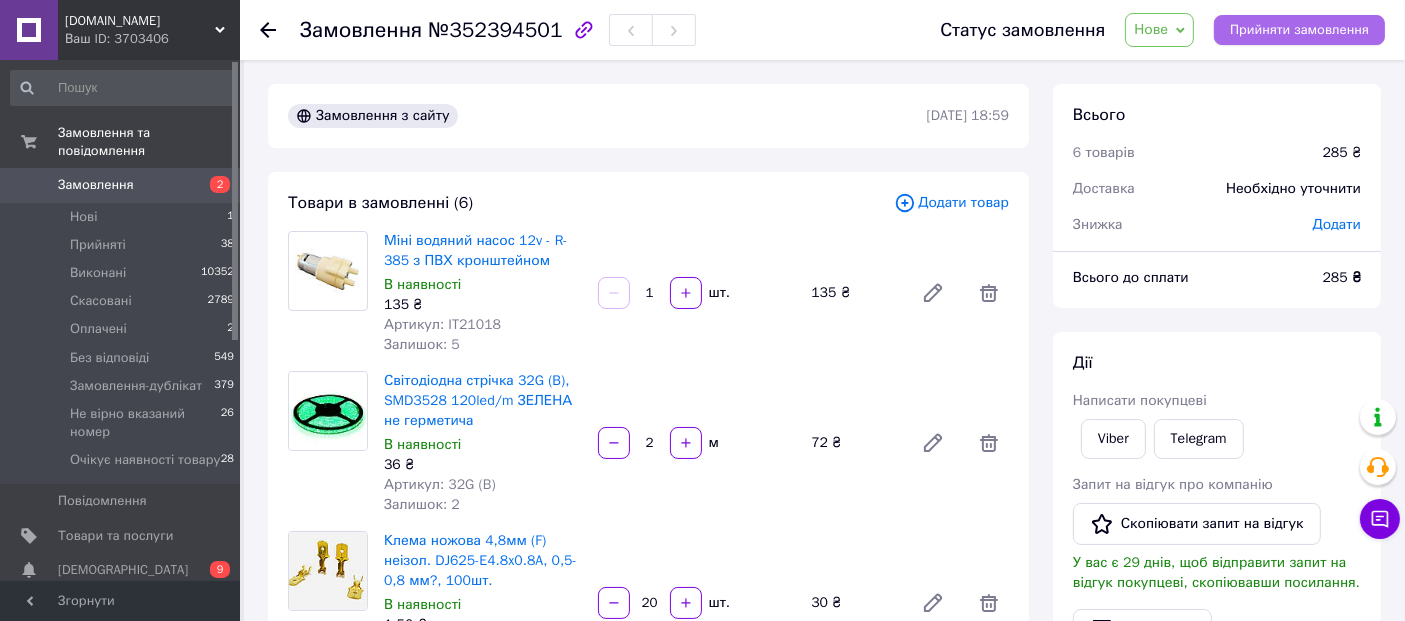 click on "Прийняти замовлення" at bounding box center [1299, 30] 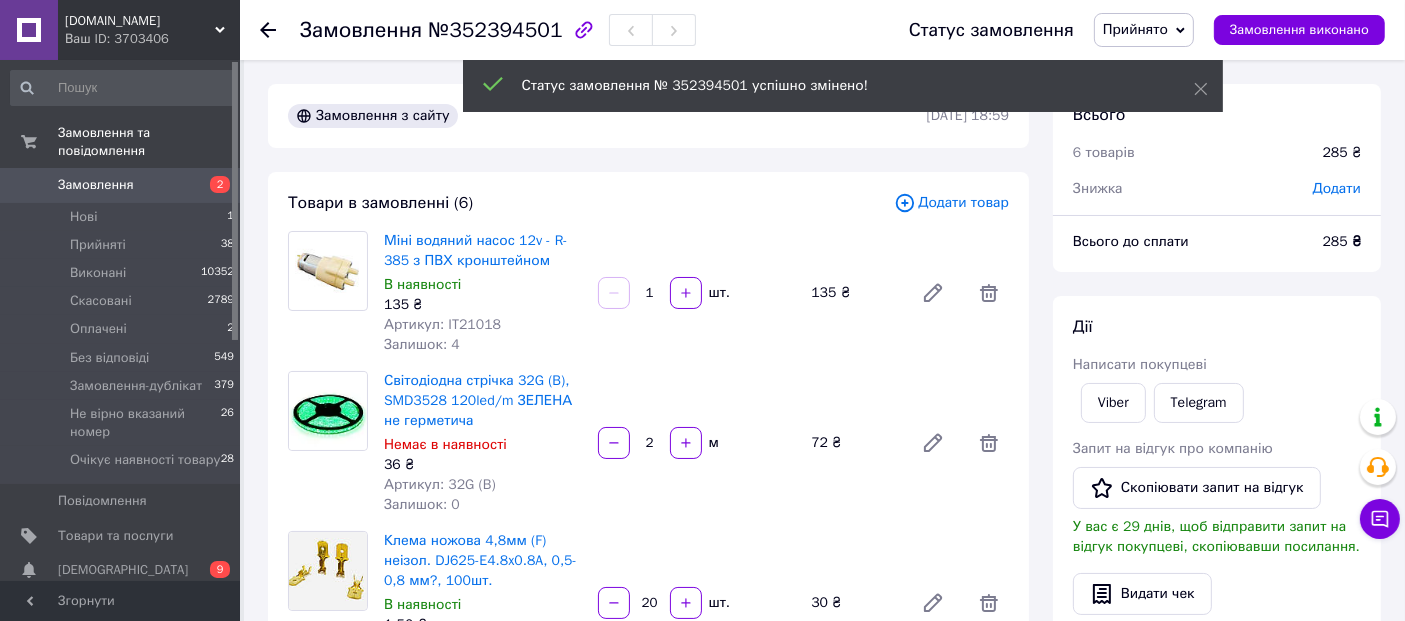 click on "№352394501" at bounding box center [495, 30] 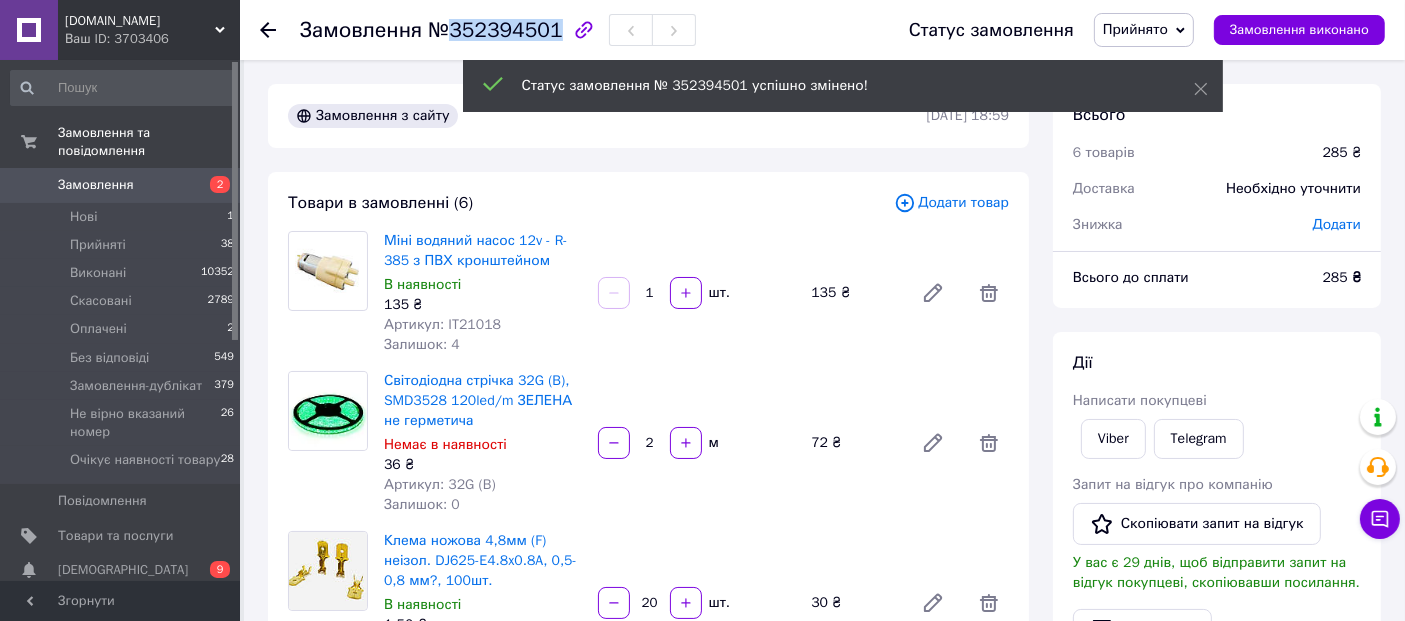 click on "№352394501" at bounding box center (495, 30) 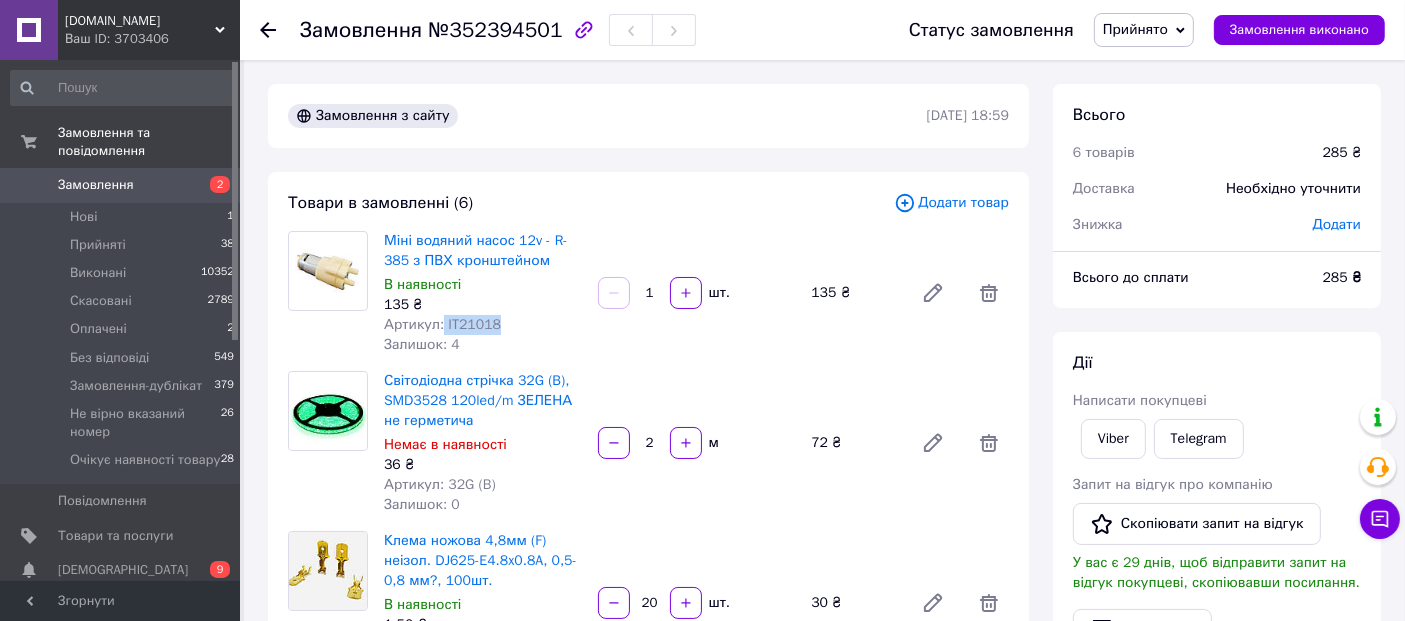 drag, startPoint x: 440, startPoint y: 321, endPoint x: 503, endPoint y: 322, distance: 63.007935 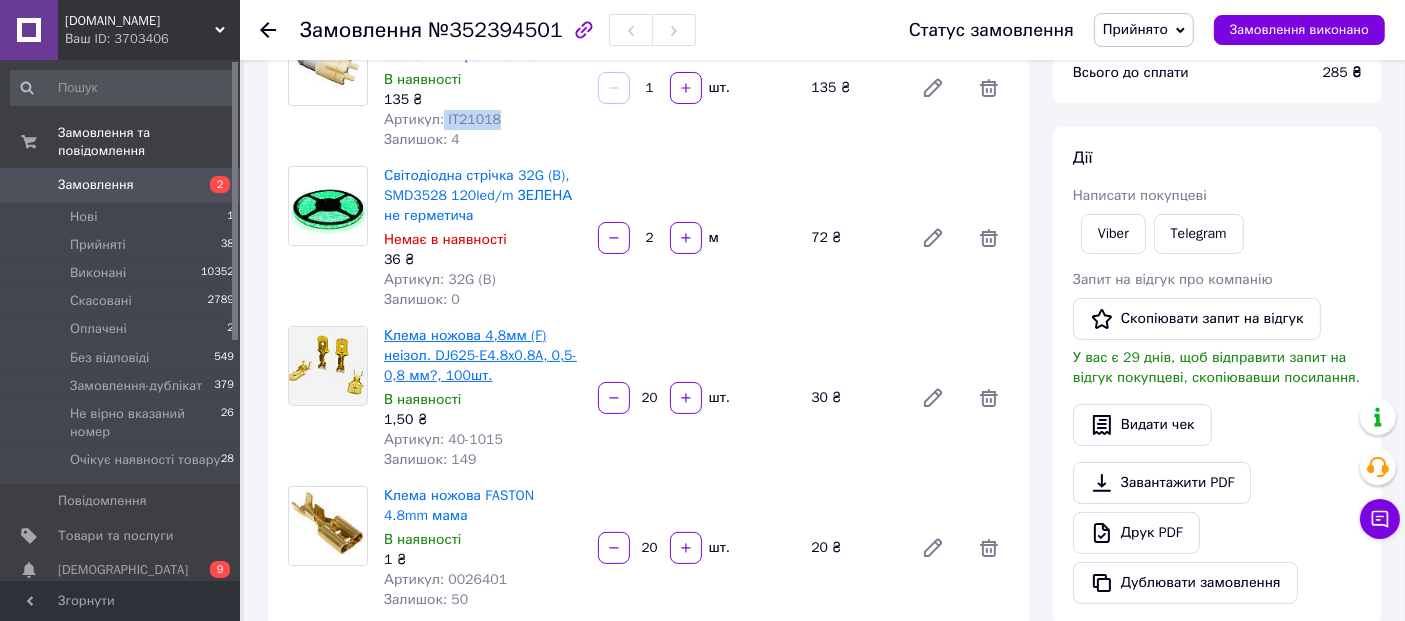 scroll, scrollTop: 222, scrollLeft: 0, axis: vertical 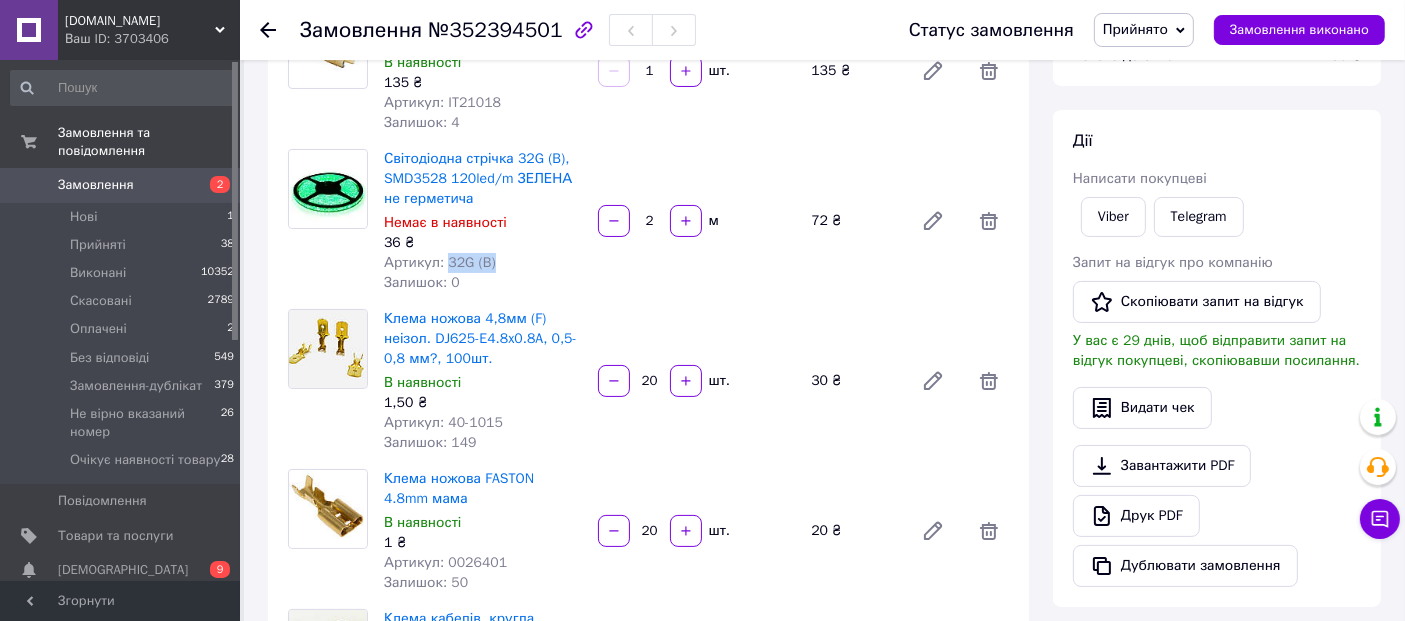 drag, startPoint x: 441, startPoint y: 261, endPoint x: 503, endPoint y: 262, distance: 62.008064 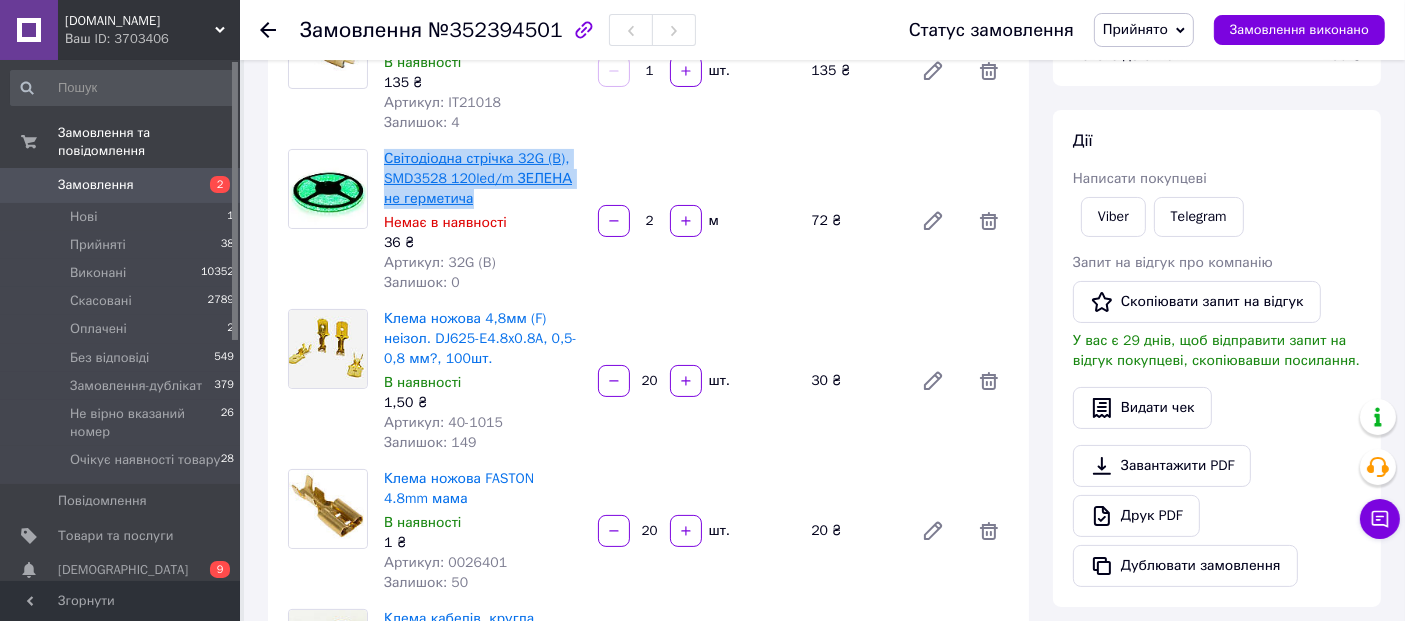 drag, startPoint x: 468, startPoint y: 194, endPoint x: 385, endPoint y: 157, distance: 90.873535 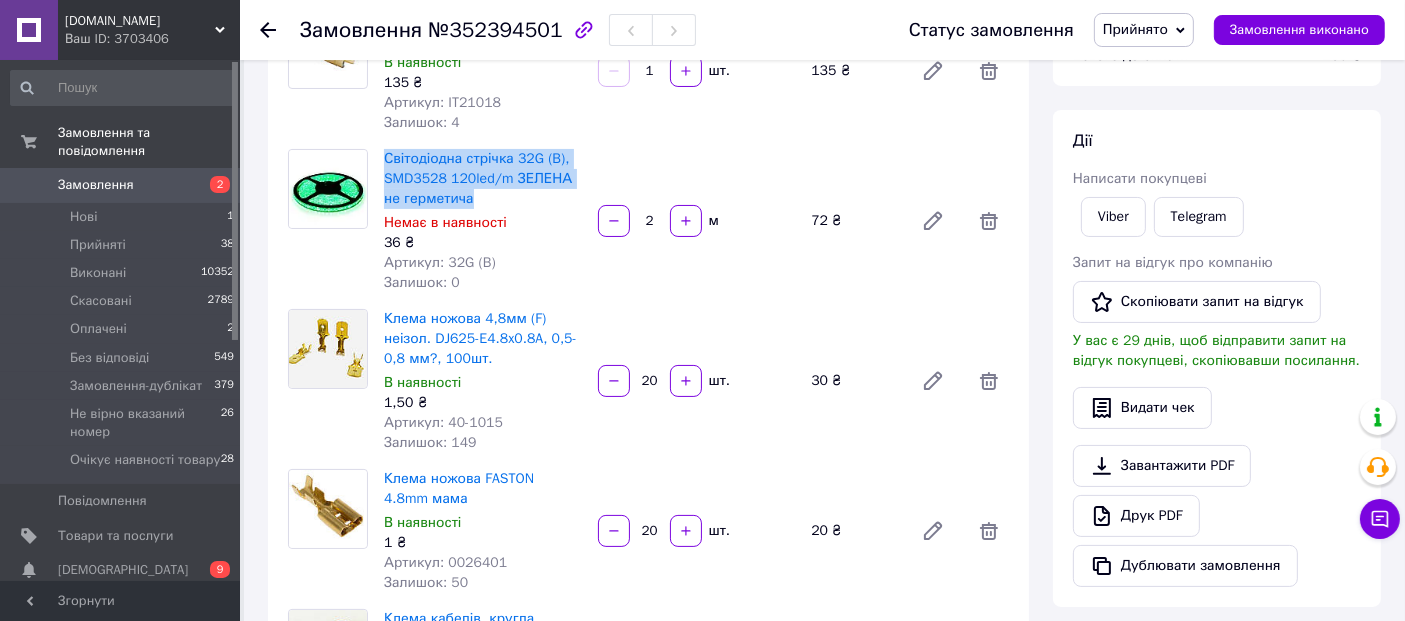 copy on "Світодіодна стрічка 32G (B), SMD3528  120led/m ЗЕЛЕНА не герметича" 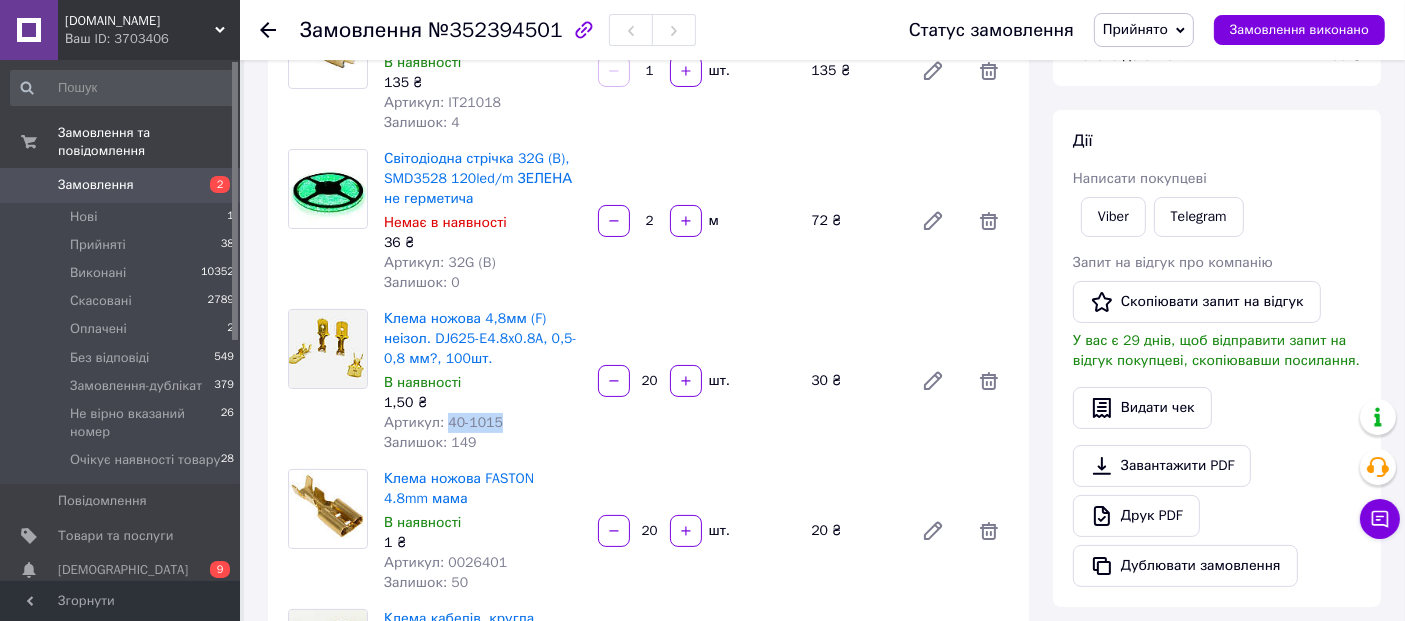 drag, startPoint x: 443, startPoint y: 419, endPoint x: 521, endPoint y: 419, distance: 78 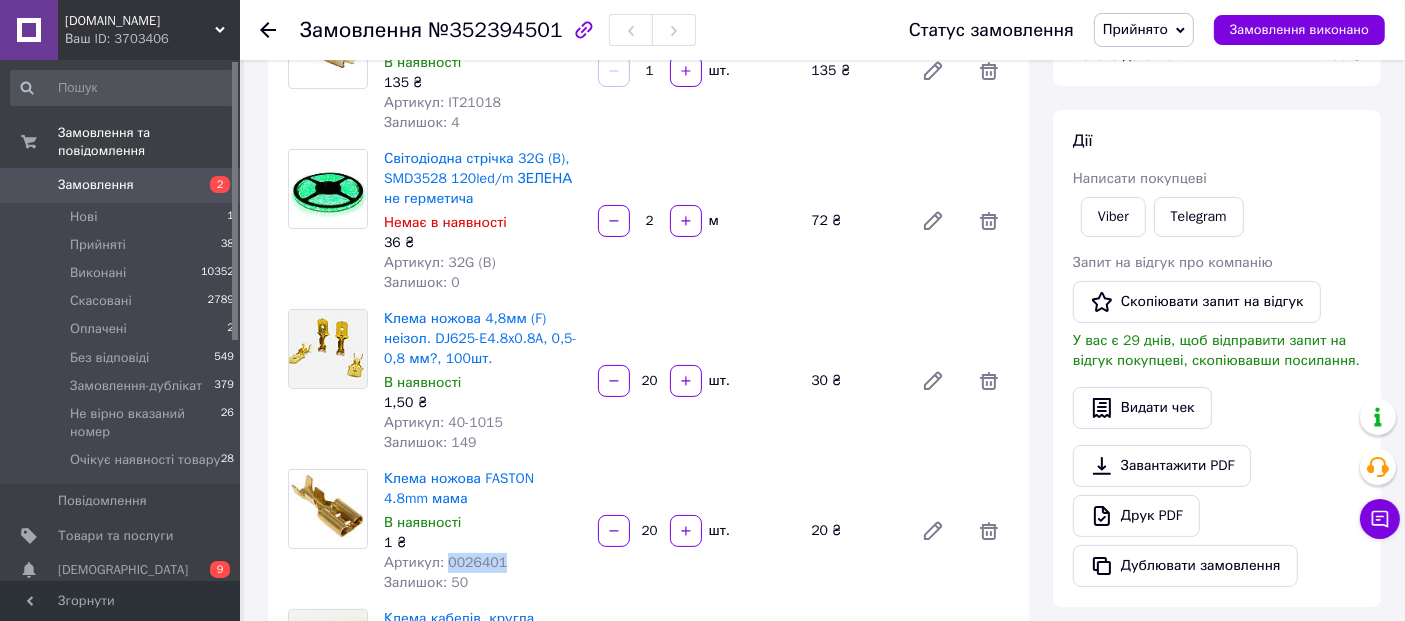 drag, startPoint x: 444, startPoint y: 558, endPoint x: 545, endPoint y: 560, distance: 101.0198 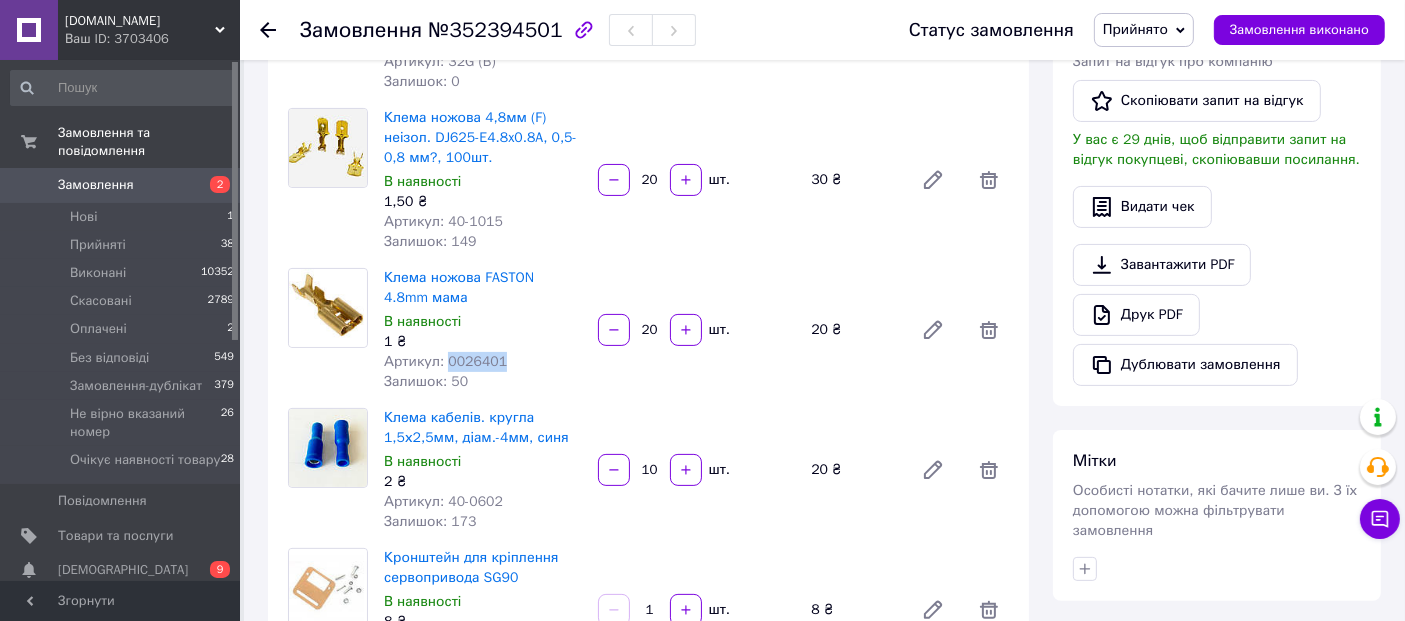 scroll, scrollTop: 444, scrollLeft: 0, axis: vertical 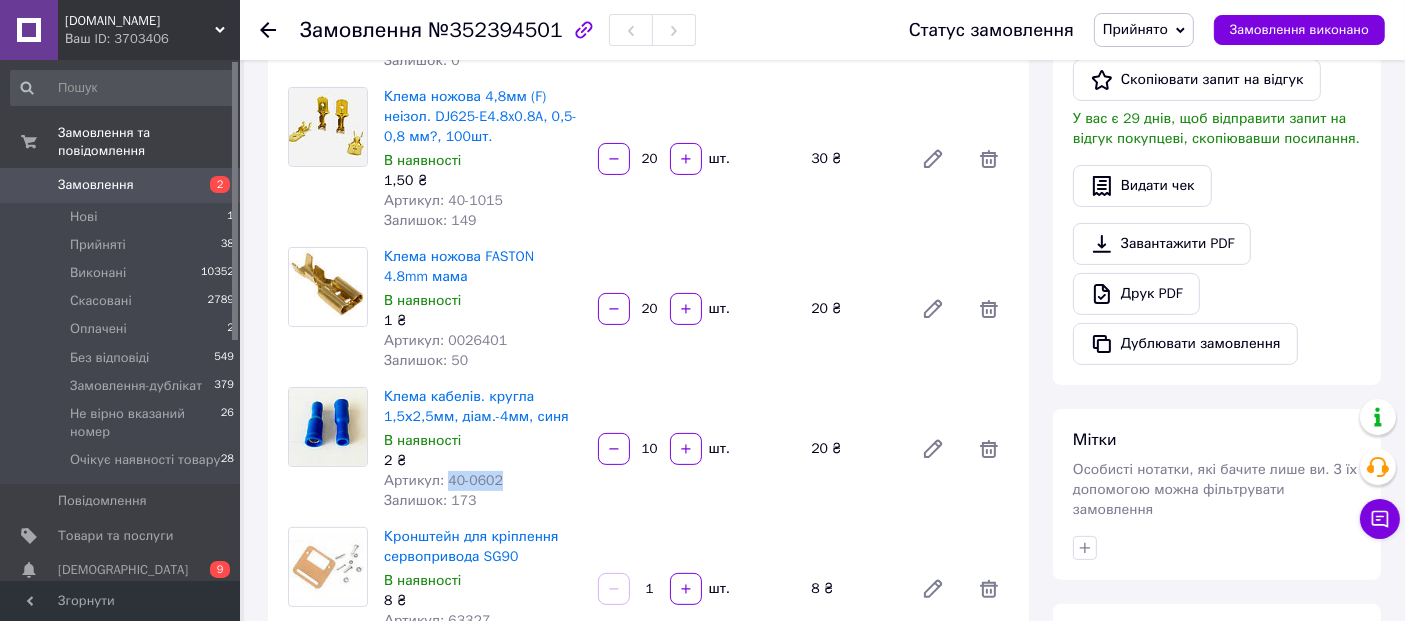 drag, startPoint x: 444, startPoint y: 478, endPoint x: 527, endPoint y: 481, distance: 83.0542 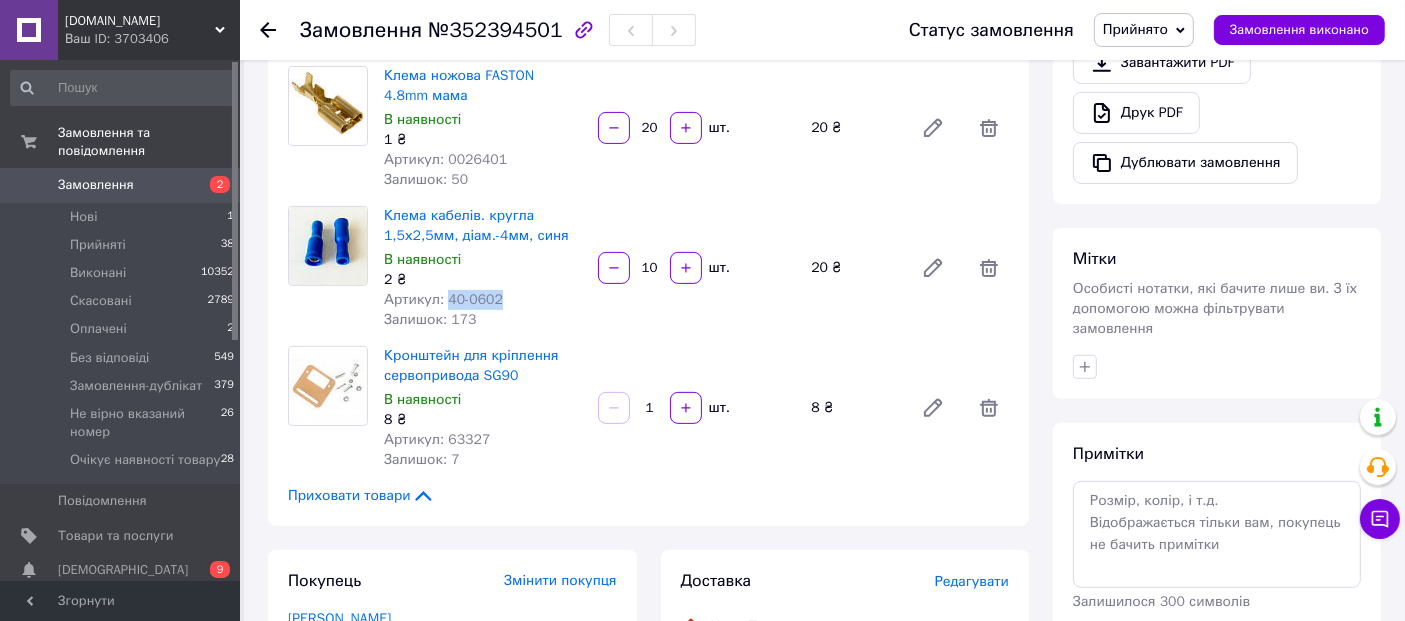 scroll, scrollTop: 666, scrollLeft: 0, axis: vertical 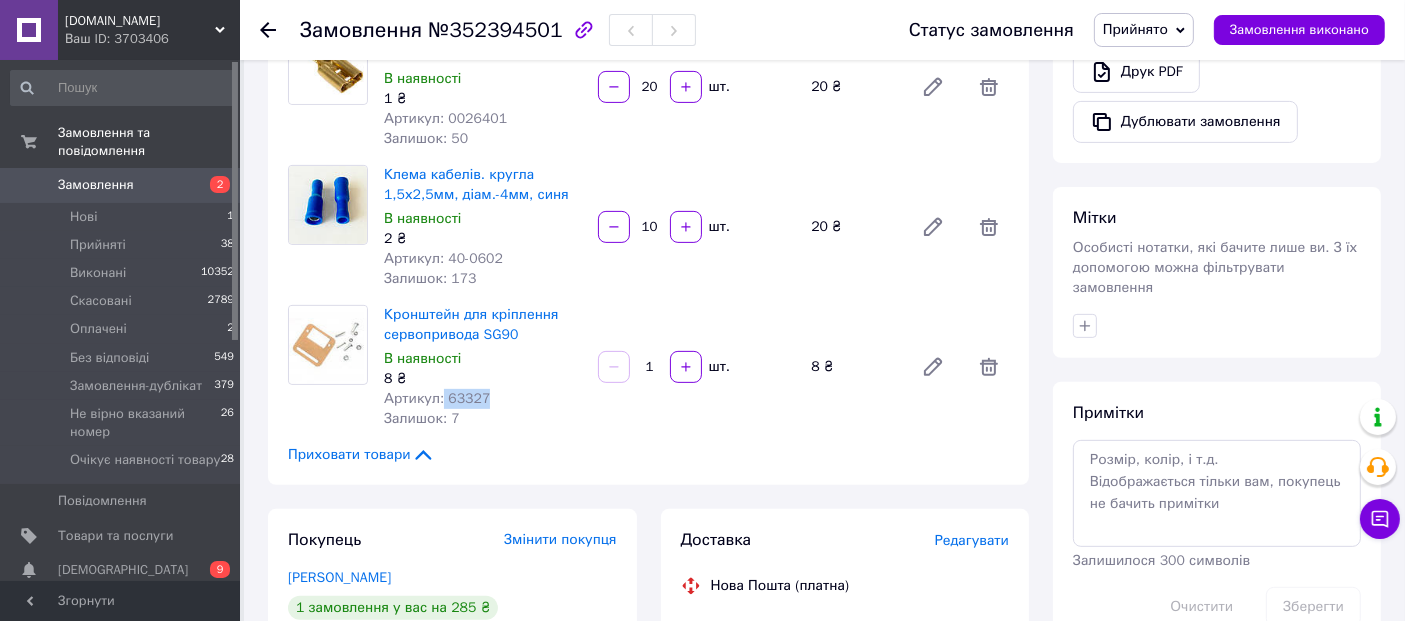 drag, startPoint x: 440, startPoint y: 396, endPoint x: 516, endPoint y: 396, distance: 76 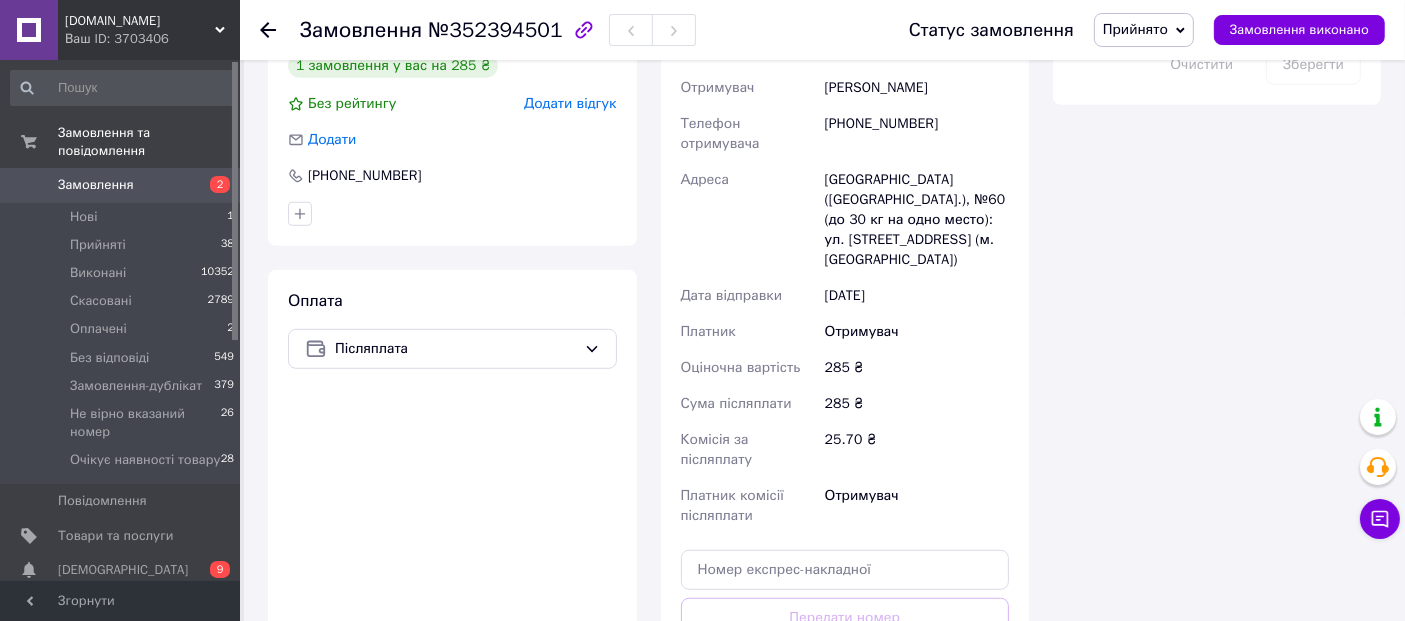 scroll, scrollTop: 1333, scrollLeft: 0, axis: vertical 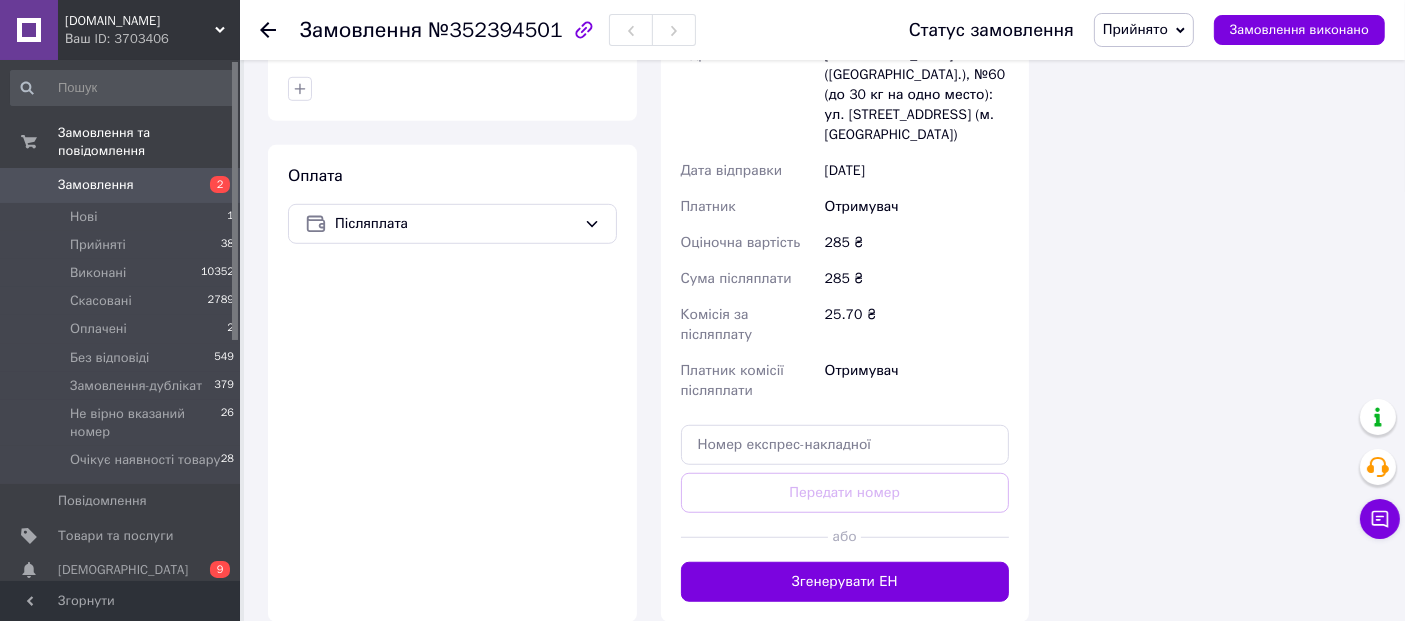 click on "Згенерувати ЕН" at bounding box center (845, 582) 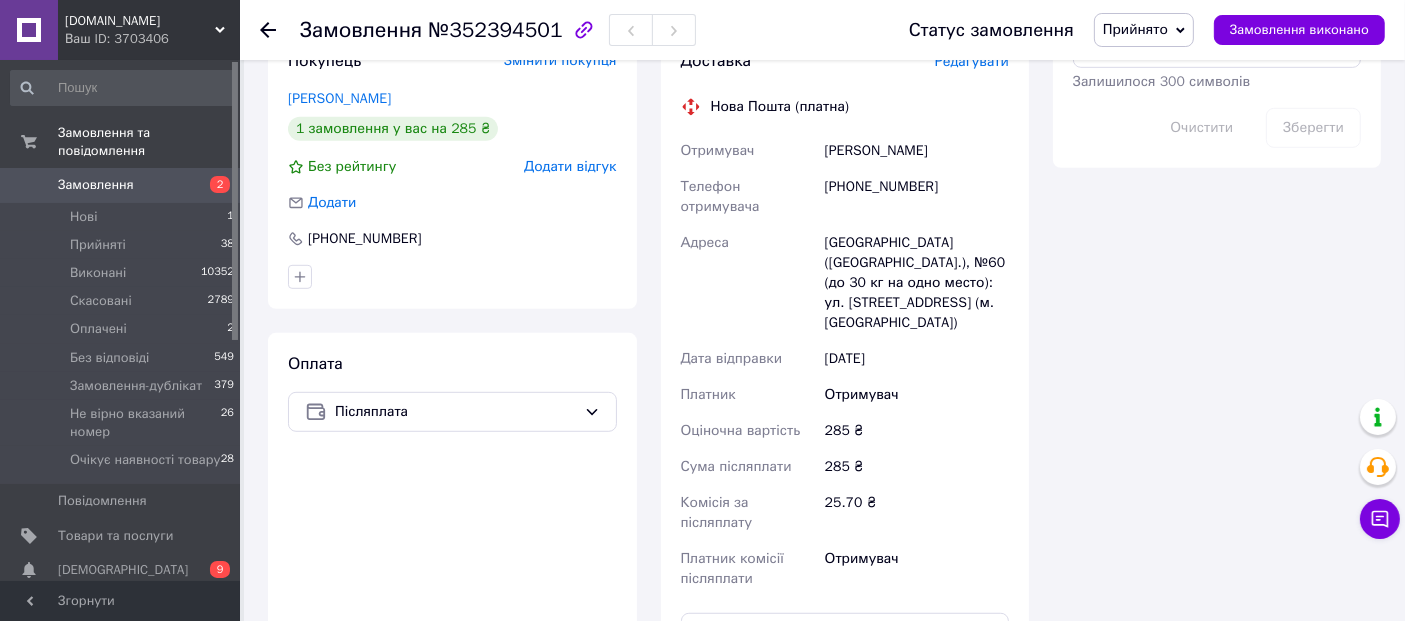 scroll, scrollTop: 1111, scrollLeft: 0, axis: vertical 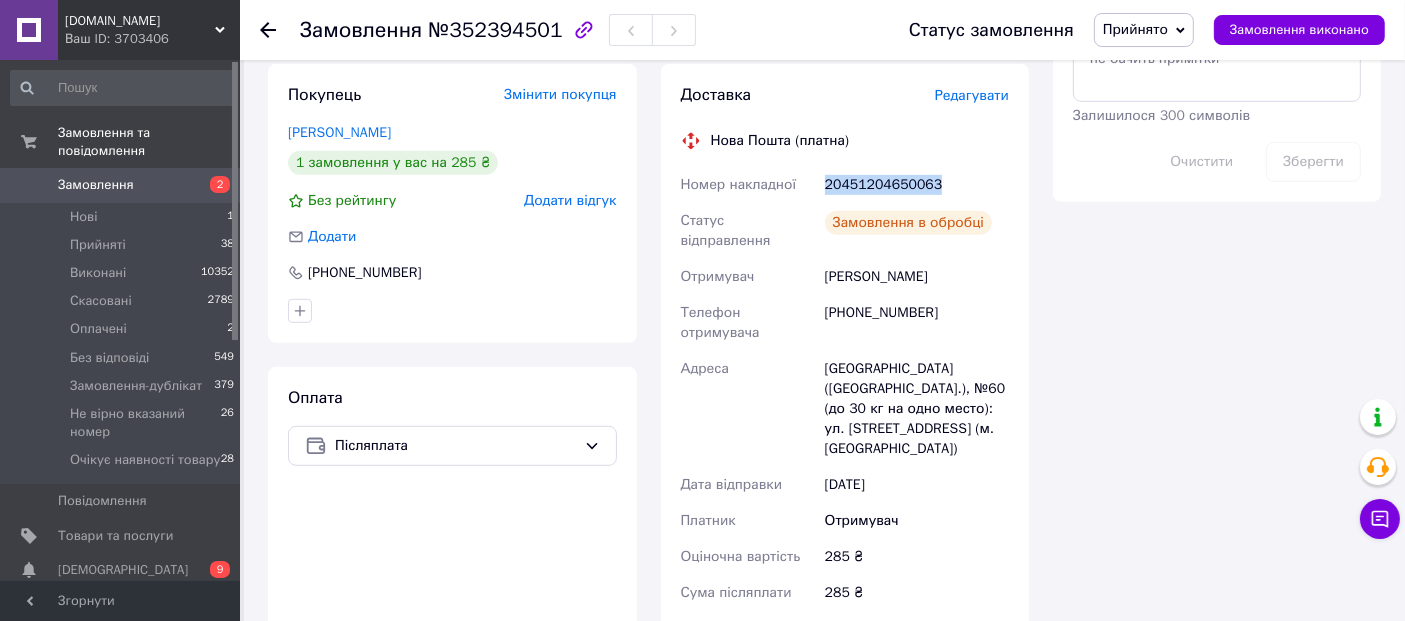 drag, startPoint x: 948, startPoint y: 178, endPoint x: 811, endPoint y: 178, distance: 137 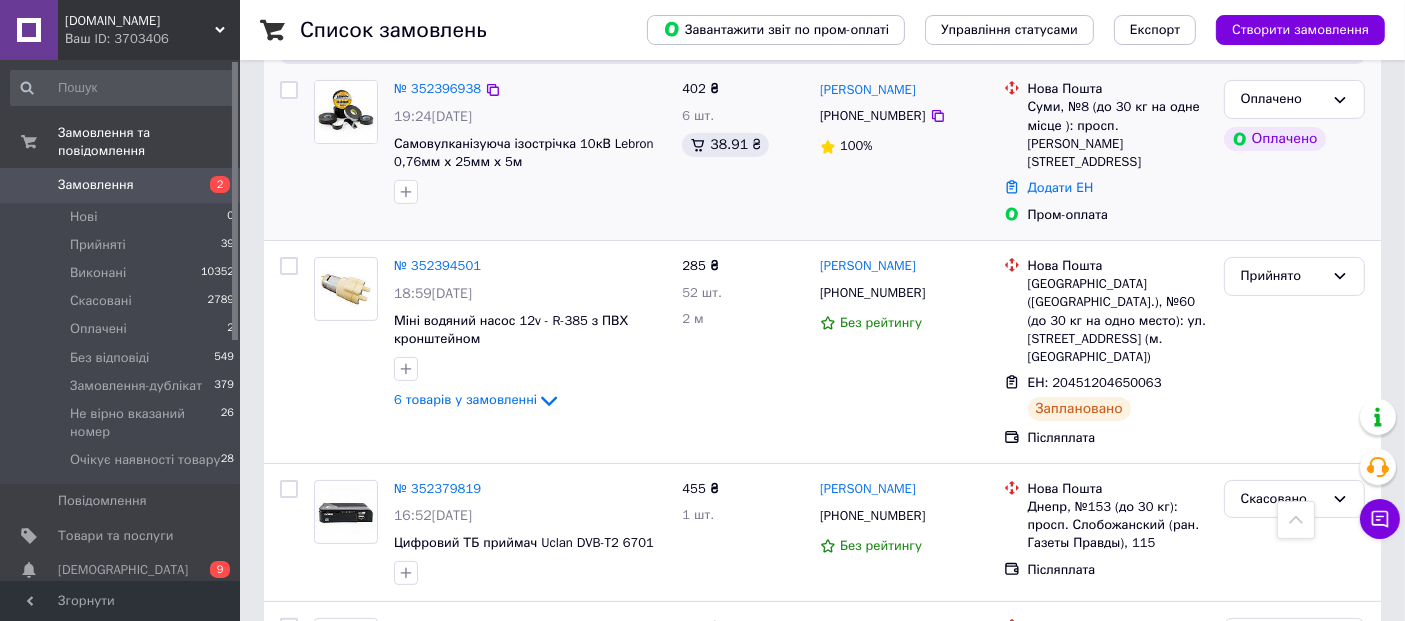 scroll, scrollTop: 222, scrollLeft: 0, axis: vertical 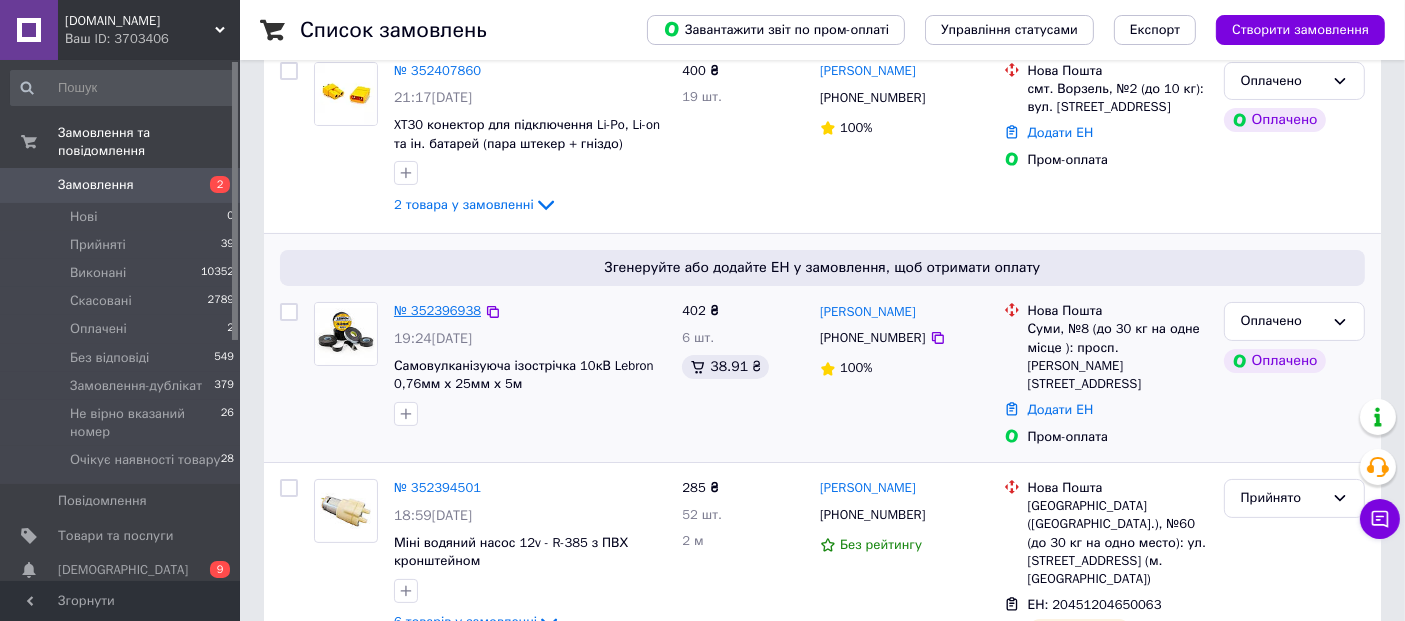 click on "№ 352396938" at bounding box center (437, 310) 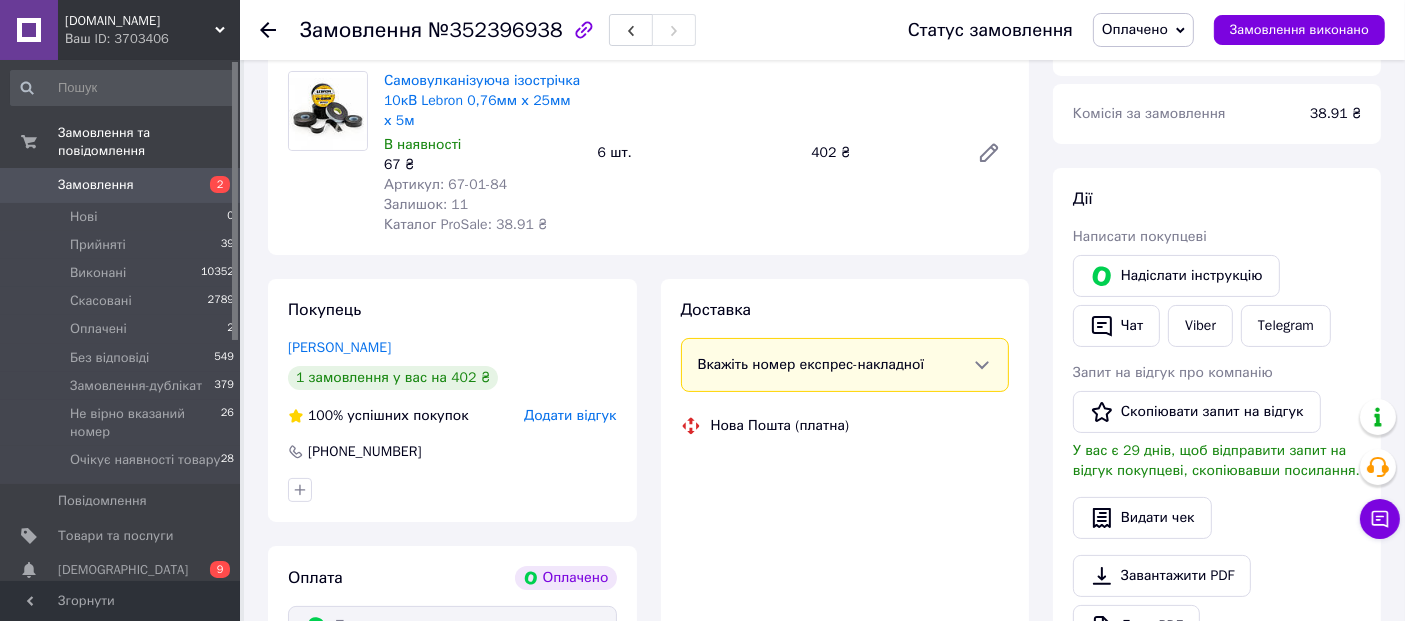 scroll, scrollTop: 0, scrollLeft: 0, axis: both 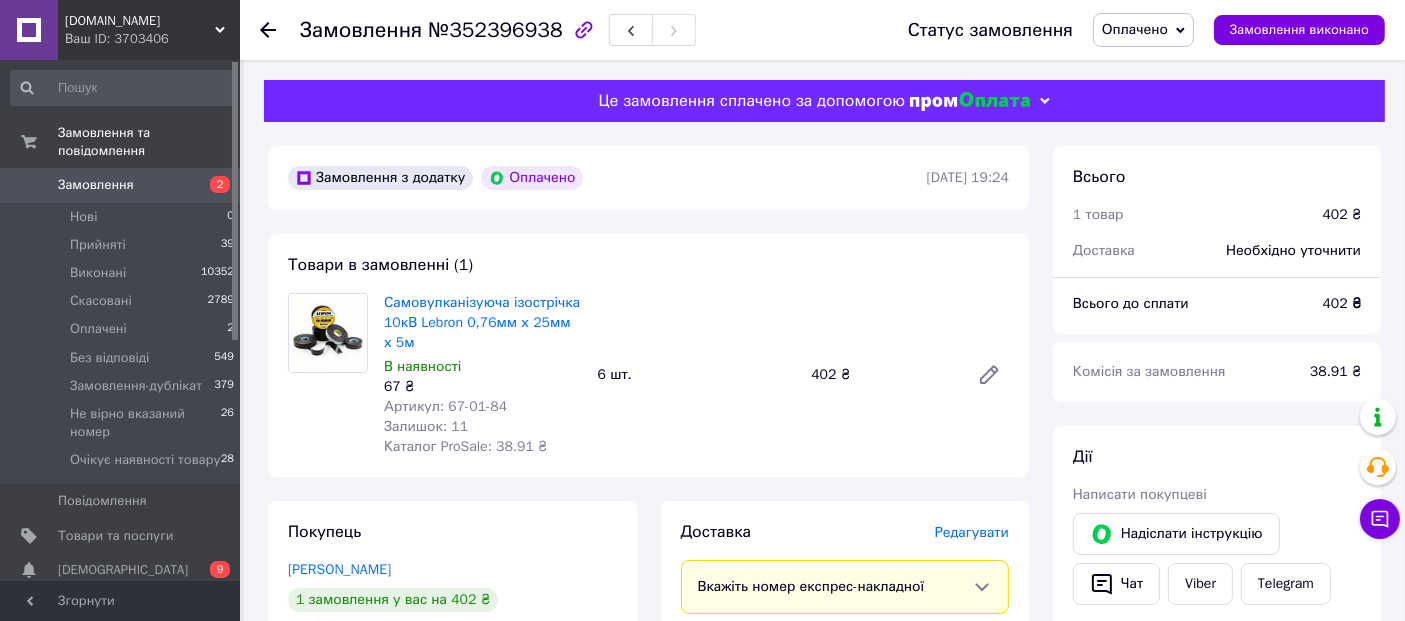 click on "Оплачено" at bounding box center [1135, 29] 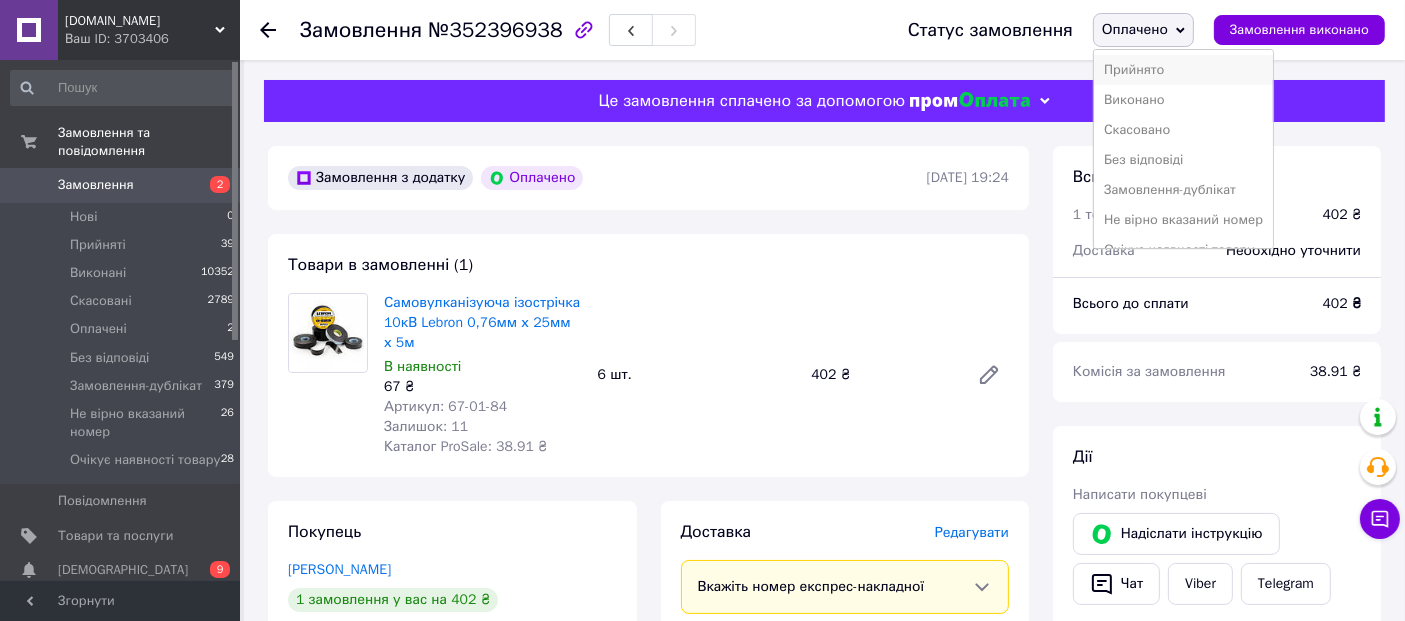 click on "Прийнято" at bounding box center (1183, 70) 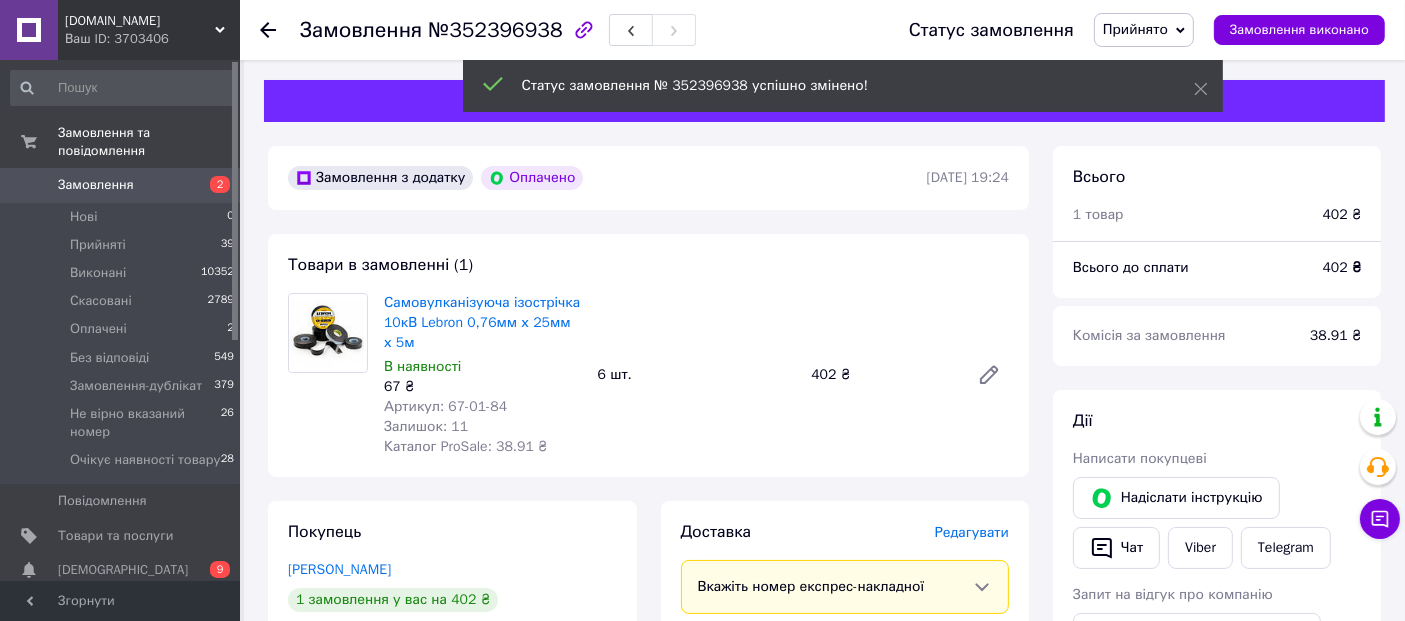 click on "№352396938" at bounding box center (495, 30) 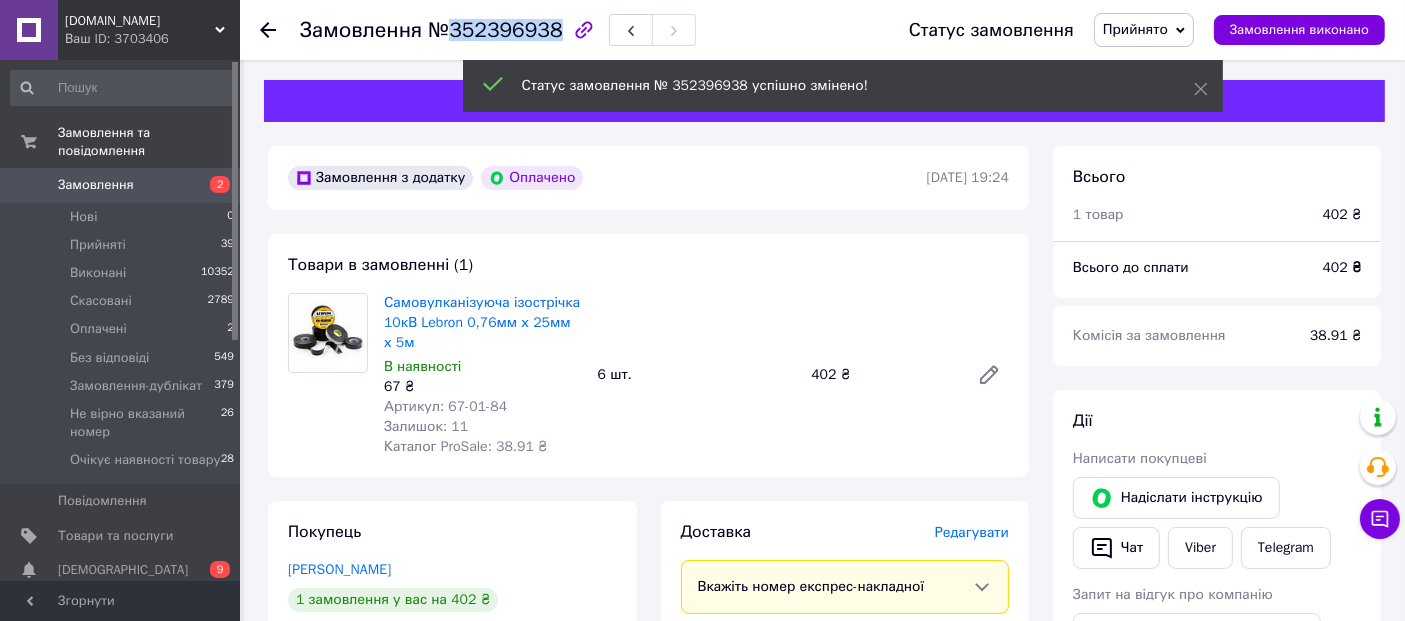 click on "№352396938" at bounding box center [495, 30] 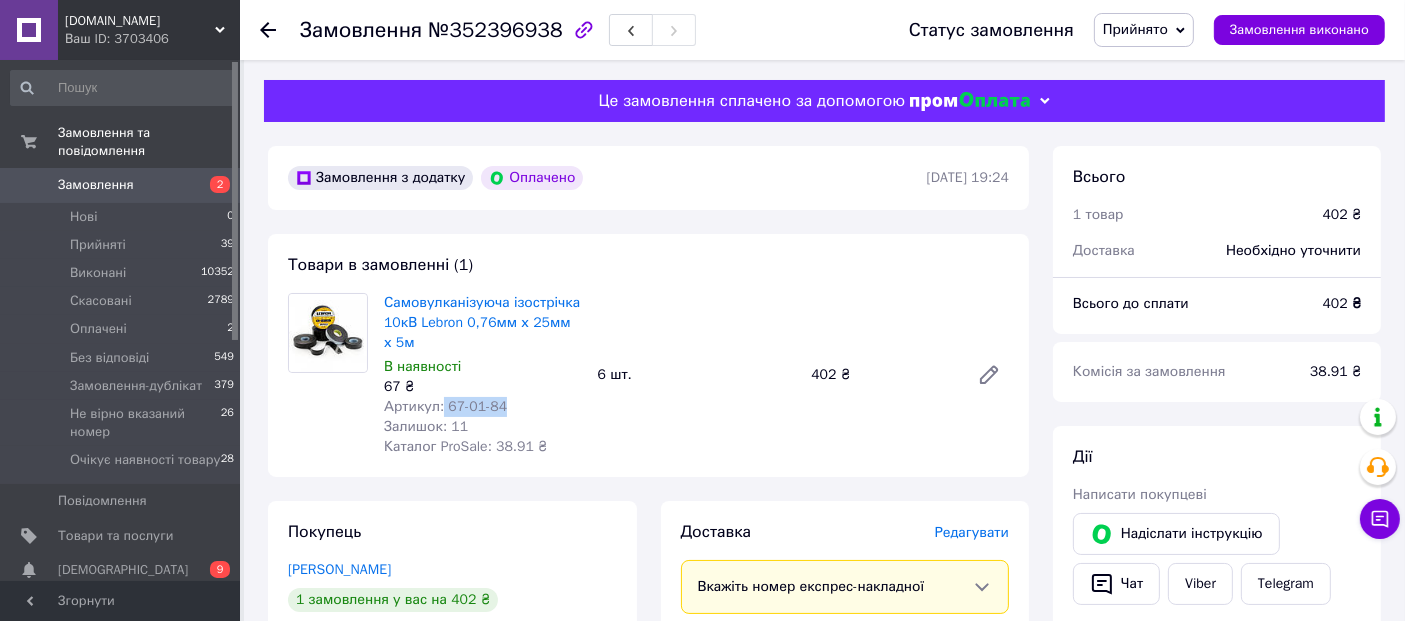 drag, startPoint x: 438, startPoint y: 406, endPoint x: 531, endPoint y: 407, distance: 93.00538 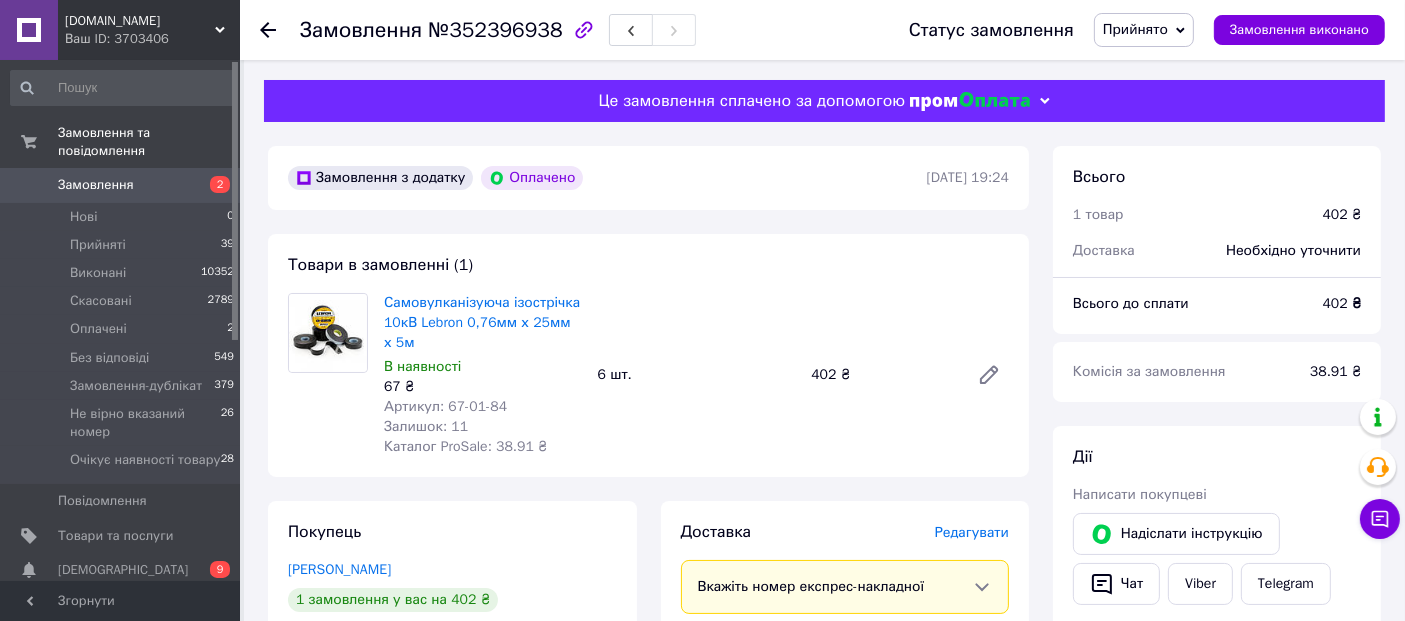 click on "Самовулканізуюча ізострічка 10кВ Lebron 0,76мм х 25мм х 5м В наявності 67 ₴ Артикул: 67-01-84 Залишок: 11 Каталог ProSale: 38.91 ₴  6 шт. 402 ₴" at bounding box center [696, 375] 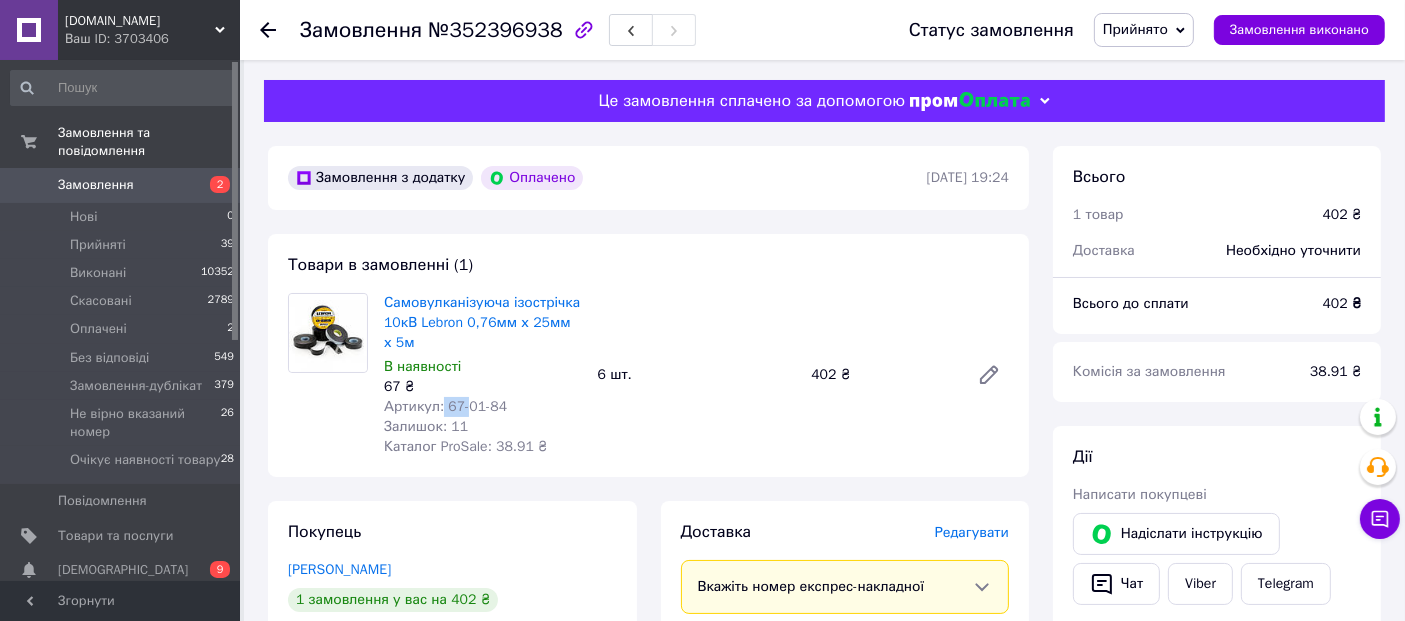drag, startPoint x: 440, startPoint y: 403, endPoint x: 462, endPoint y: 404, distance: 22.022715 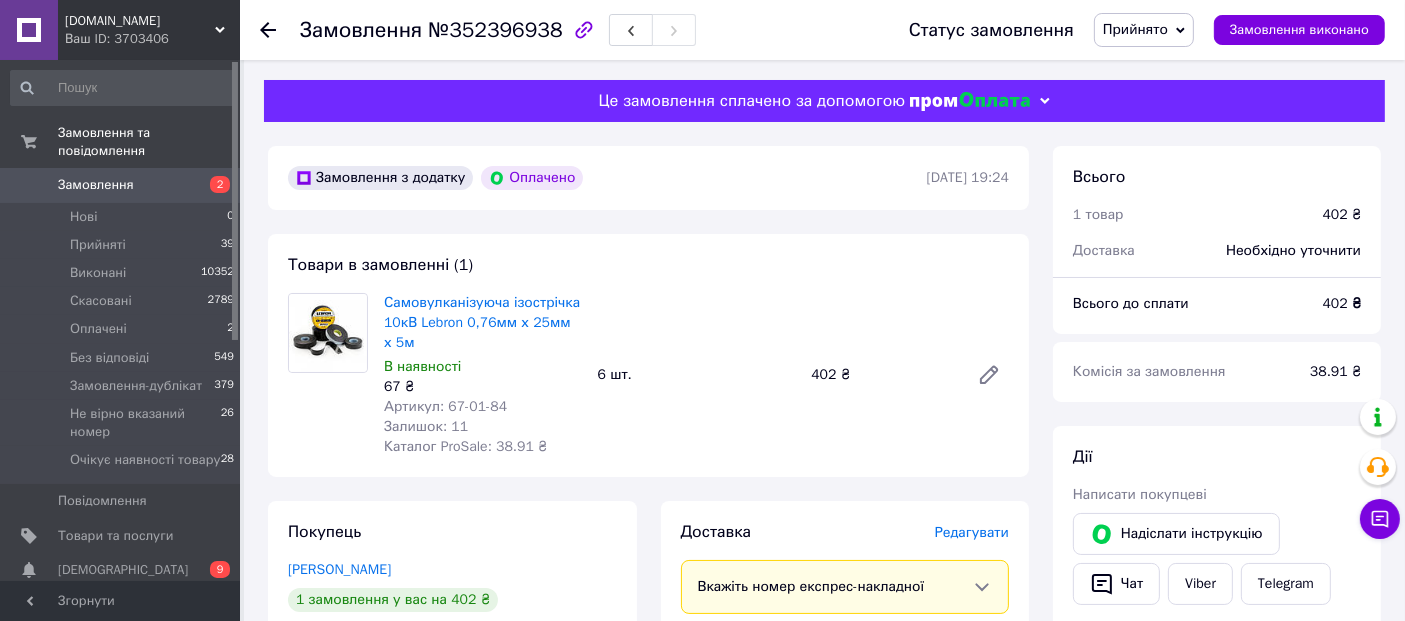 click on "№352396938" at bounding box center (495, 30) 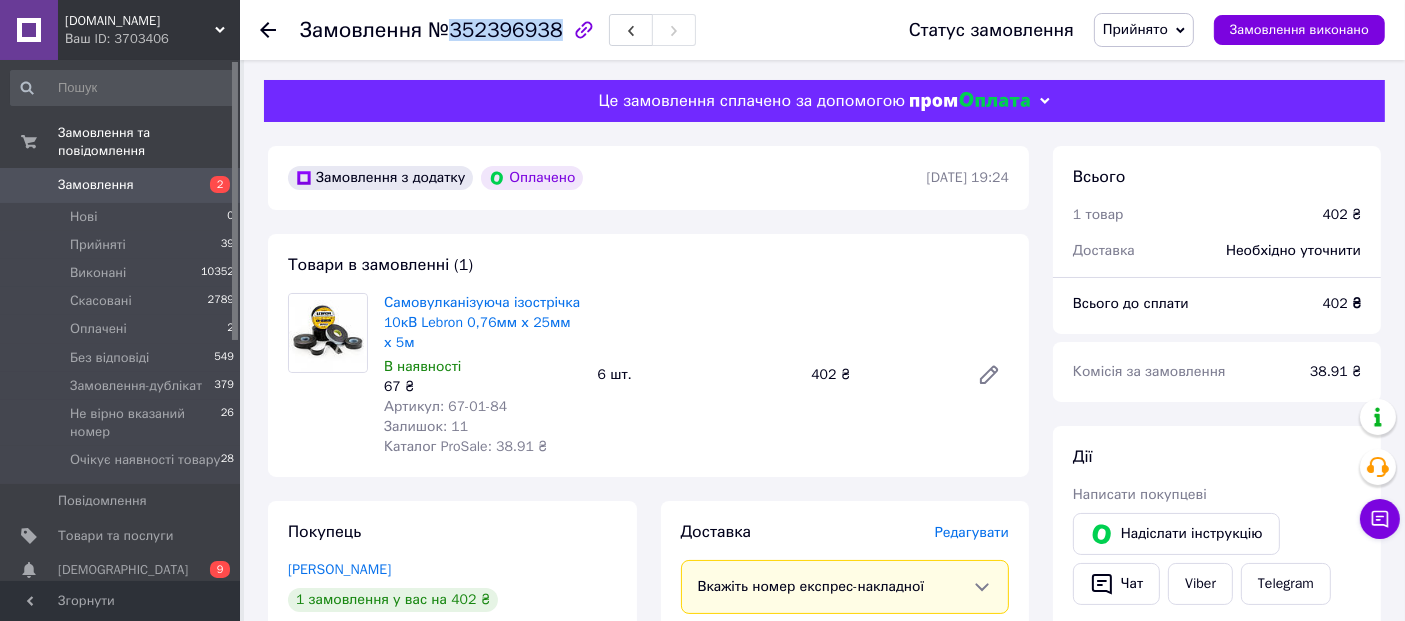 click on "№352396938" at bounding box center (495, 30) 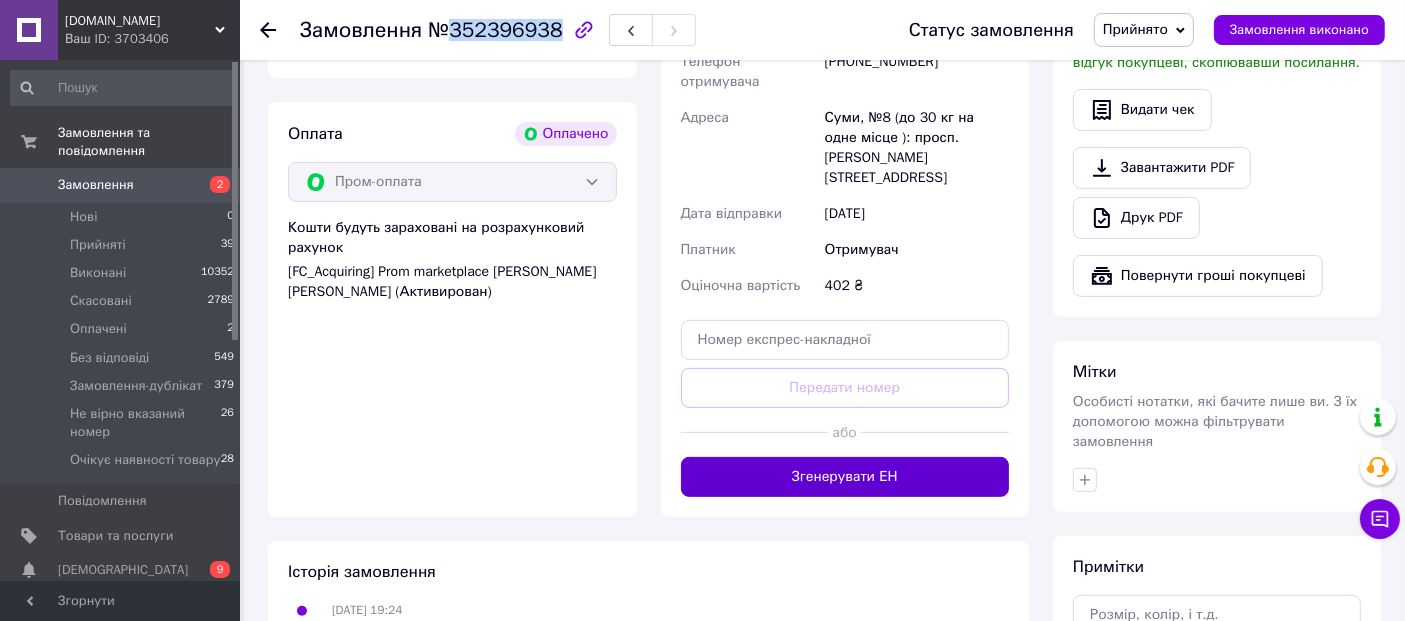 click on "Згенерувати ЕН" at bounding box center [845, 477] 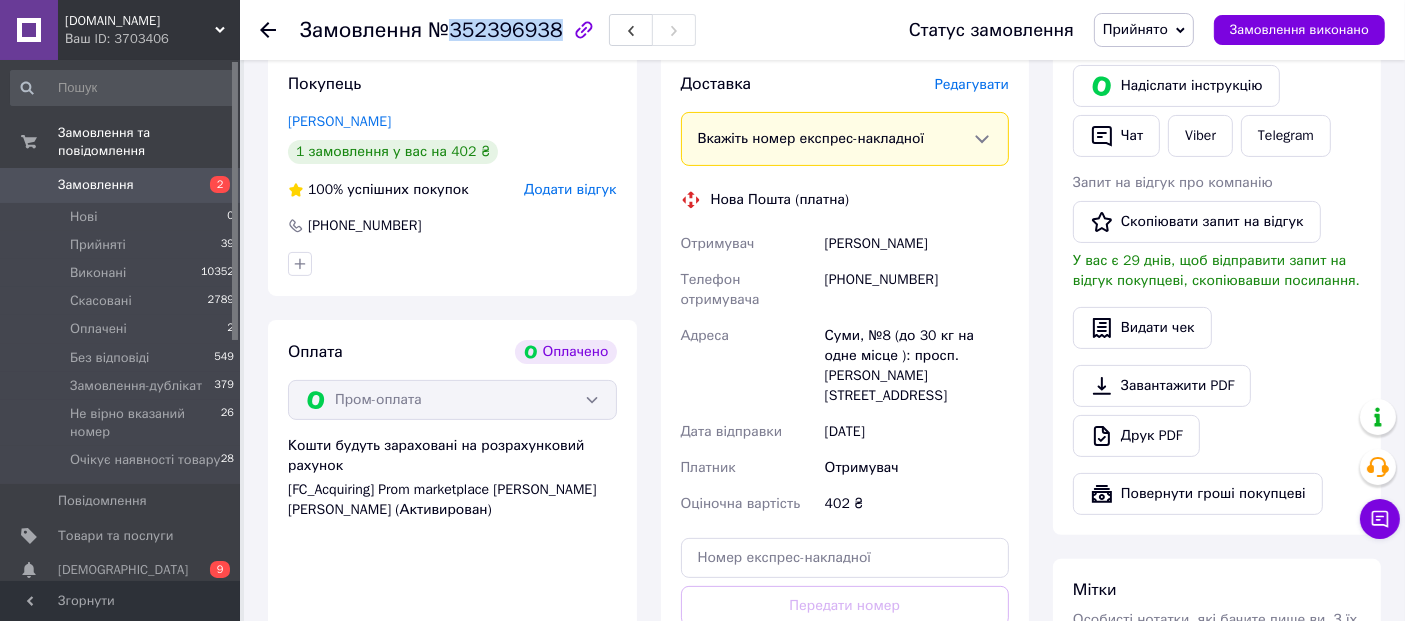 scroll, scrollTop: 444, scrollLeft: 0, axis: vertical 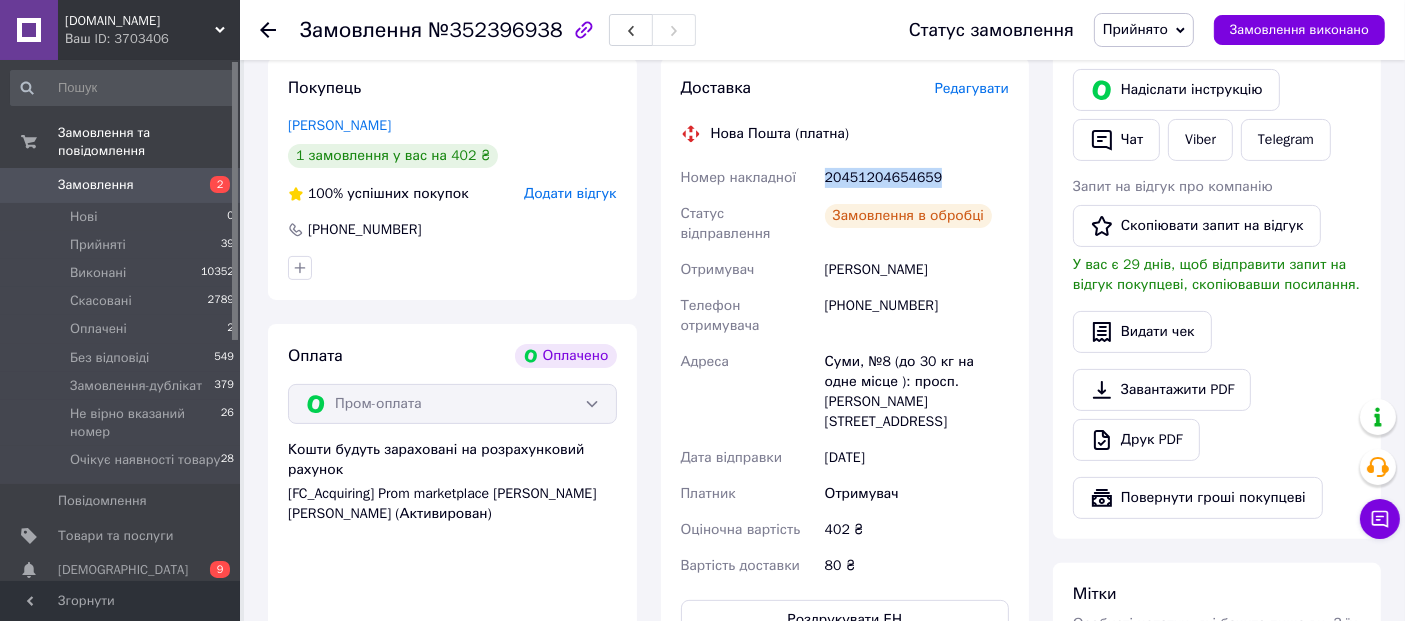 drag, startPoint x: 914, startPoint y: 175, endPoint x: 821, endPoint y: 179, distance: 93.08598 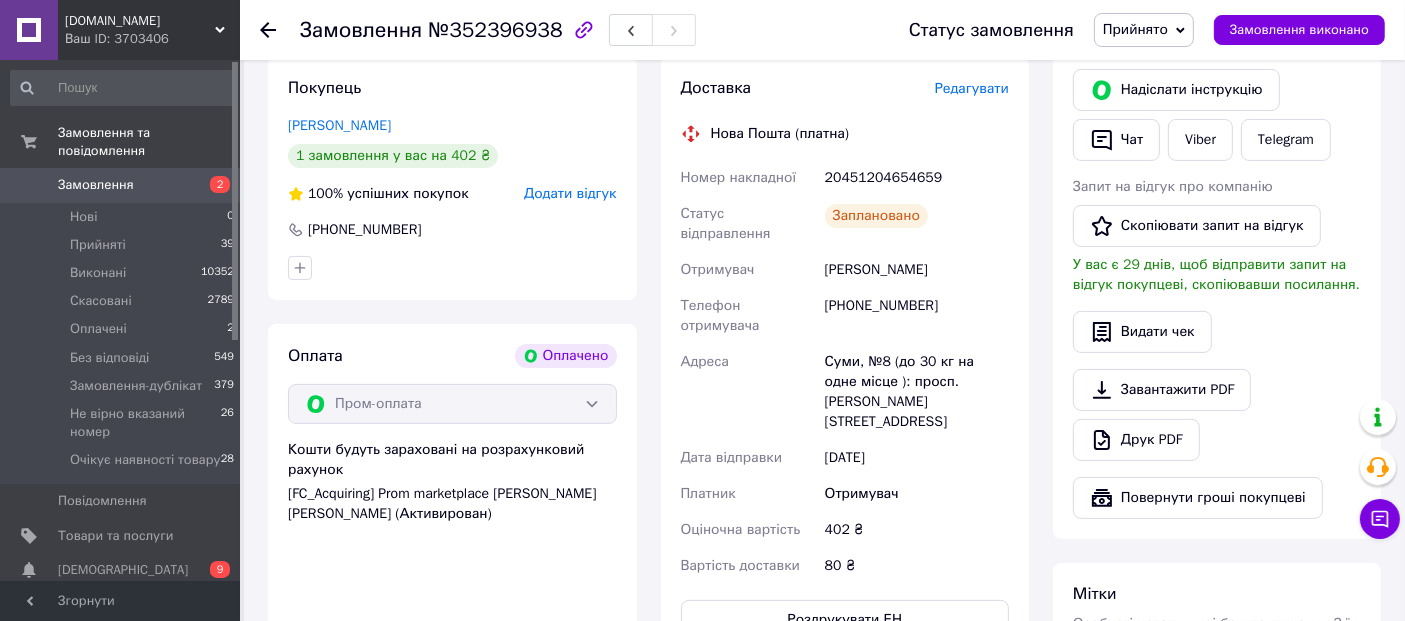 click 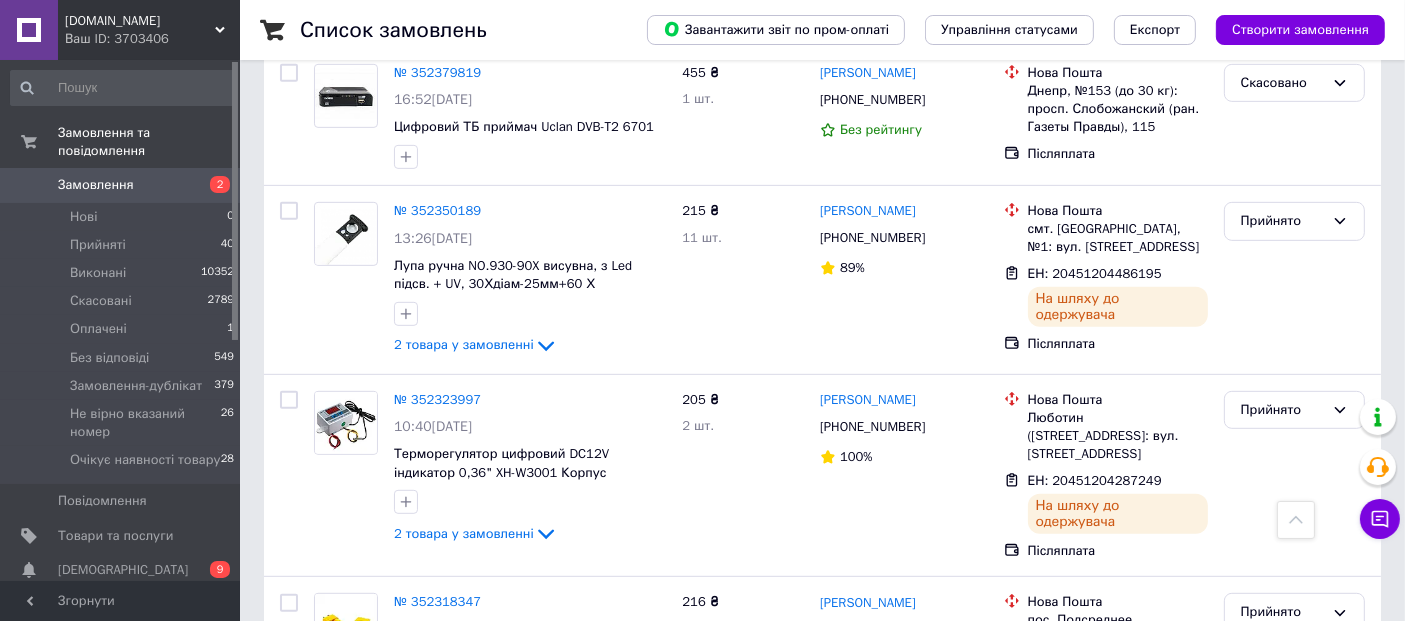scroll, scrollTop: 0, scrollLeft: 0, axis: both 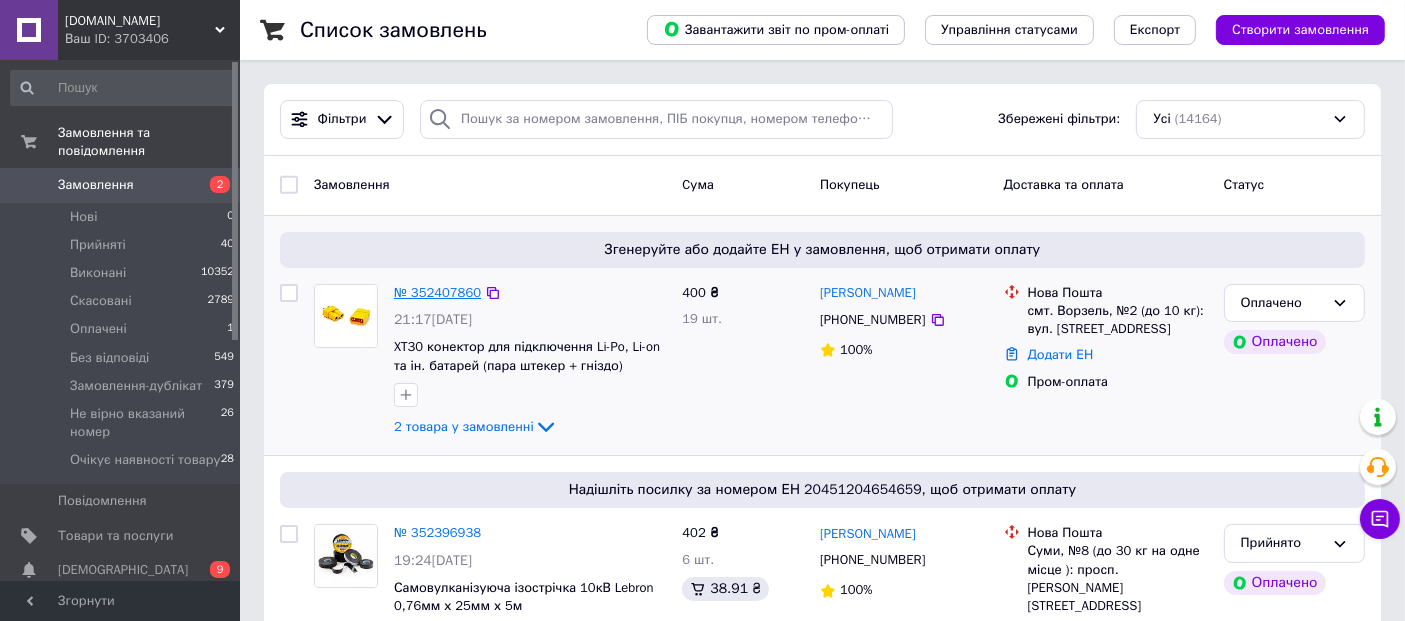 click on "№ 352407860" at bounding box center [437, 292] 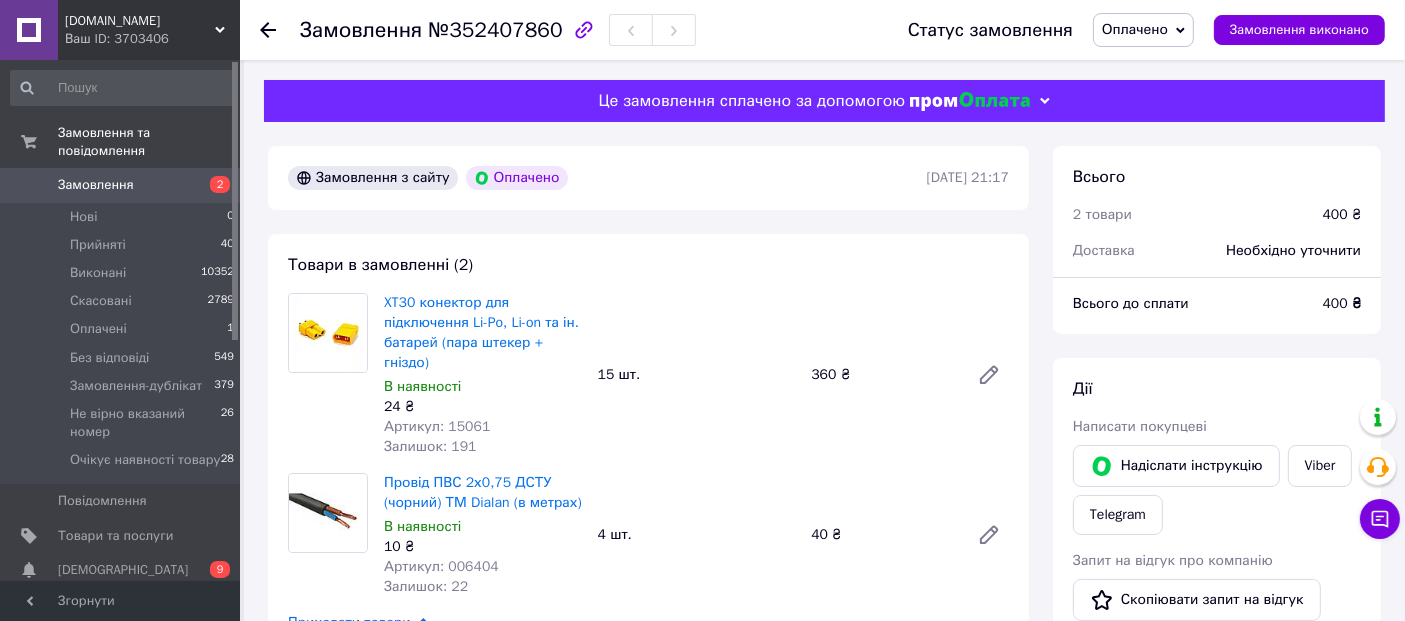 click on "Оплачено" at bounding box center (1135, 29) 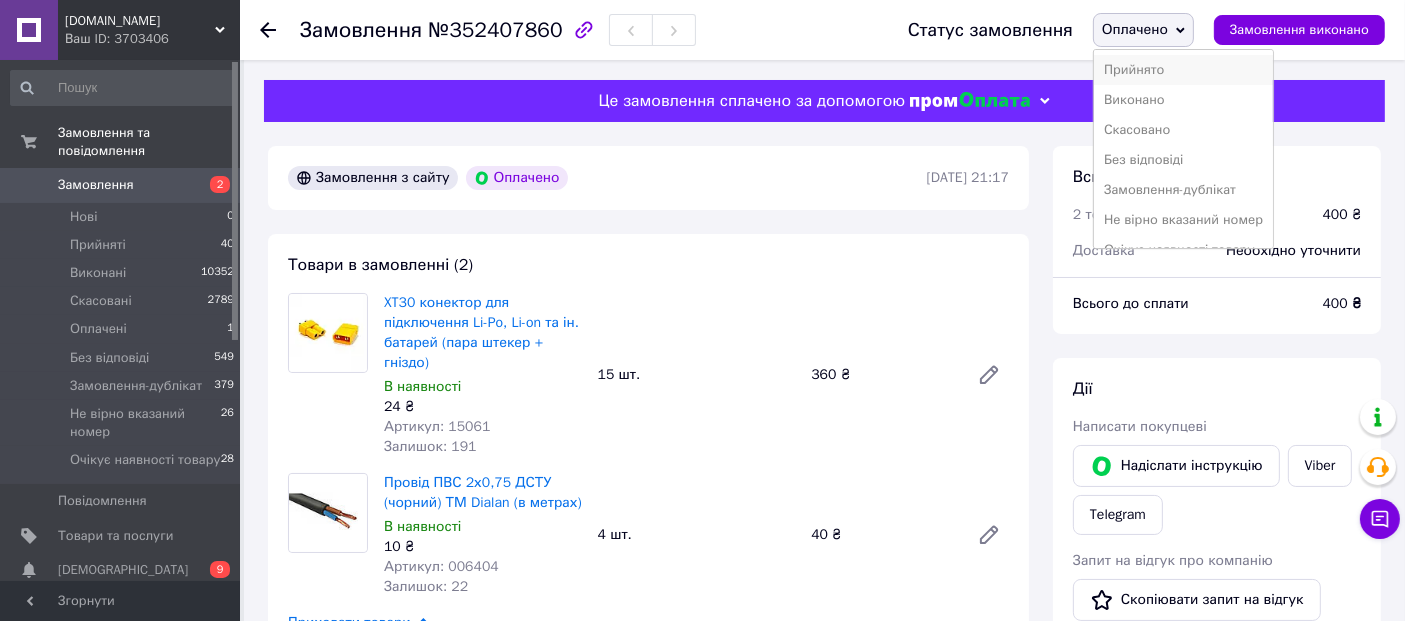 click on "Прийнято" at bounding box center [1183, 70] 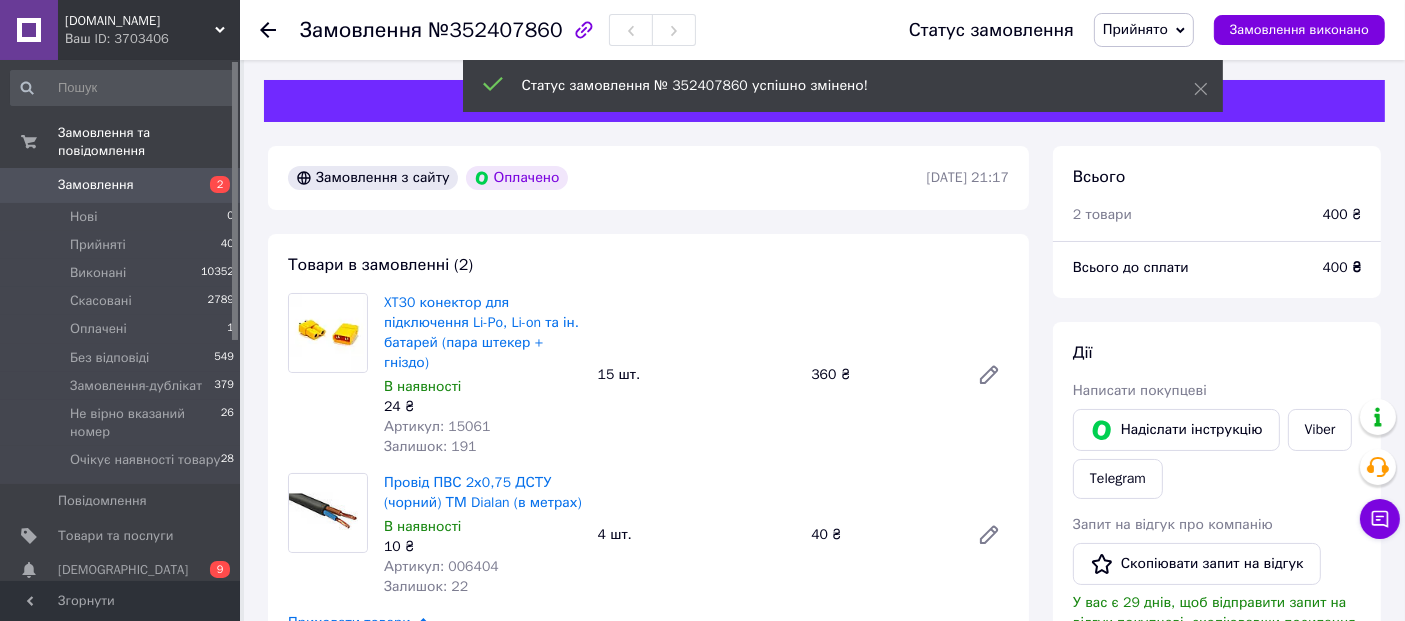 click on "№352407860" at bounding box center [495, 30] 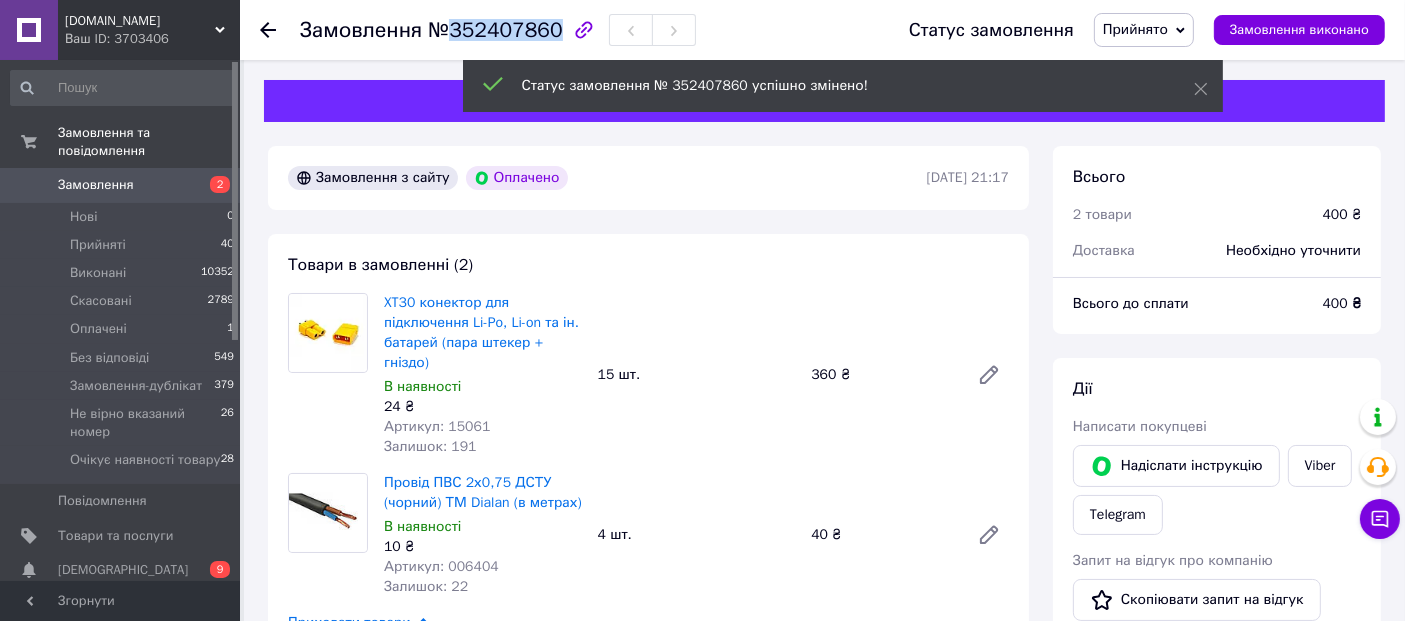 click on "№352407860" at bounding box center [495, 30] 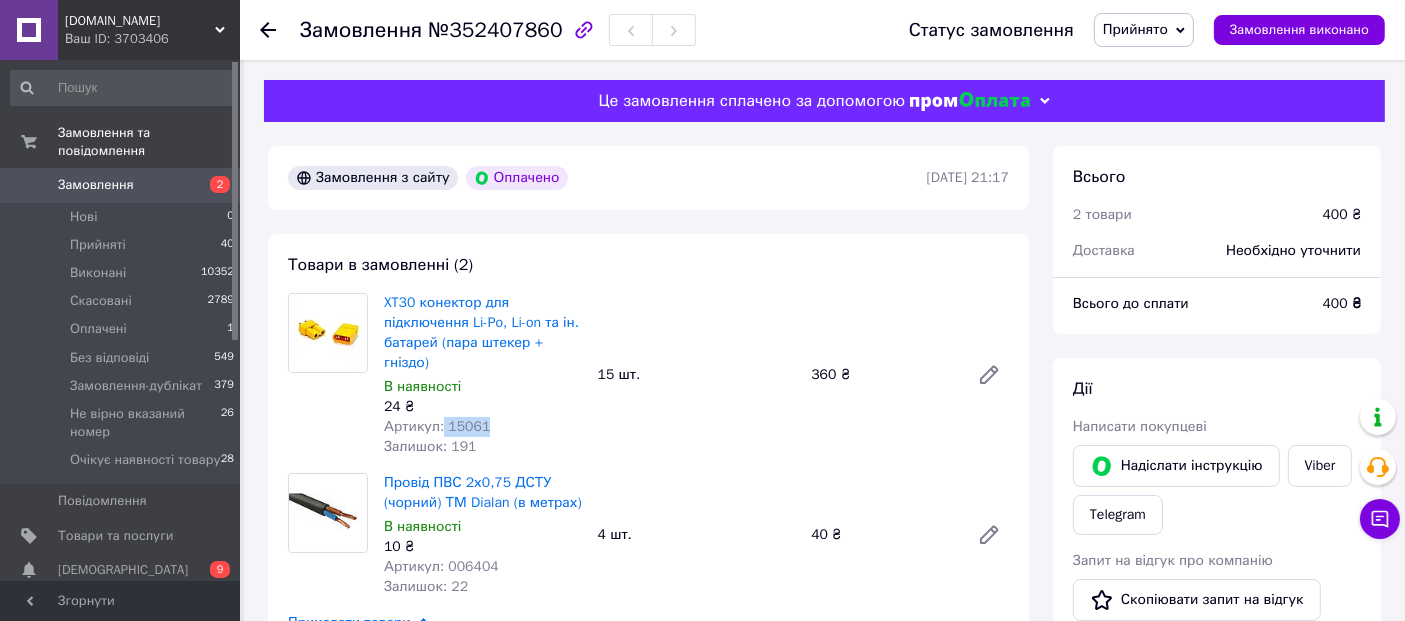 drag, startPoint x: 440, startPoint y: 421, endPoint x: 520, endPoint y: 429, distance: 80.399 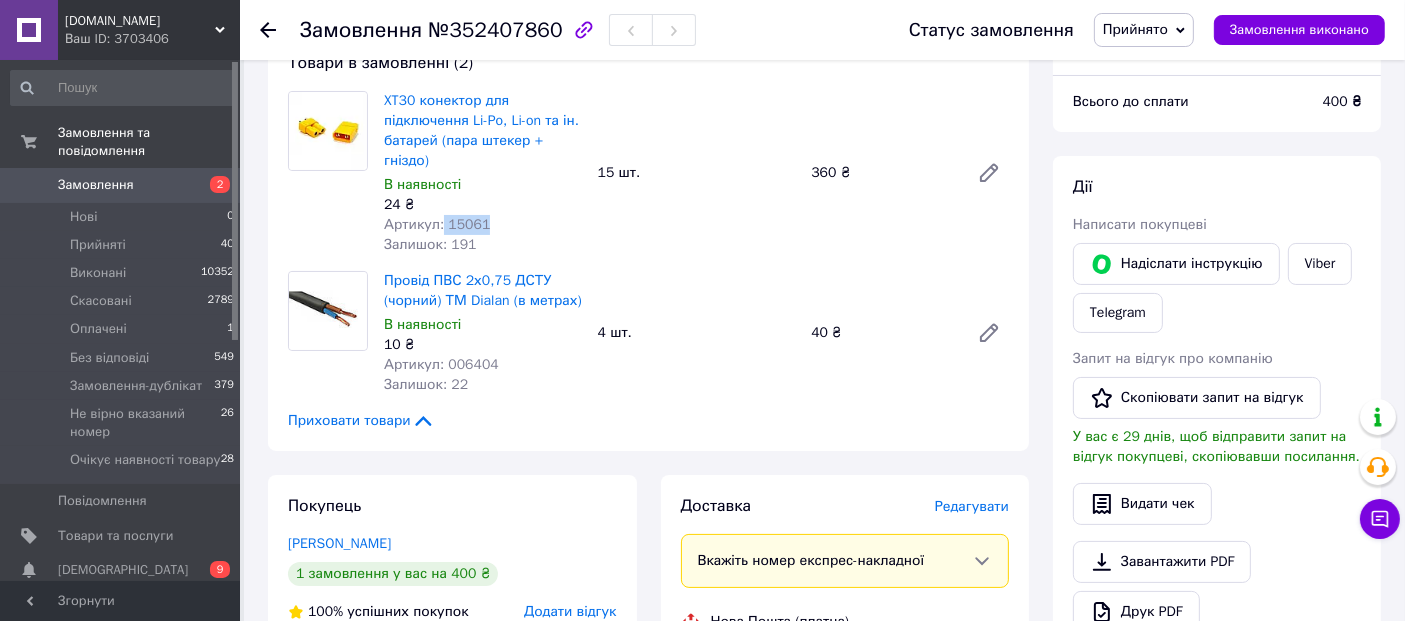 scroll, scrollTop: 222, scrollLeft: 0, axis: vertical 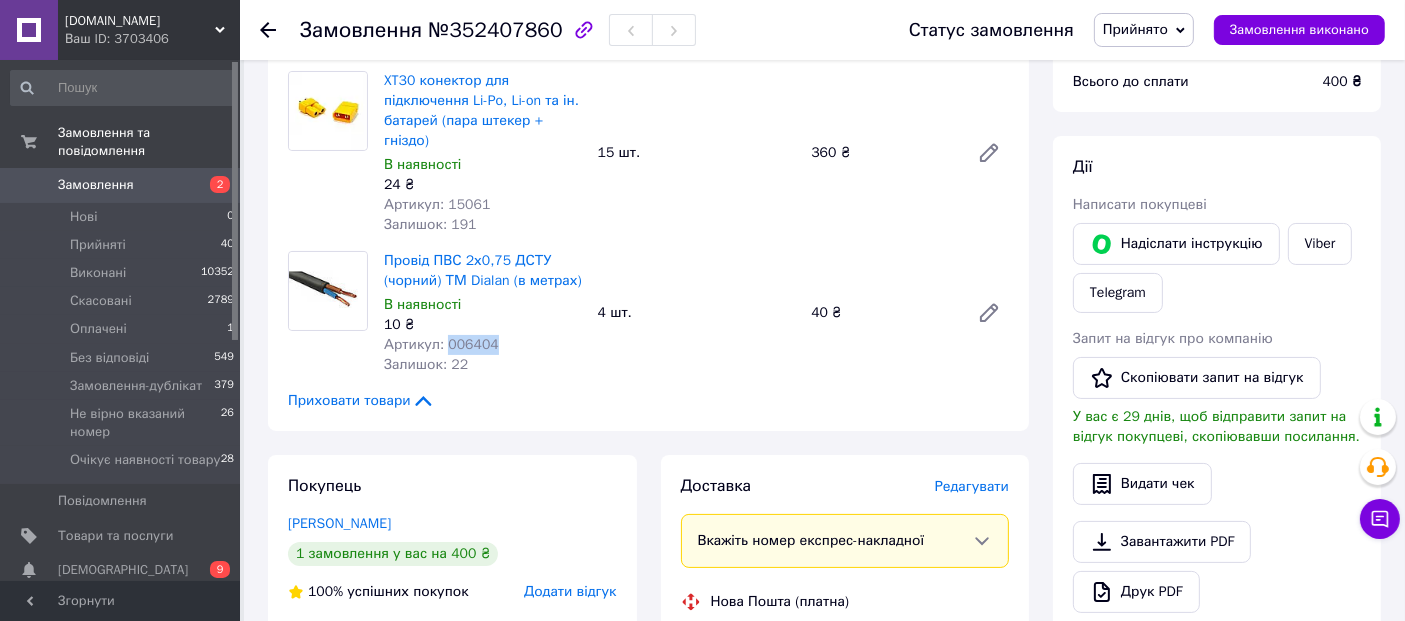 drag, startPoint x: 445, startPoint y: 341, endPoint x: 520, endPoint y: 340, distance: 75.00667 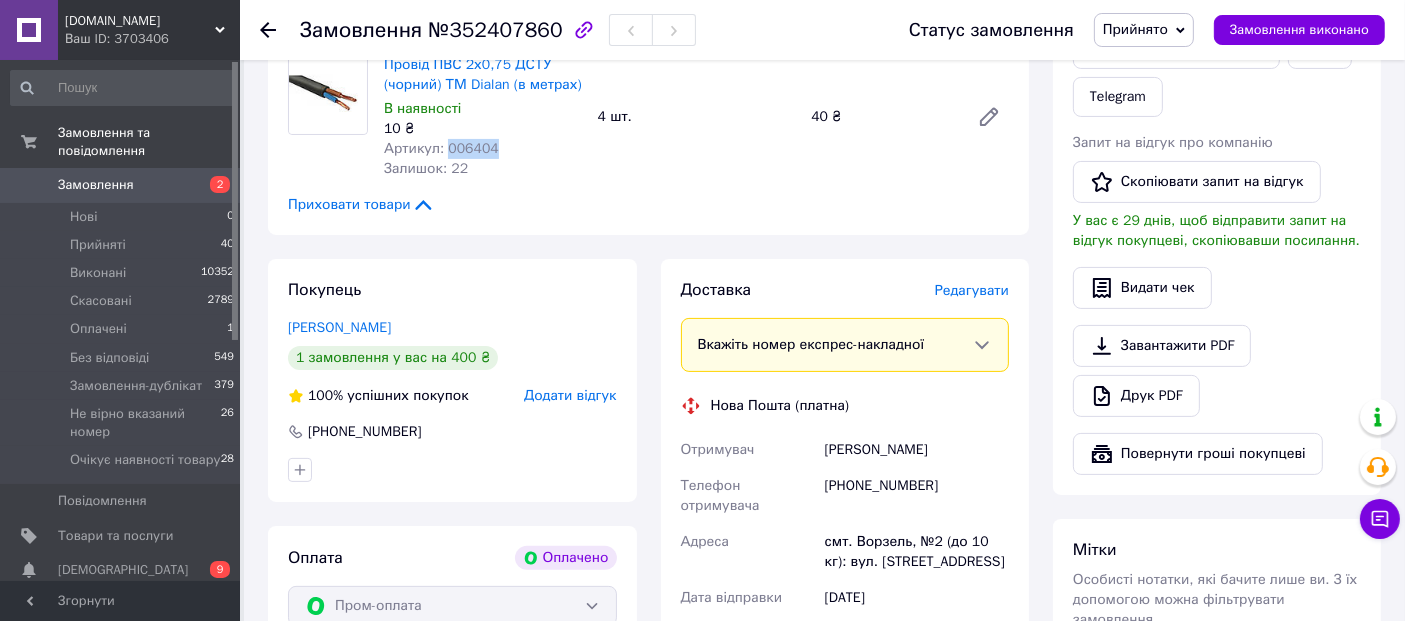 scroll, scrollTop: 666, scrollLeft: 0, axis: vertical 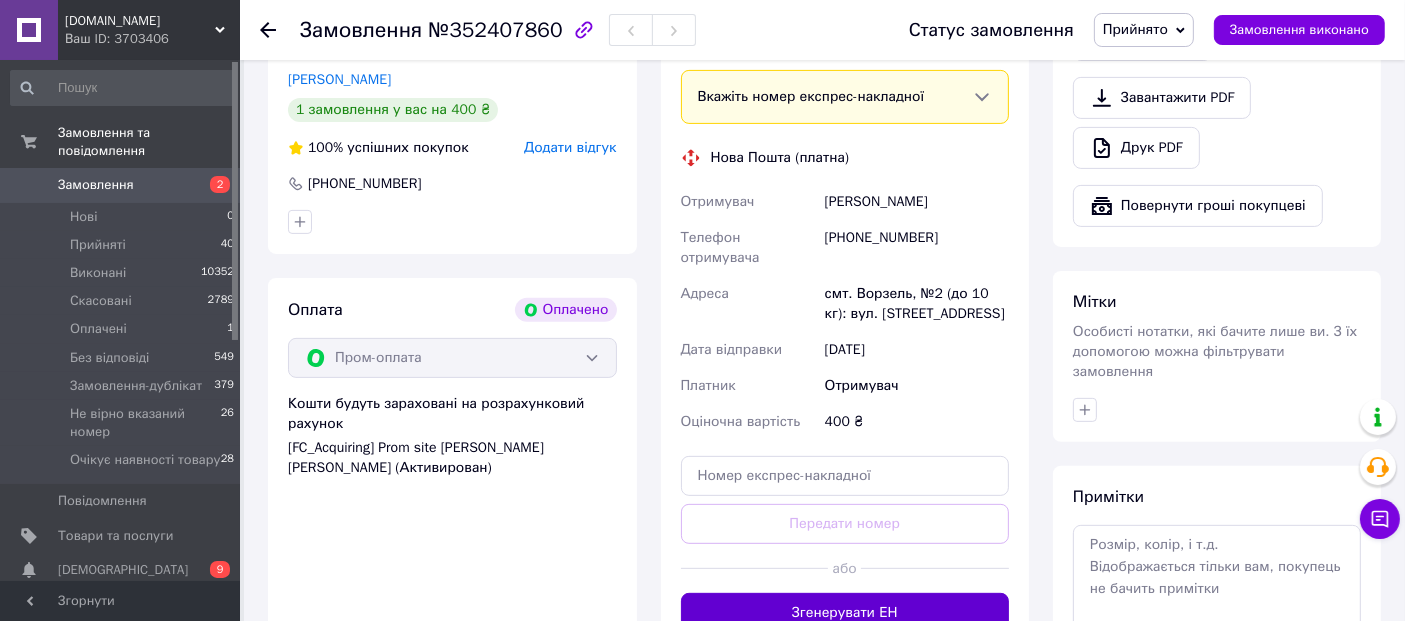 click on "Згенерувати ЕН" at bounding box center [845, 613] 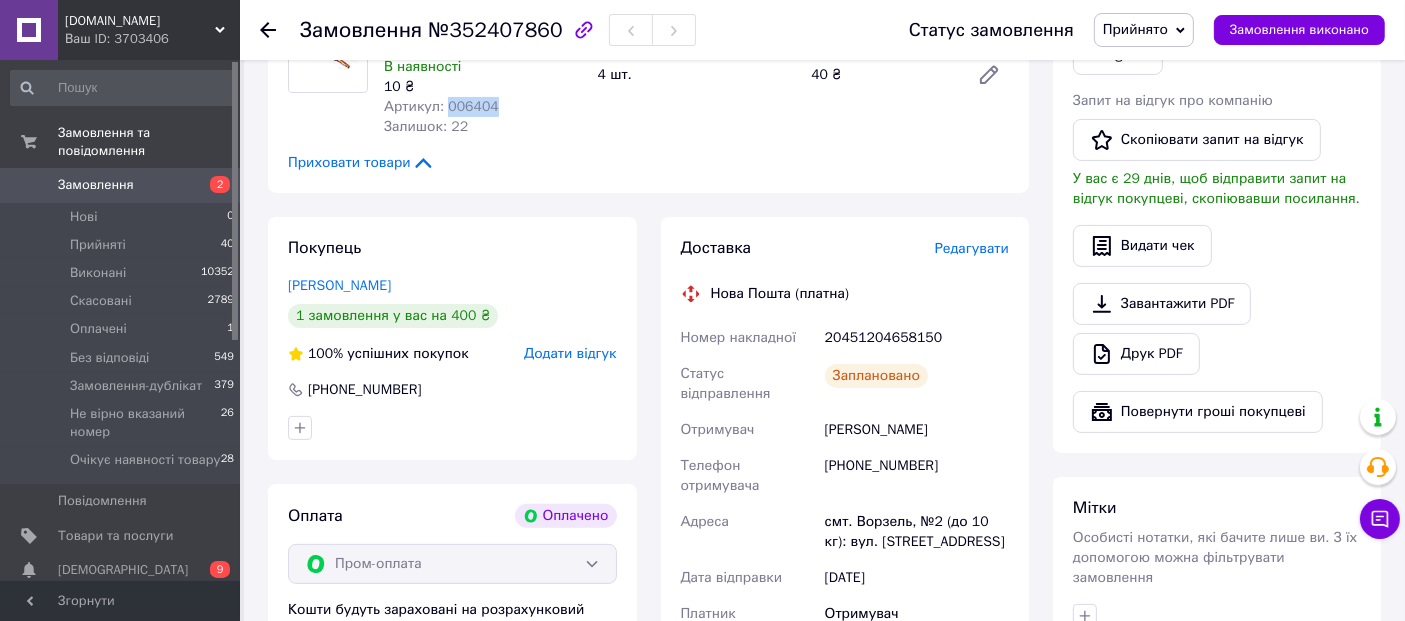 scroll, scrollTop: 444, scrollLeft: 0, axis: vertical 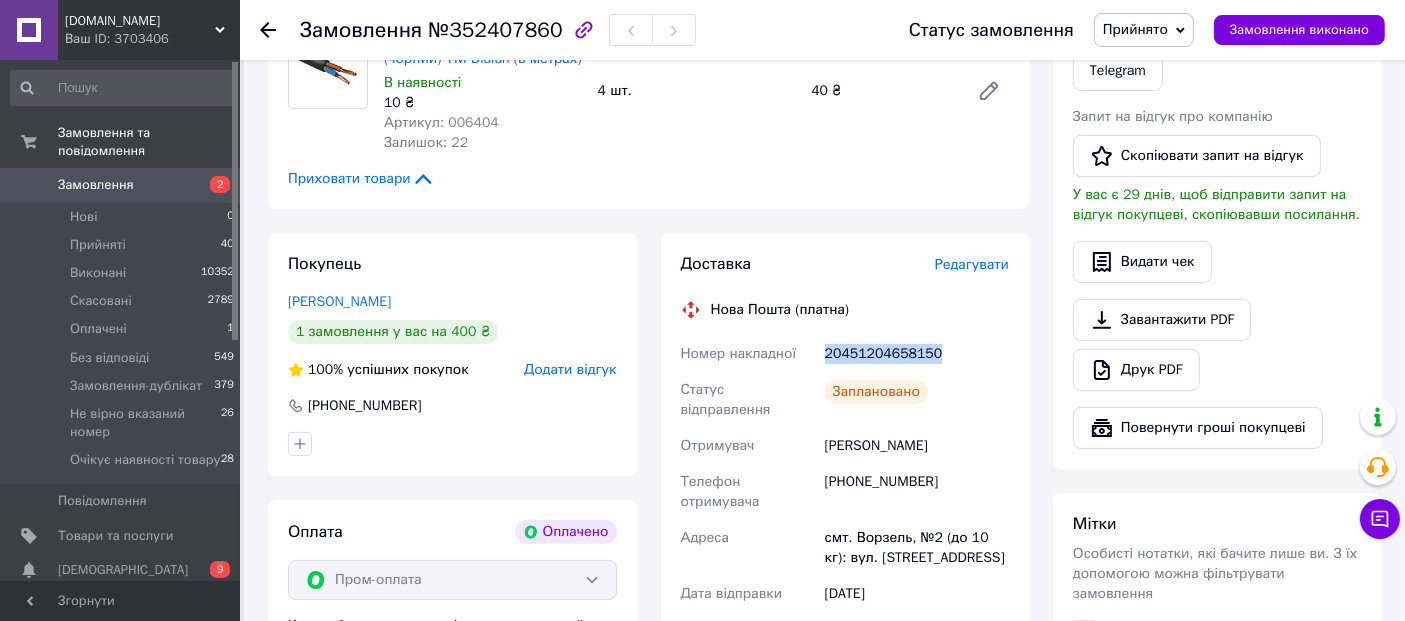 drag, startPoint x: 948, startPoint y: 348, endPoint x: 825, endPoint y: 357, distance: 123.32883 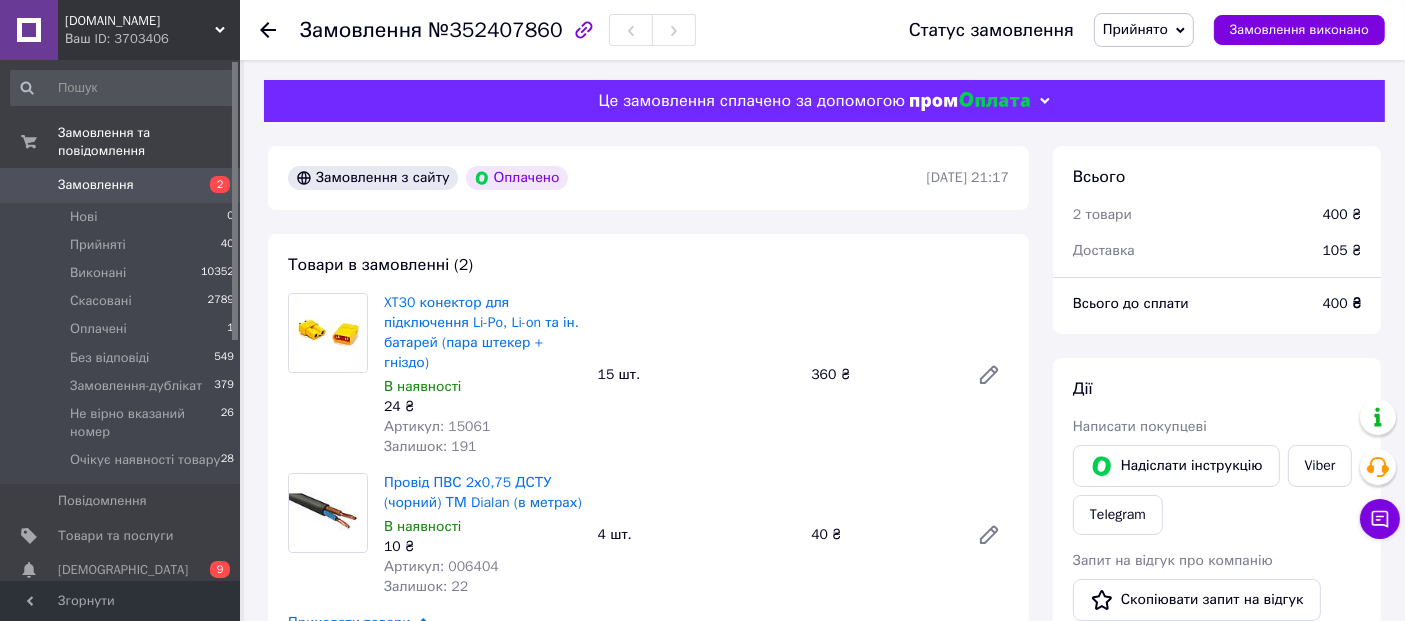 click 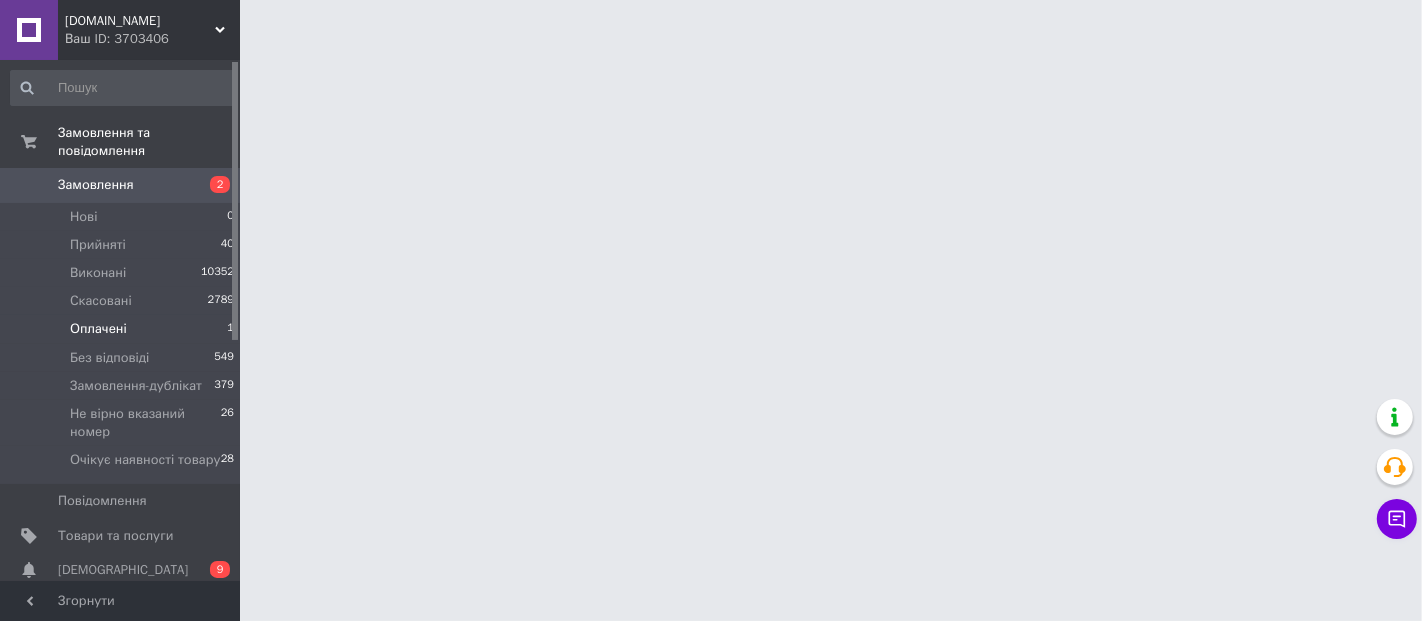 click on "Оплачені 1" at bounding box center (123, 329) 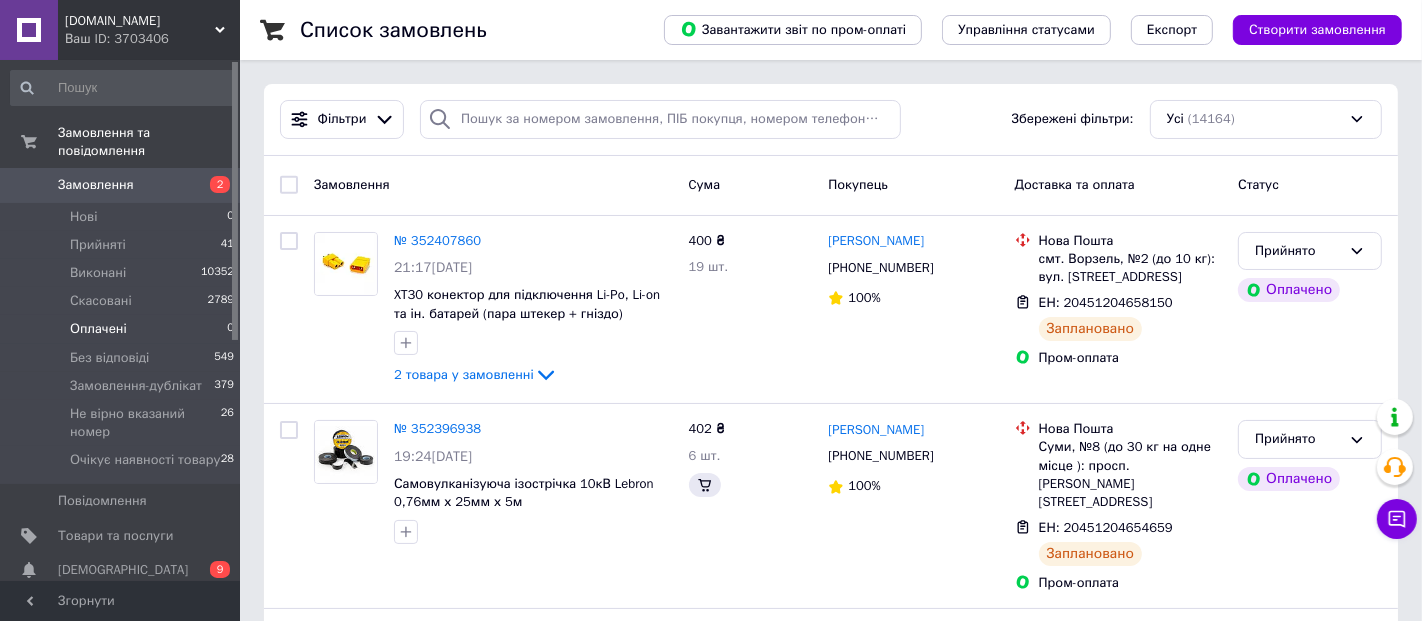 click on "Оплачені 0" at bounding box center (123, 329) 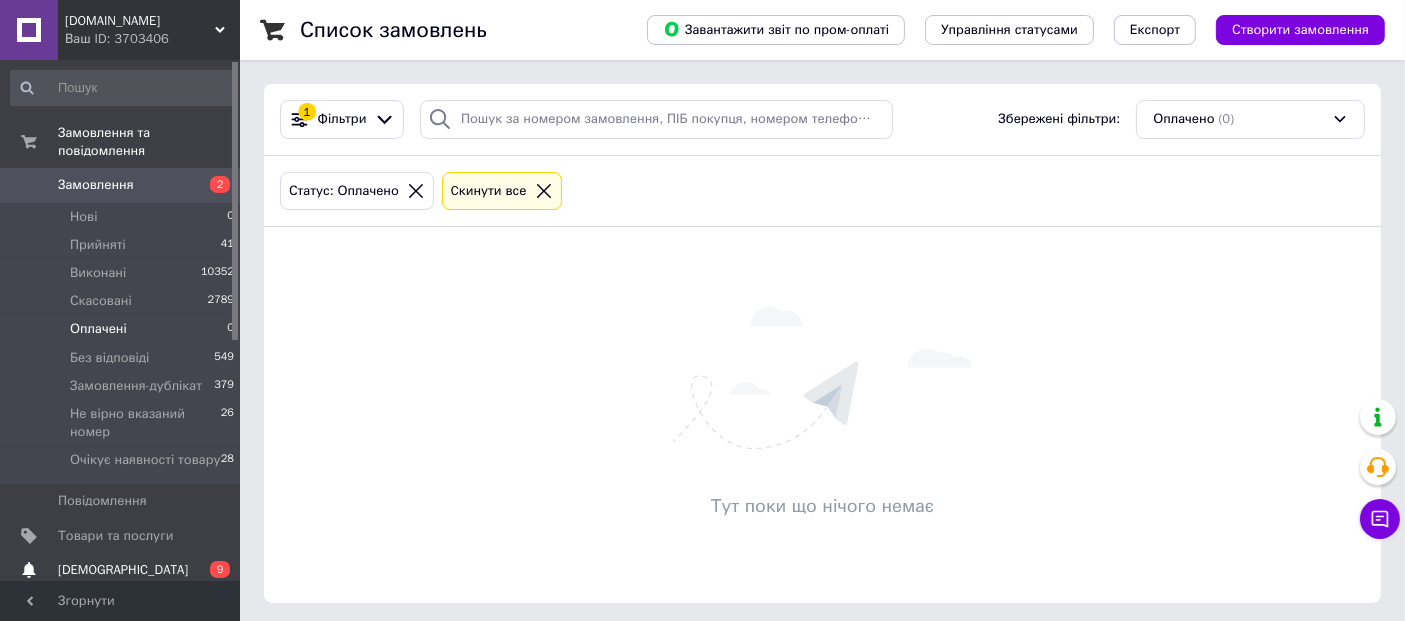 click on "0 9" at bounding box center (212, 570) 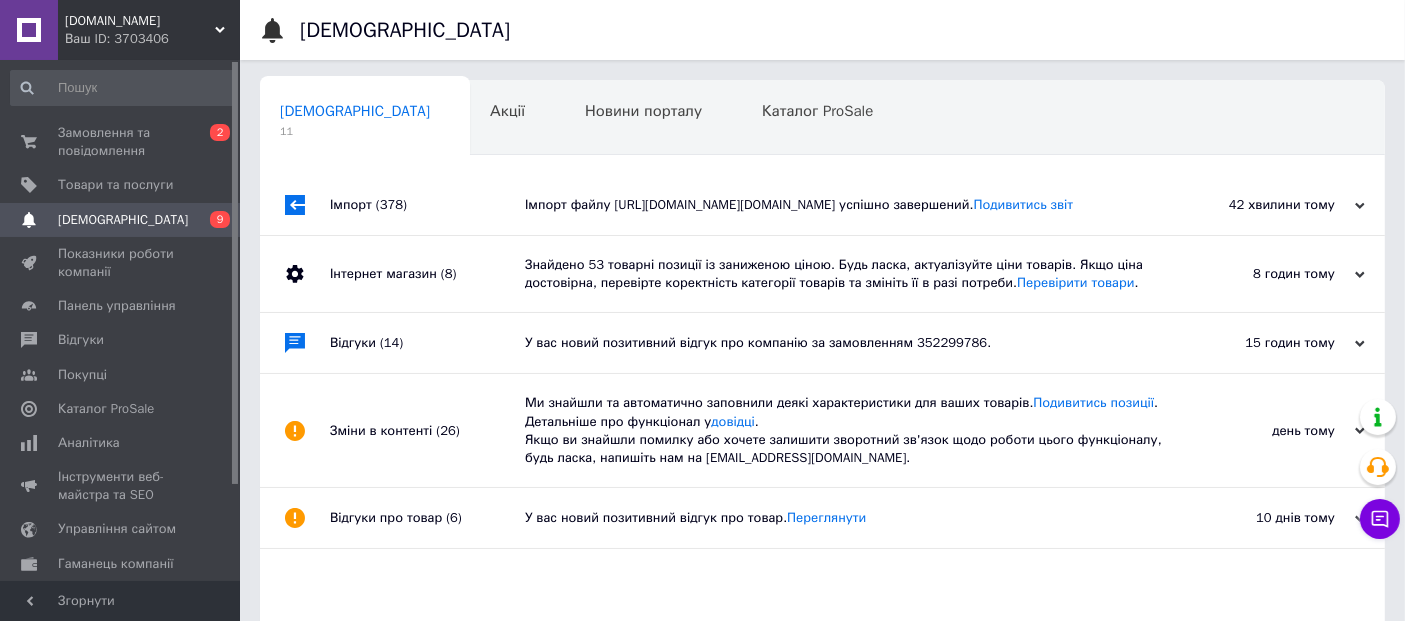 click on "У вас новий позитивний відгук про компанію за замовленням 352299786." at bounding box center (845, 343) 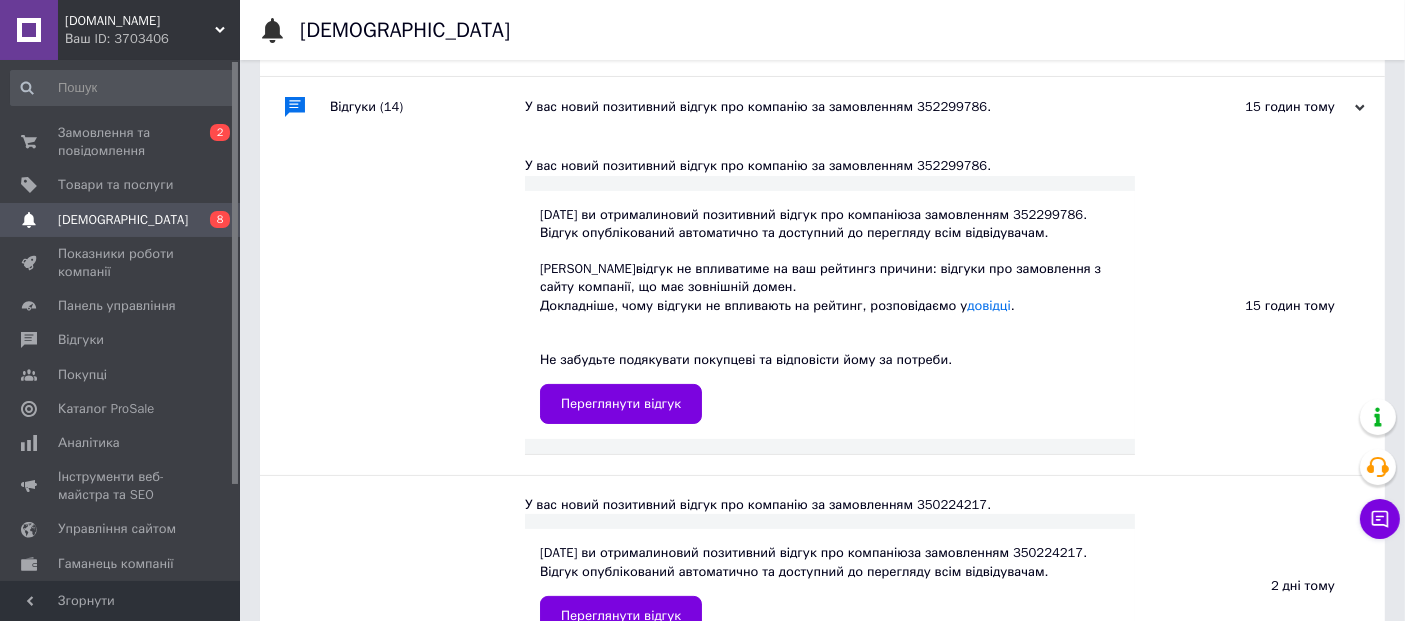 scroll, scrollTop: 444, scrollLeft: 0, axis: vertical 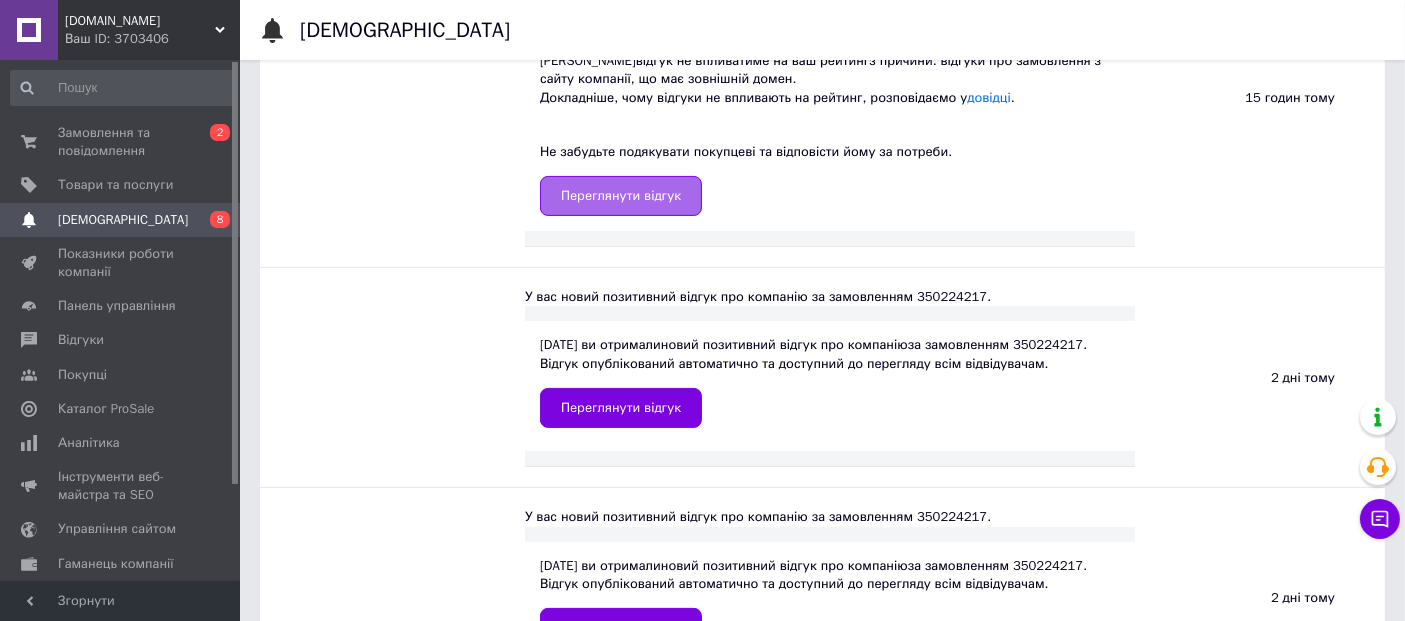 click on "Переглянути відгук" at bounding box center (621, 196) 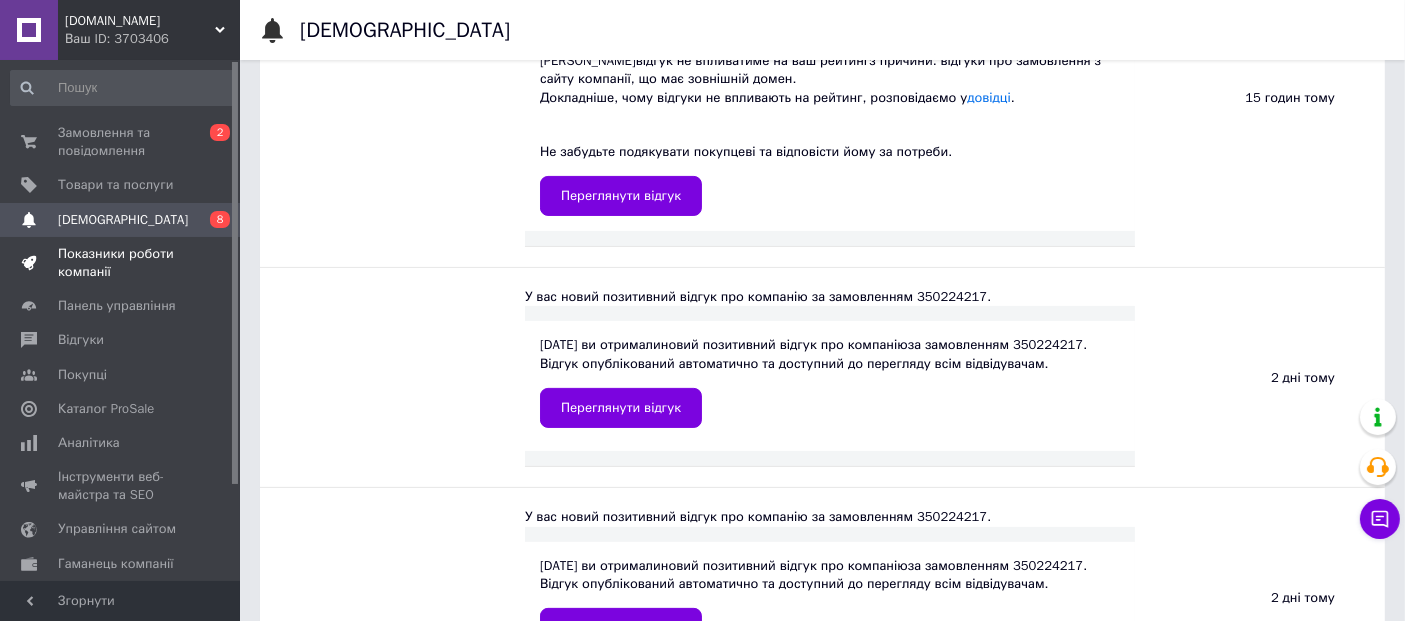 scroll, scrollTop: 0, scrollLeft: 0, axis: both 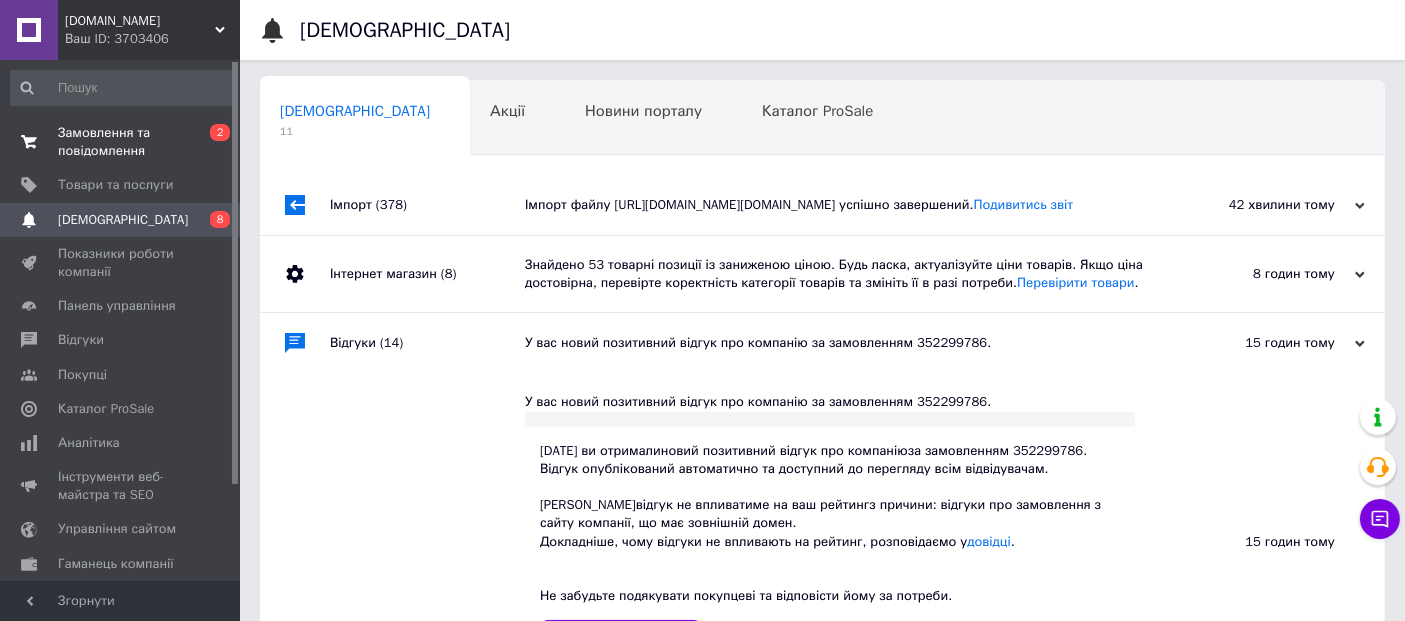click on "Замовлення та повідомлення" at bounding box center [121, 142] 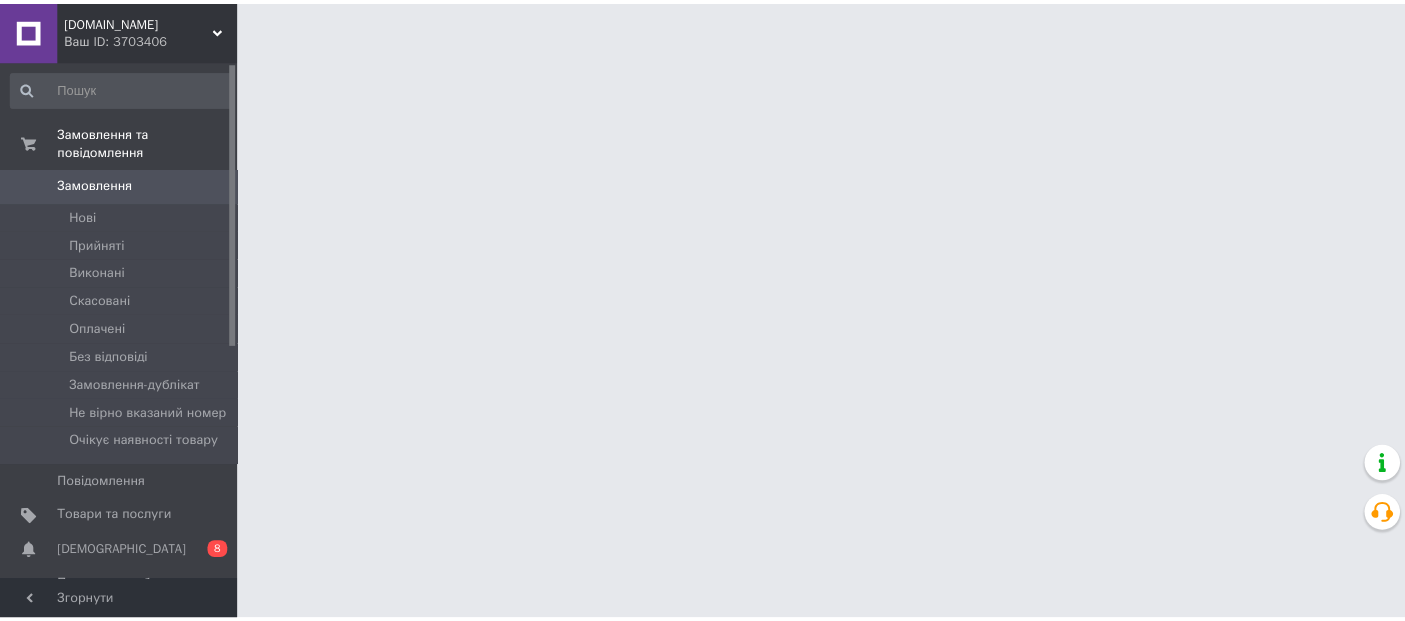 scroll, scrollTop: 0, scrollLeft: 0, axis: both 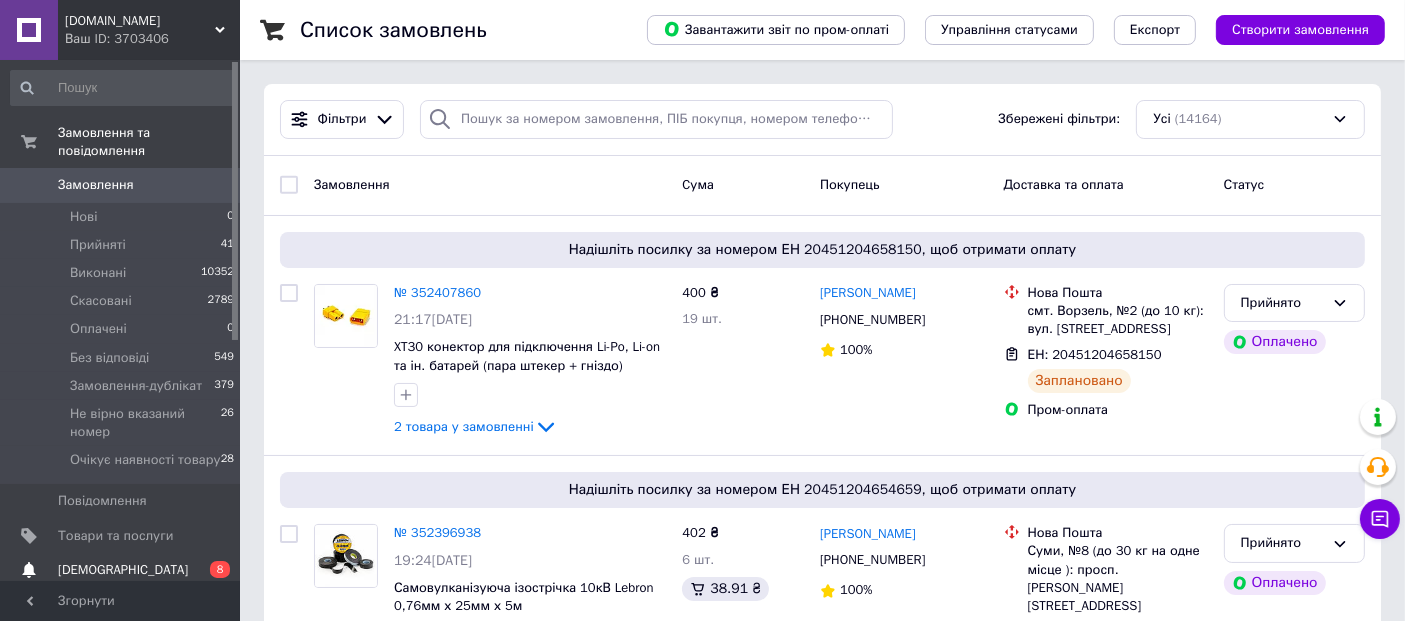 click on "8" at bounding box center [220, 569] 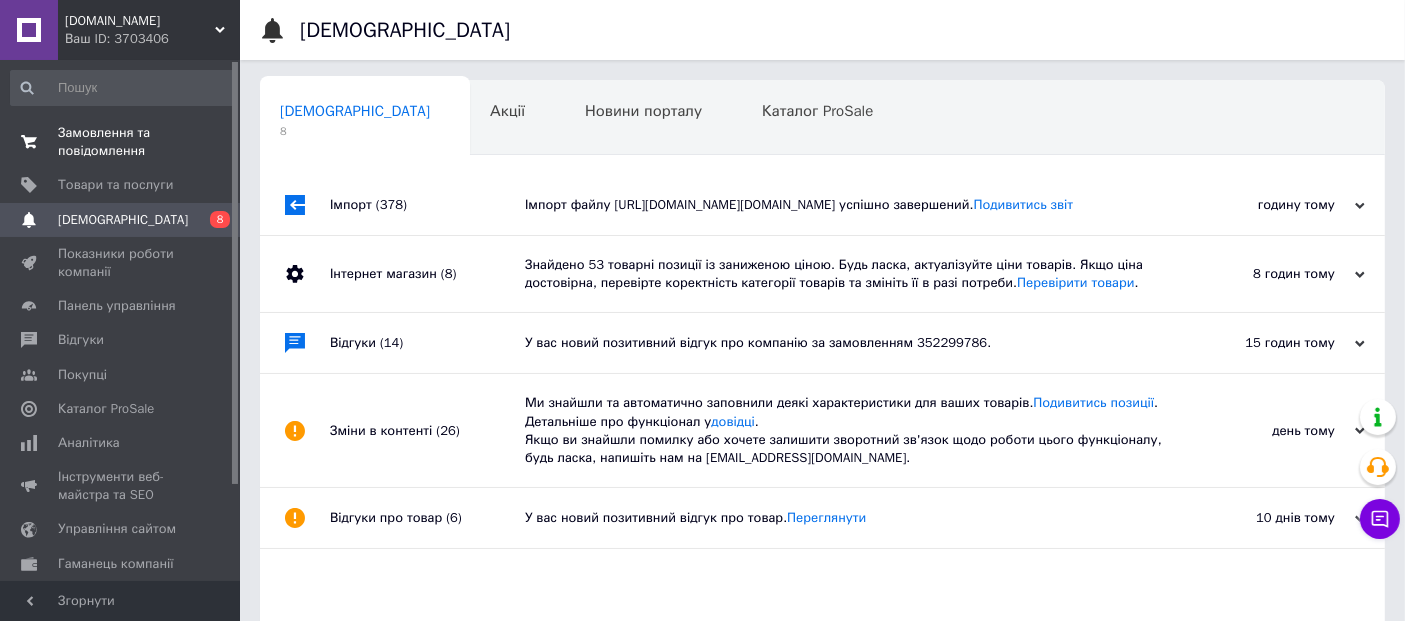 click on "Замовлення та повідомлення" at bounding box center [121, 142] 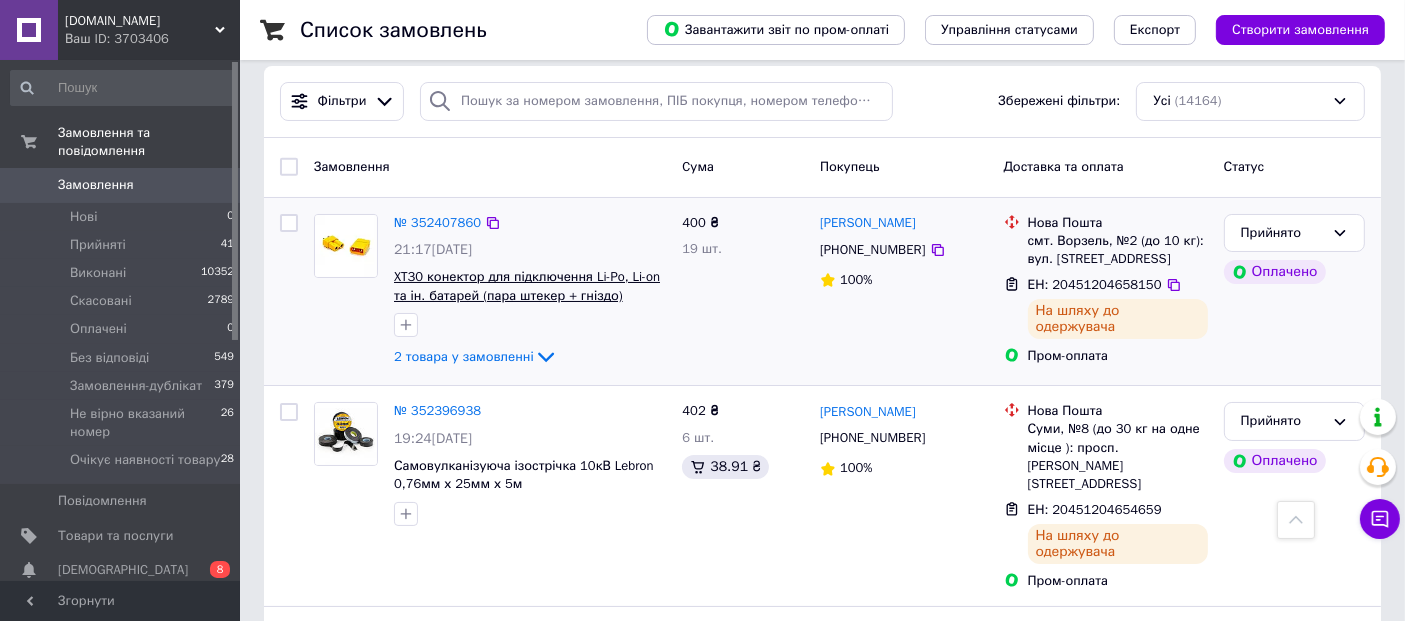 scroll, scrollTop: 0, scrollLeft: 0, axis: both 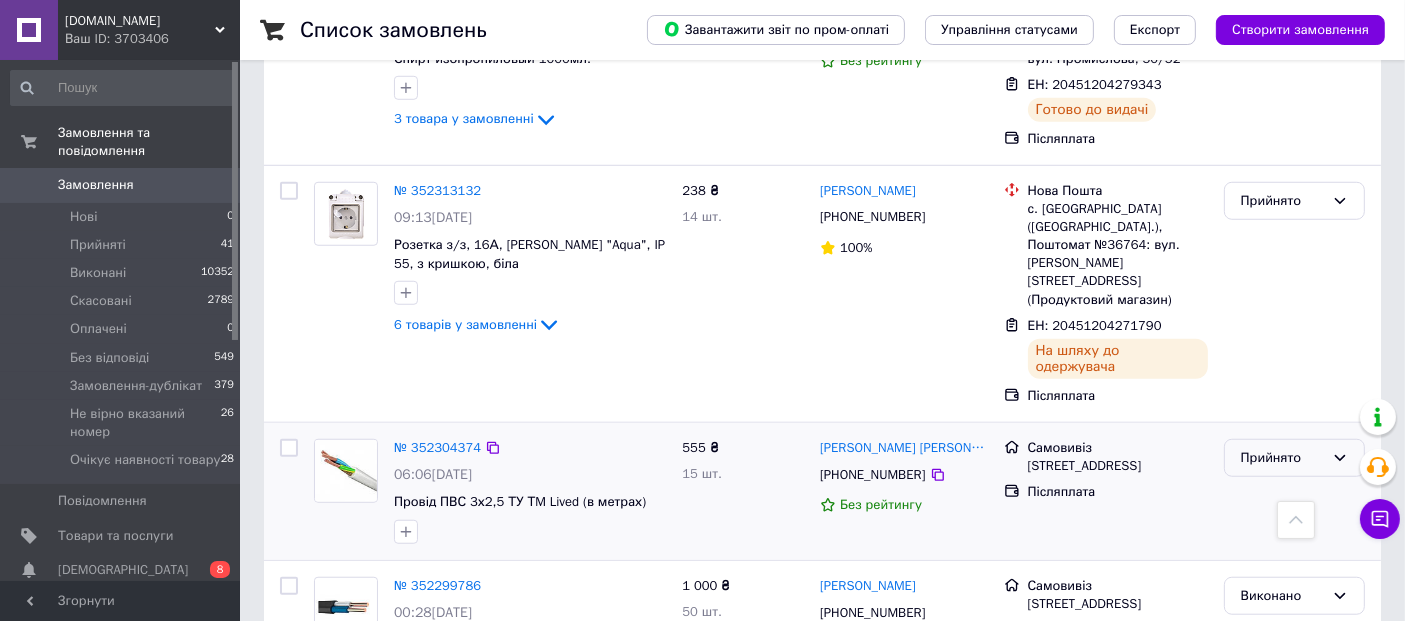 click on "Прийнято" at bounding box center (1282, 458) 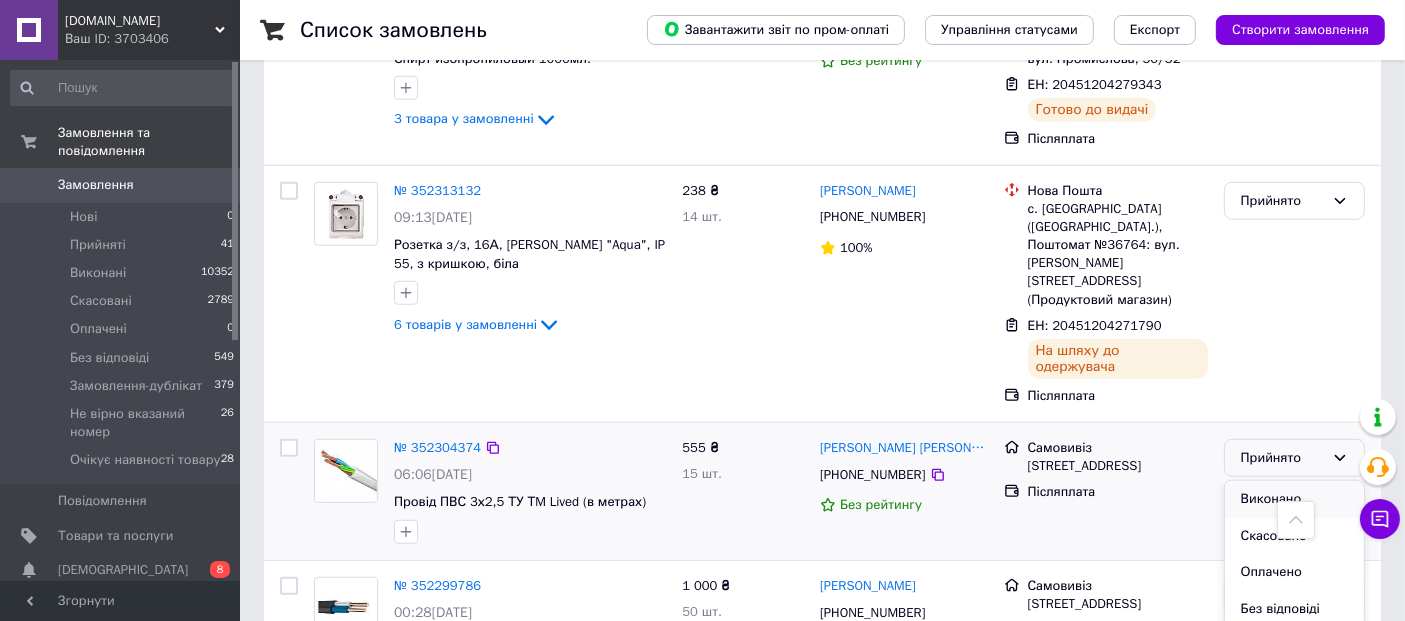 click on "Виконано" at bounding box center (1294, 499) 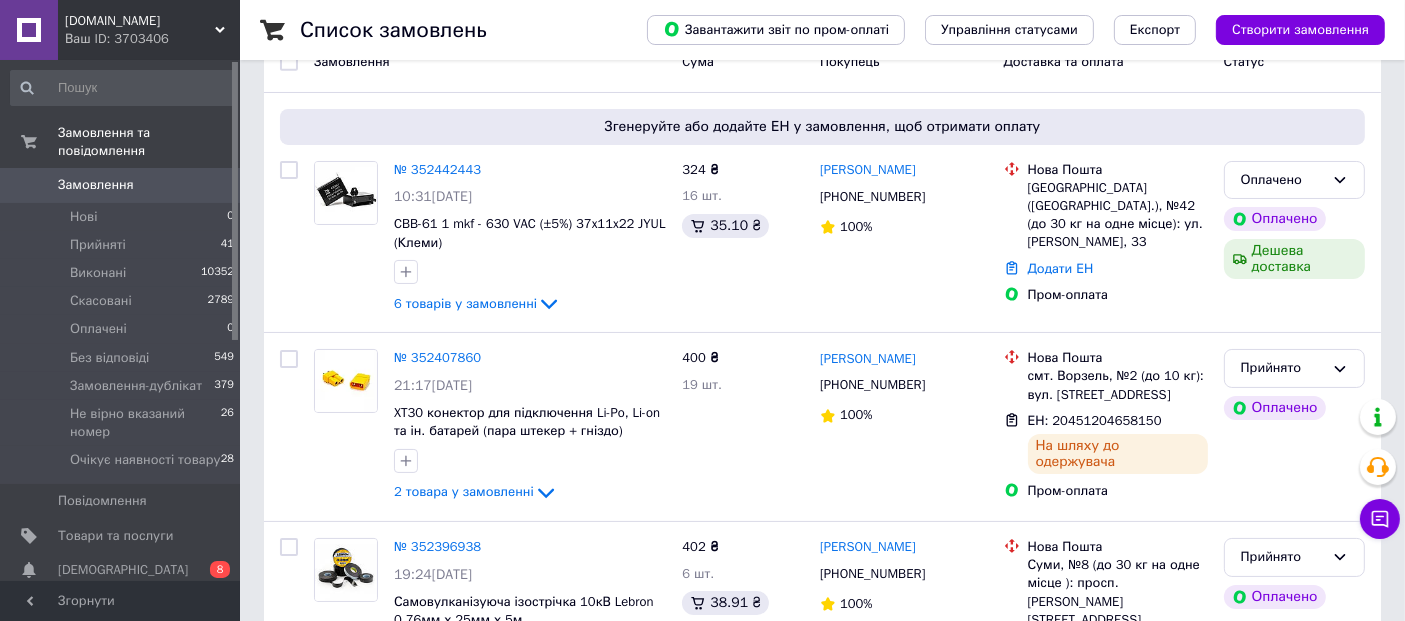 scroll, scrollTop: 0, scrollLeft: 0, axis: both 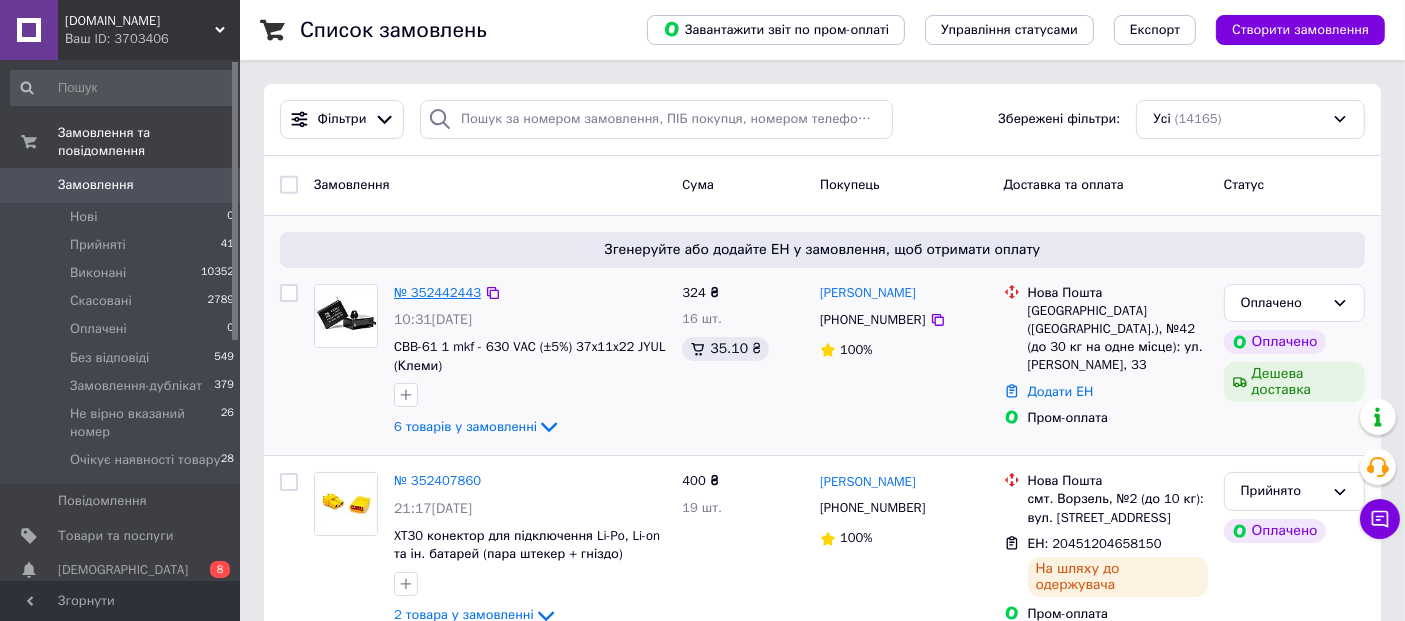 click on "№ 352442443" at bounding box center [437, 292] 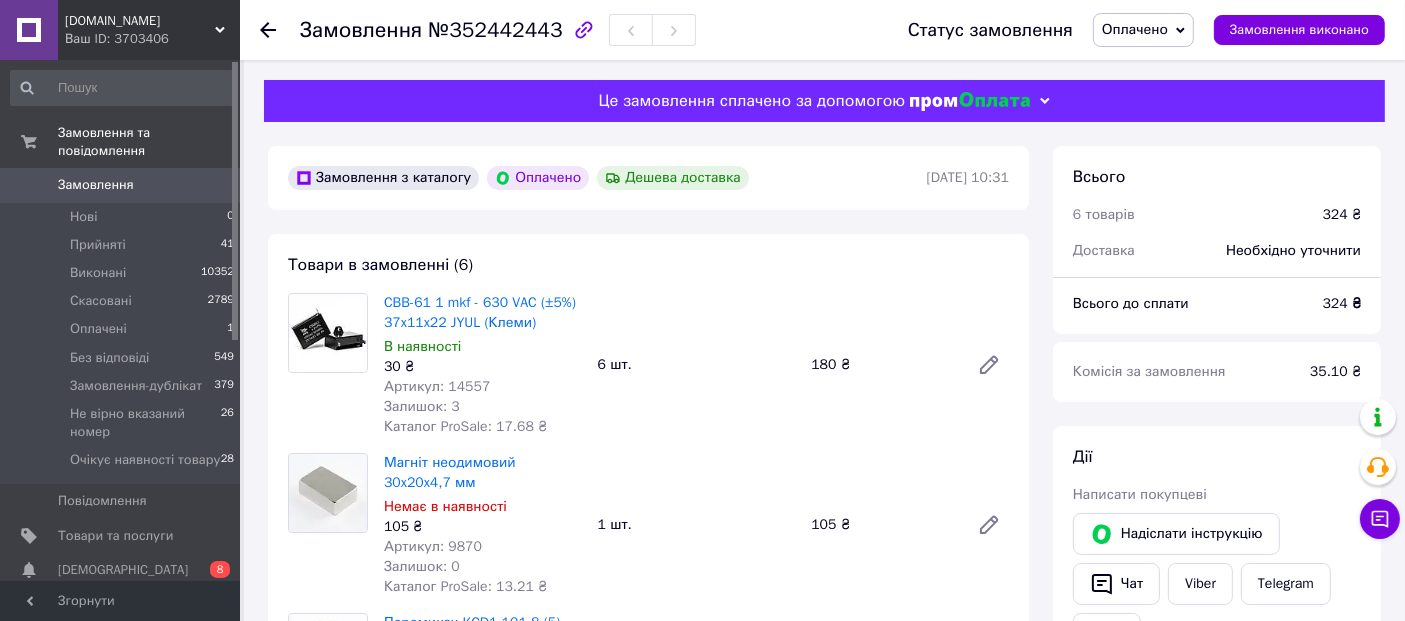 click on "Оплачено" at bounding box center (1135, 29) 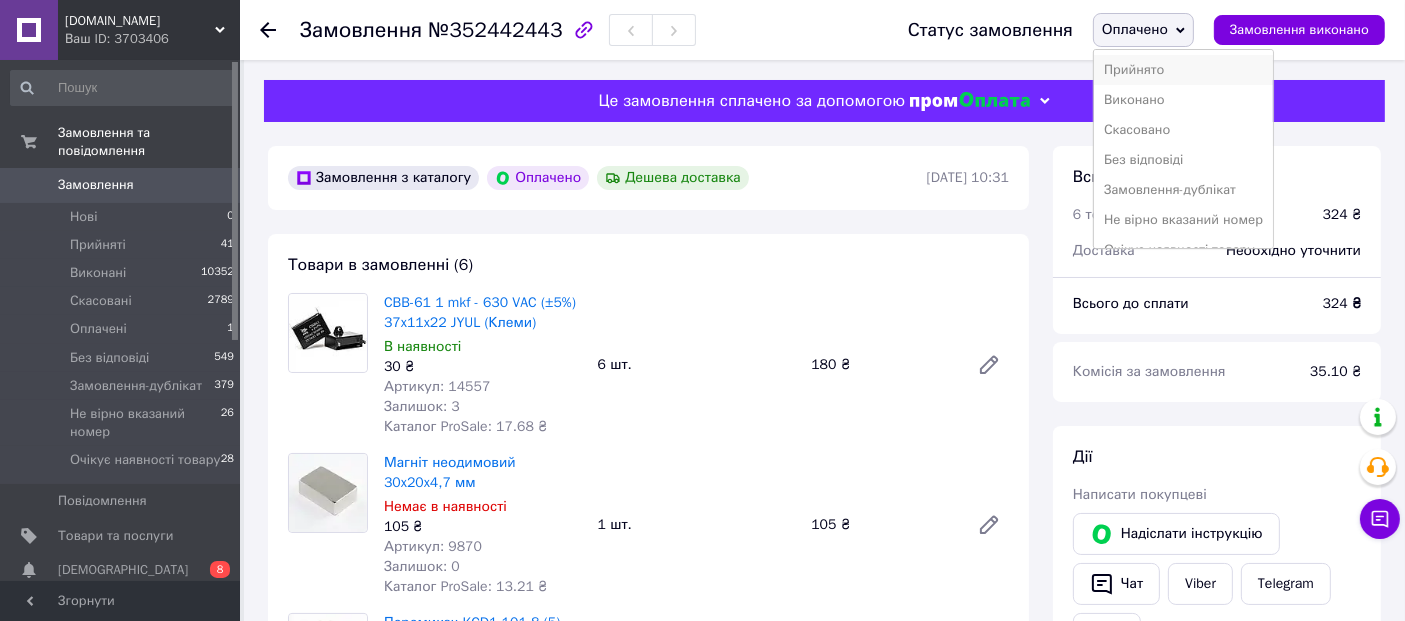 click on "Прийнято" at bounding box center (1183, 70) 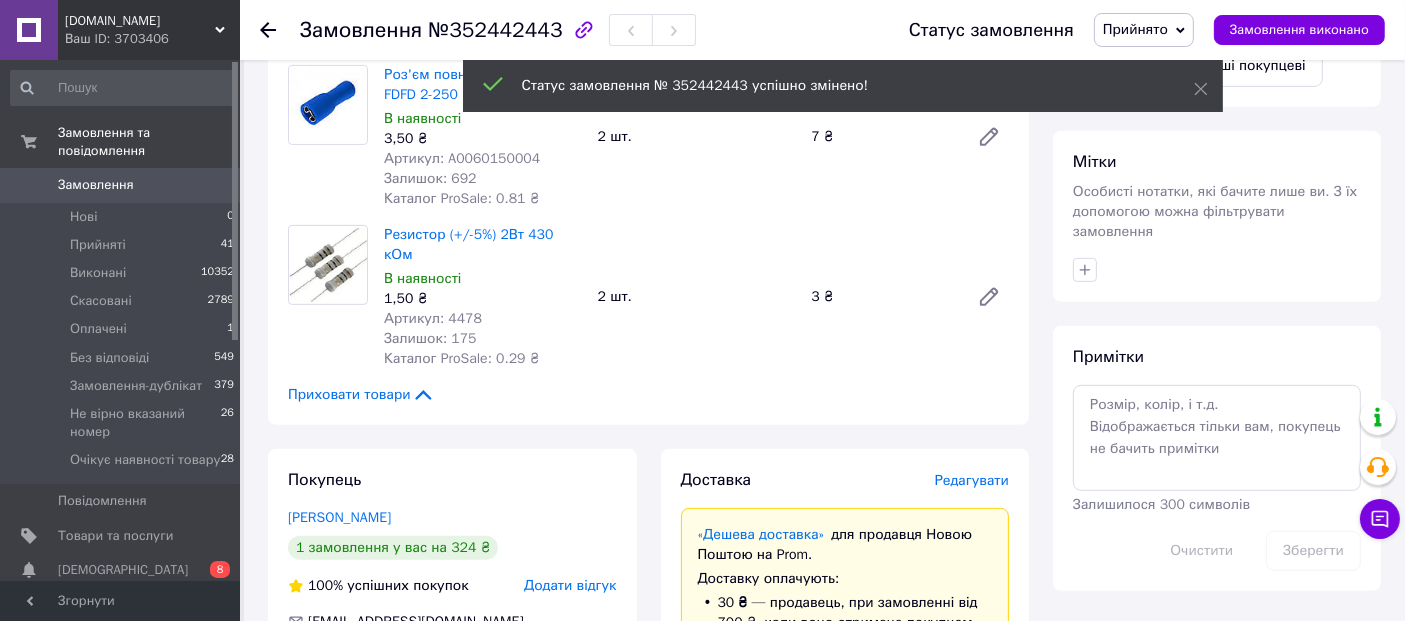 scroll, scrollTop: 0, scrollLeft: 0, axis: both 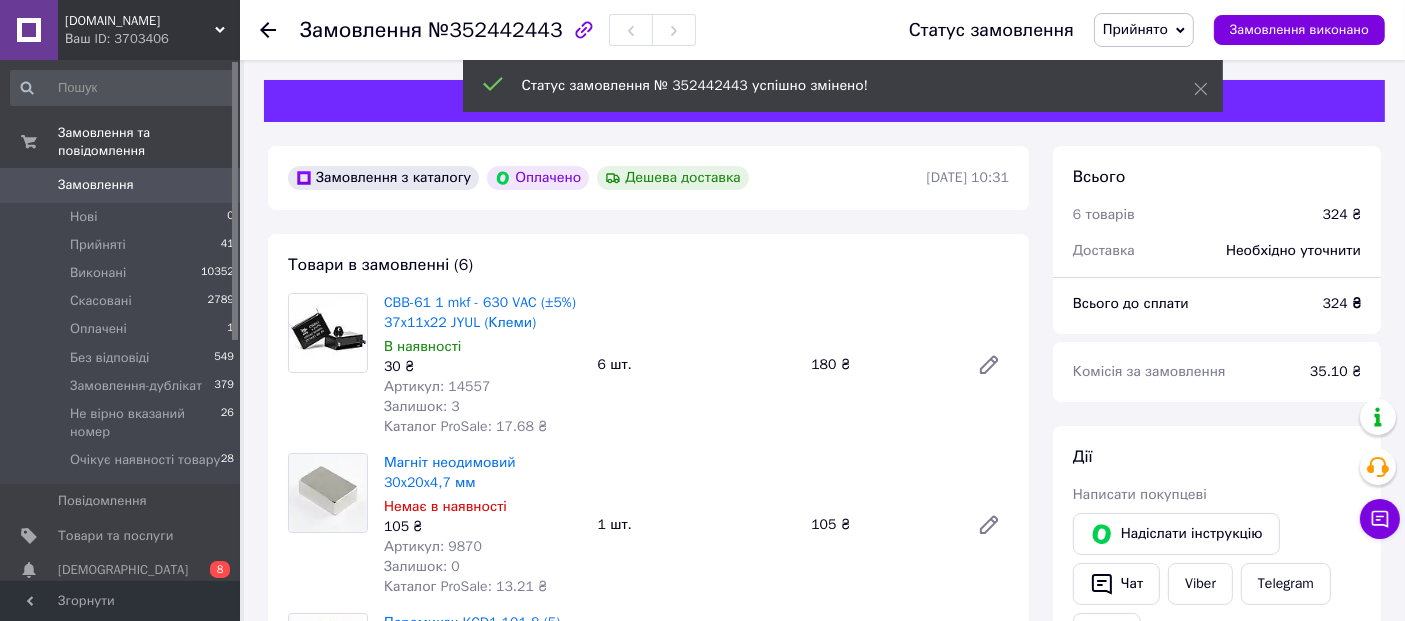 click on "Замовлення №352442443" at bounding box center [498, 30] 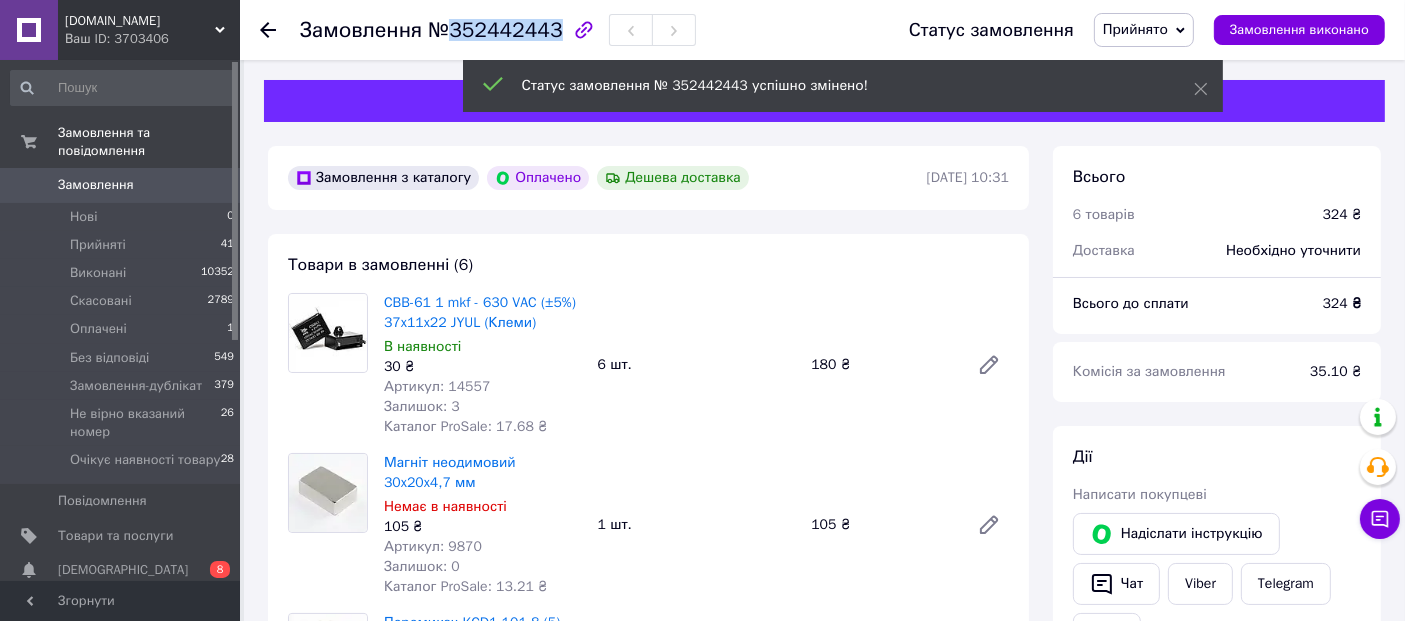 click on "Замовлення №352442443" at bounding box center [498, 30] 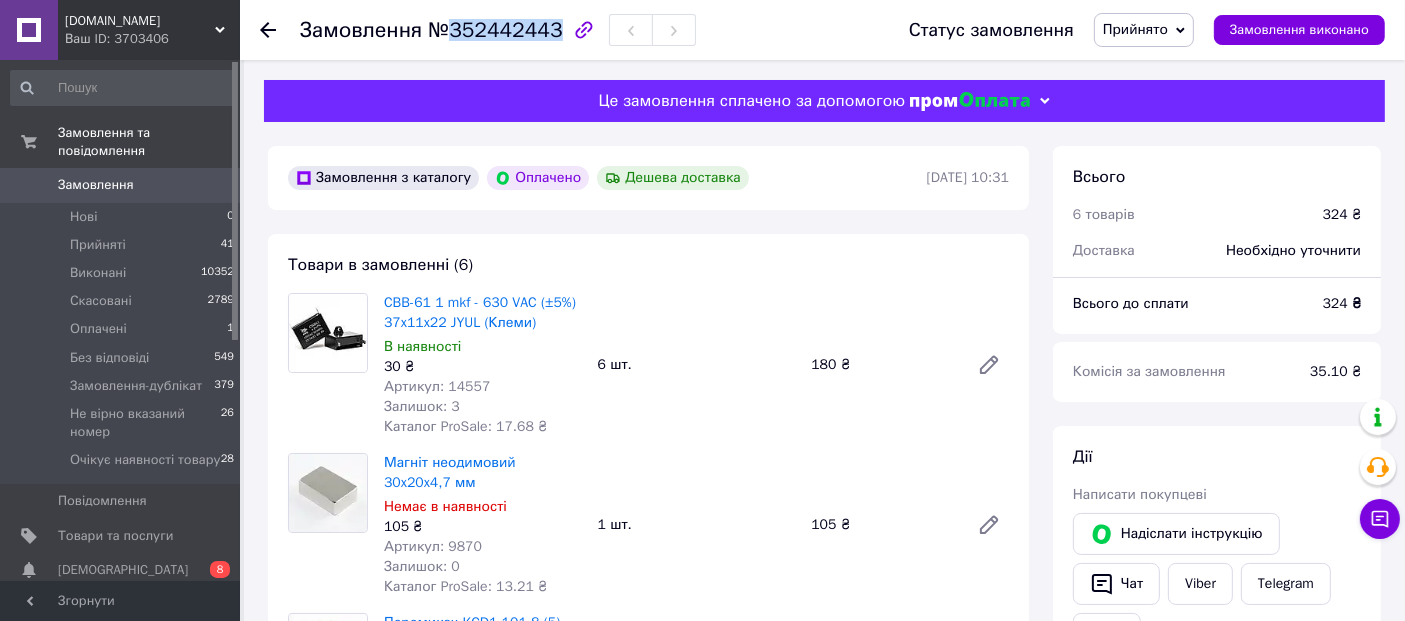 click on "CBB-61     1 mkf - 630 VAC      (±5%)      37x11x22  JYUL   (Клеми) В наявності 30 ₴ Артикул: 14557 Залишок: 3 Каталог ProSale: 17.68 ₴" at bounding box center [483, 365] 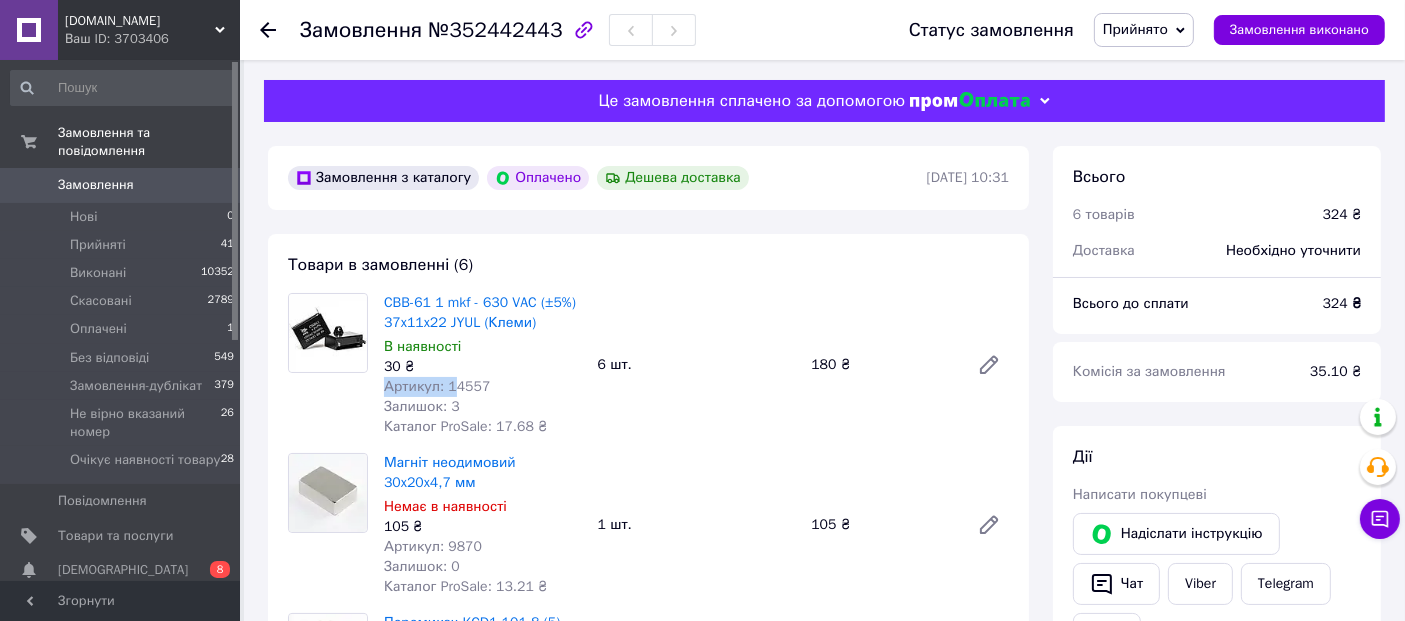 click on "Артикул: 14557" at bounding box center [437, 386] 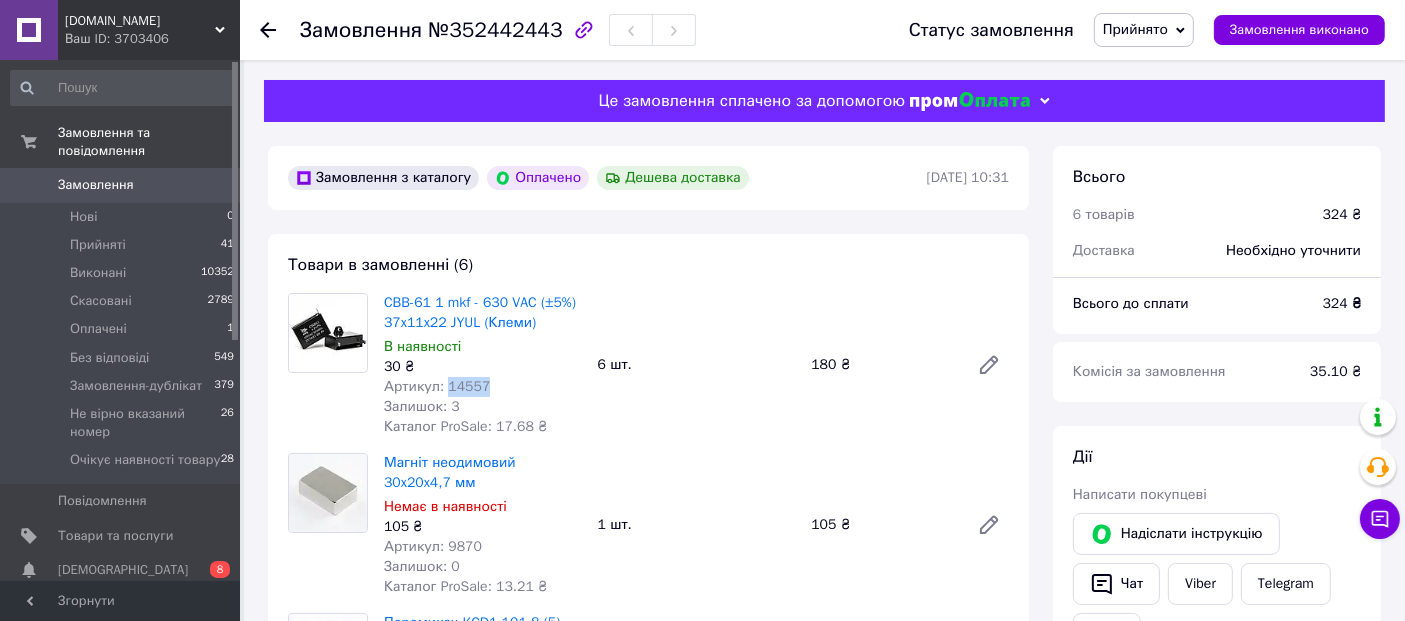 click on "Артикул: 14557" at bounding box center (437, 386) 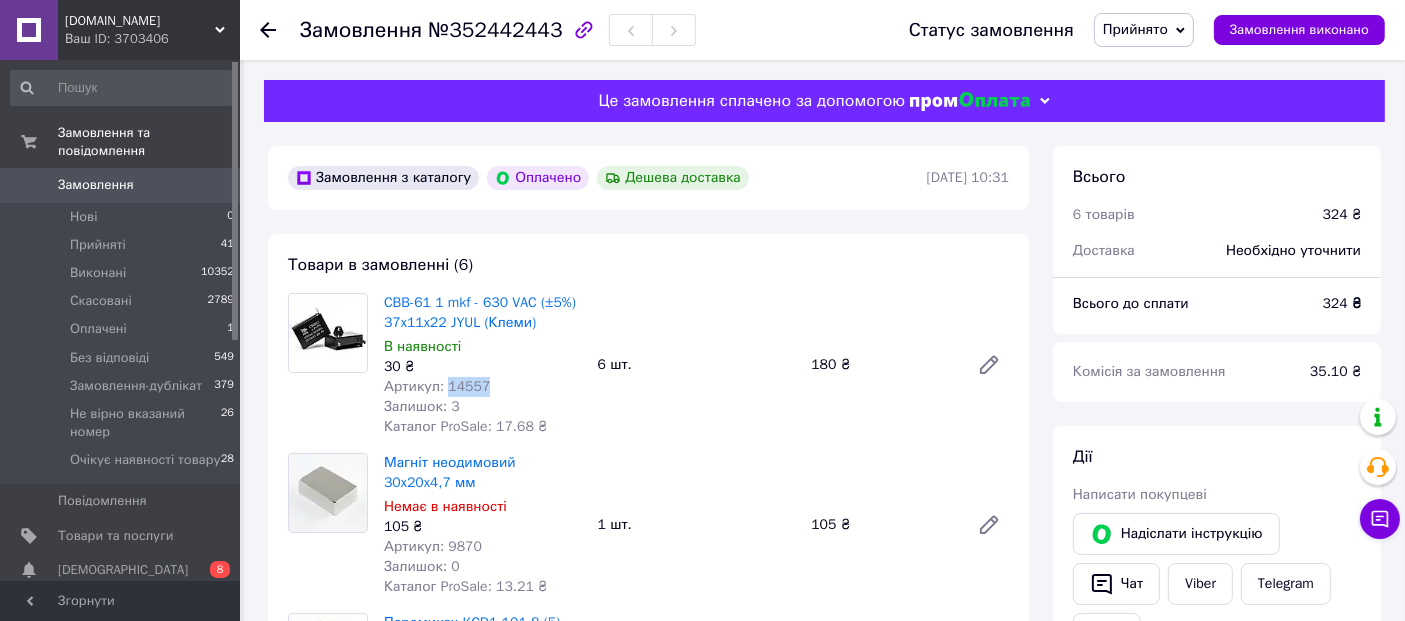 scroll, scrollTop: 222, scrollLeft: 0, axis: vertical 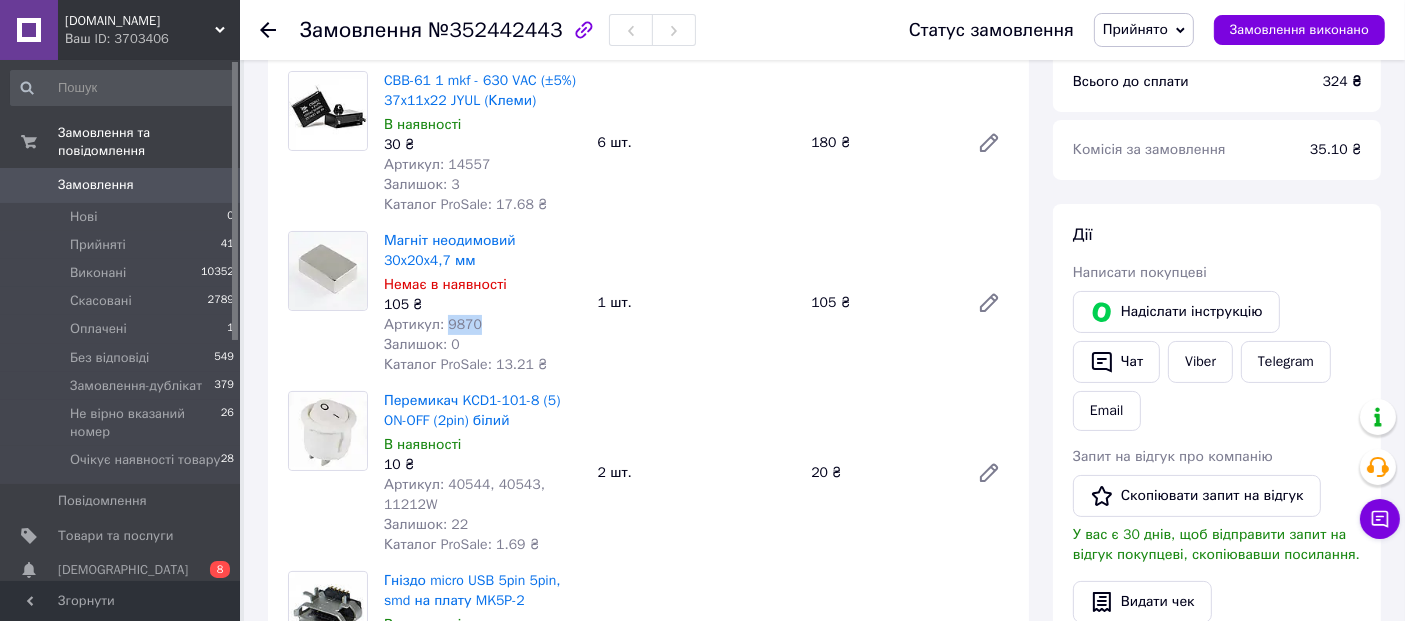 drag, startPoint x: 445, startPoint y: 321, endPoint x: 485, endPoint y: 321, distance: 40 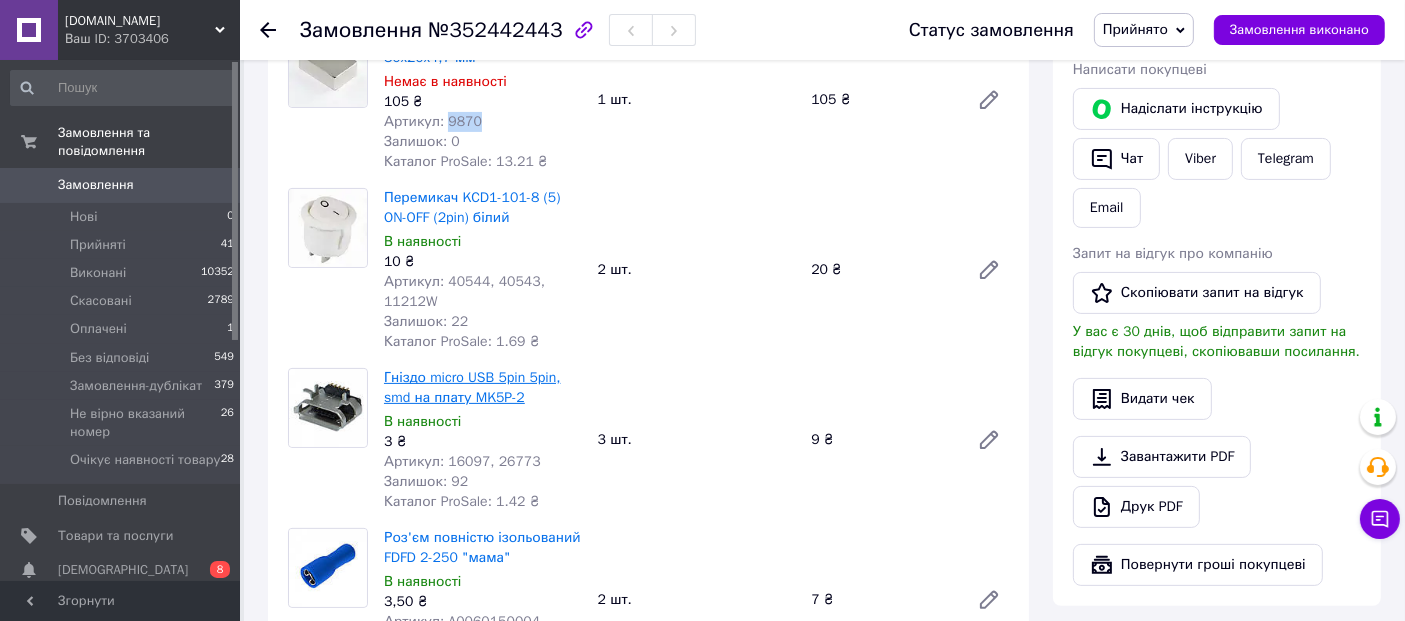 scroll, scrollTop: 444, scrollLeft: 0, axis: vertical 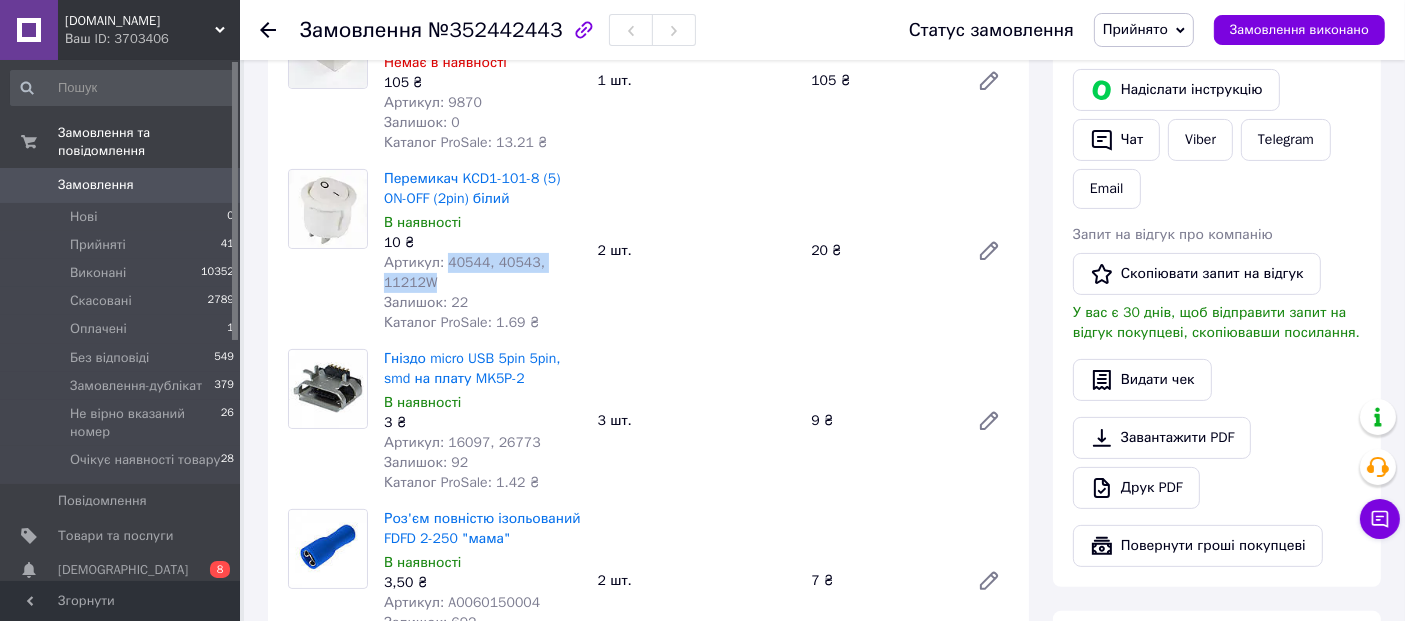 drag, startPoint x: 451, startPoint y: 267, endPoint x: 454, endPoint y: 279, distance: 12.369317 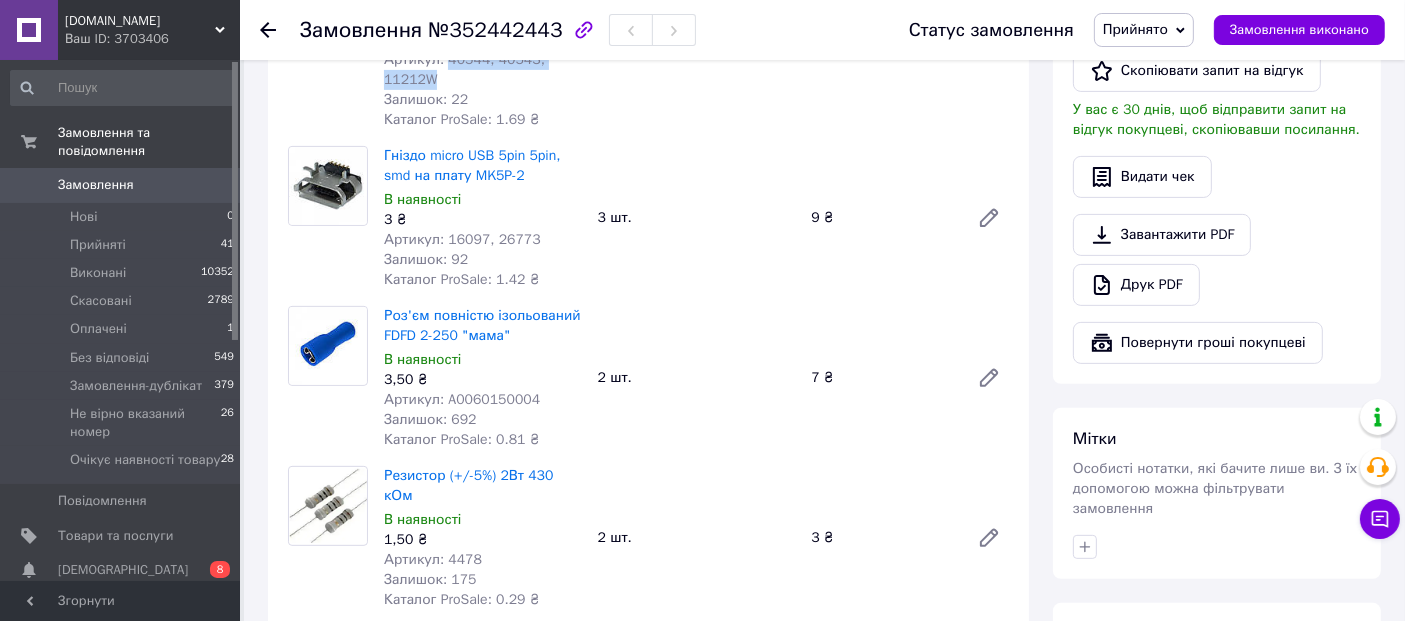 scroll, scrollTop: 666, scrollLeft: 0, axis: vertical 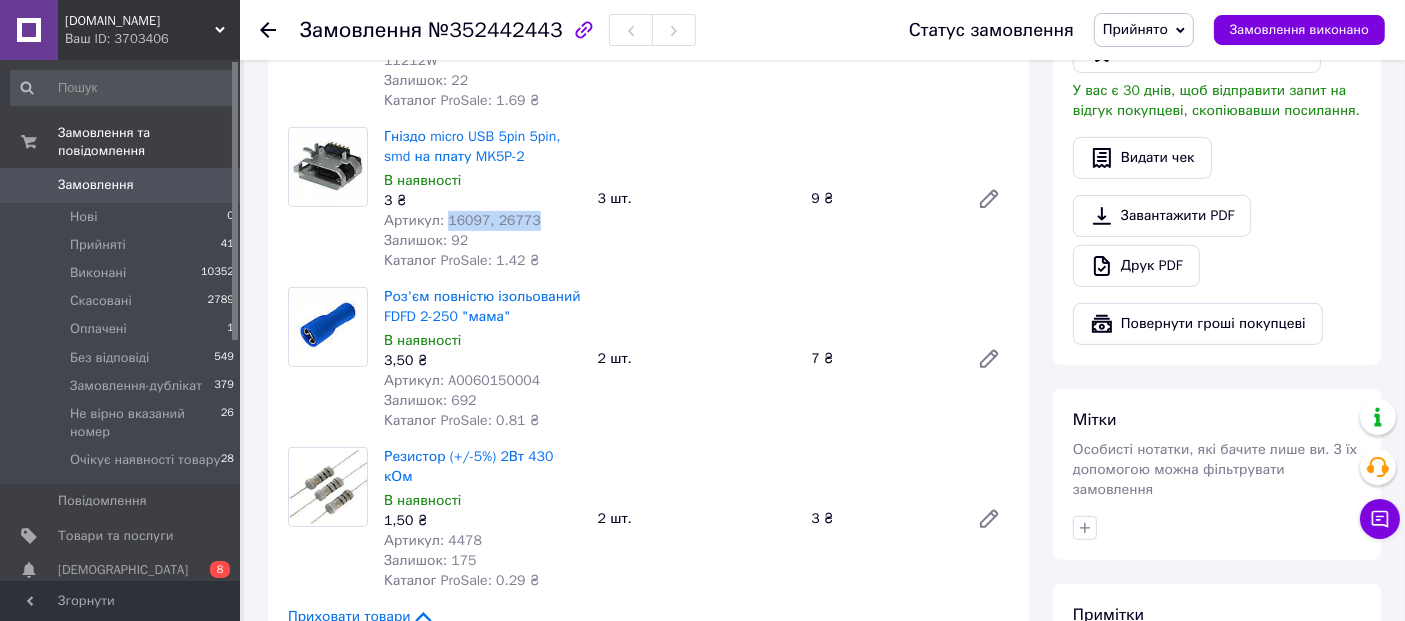 drag, startPoint x: 460, startPoint y: 221, endPoint x: 540, endPoint y: 221, distance: 80 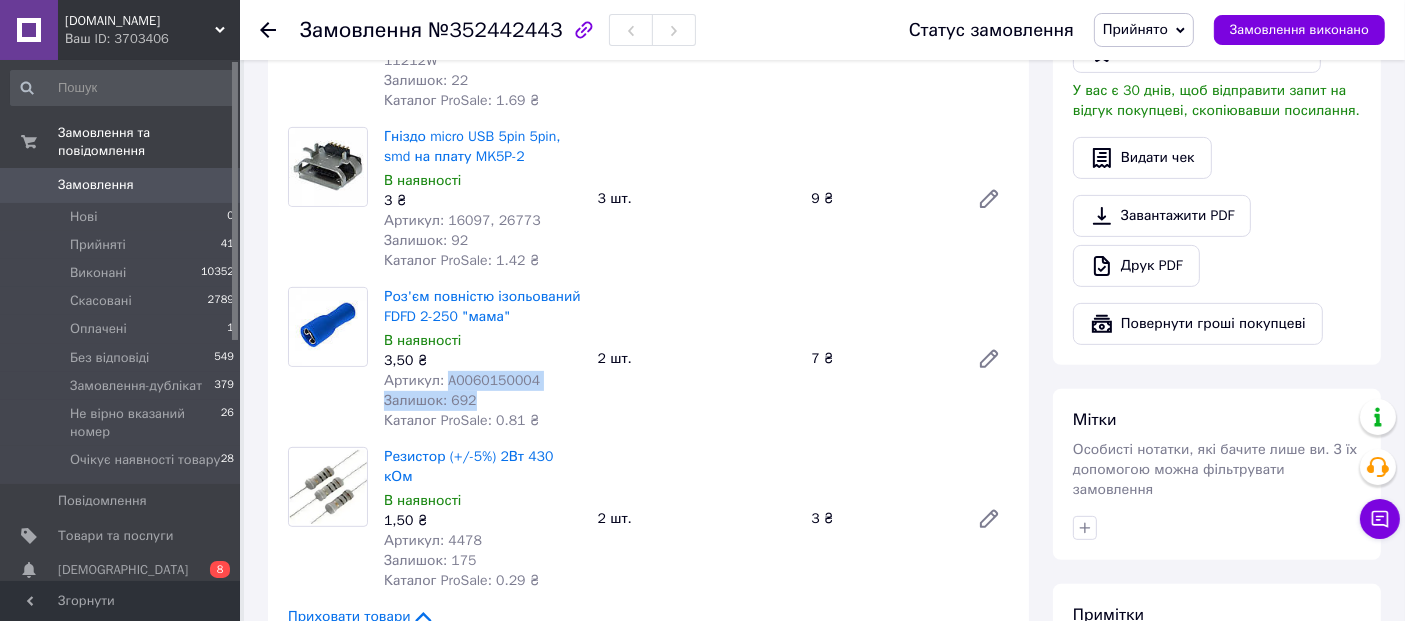 drag, startPoint x: 445, startPoint y: 381, endPoint x: 539, endPoint y: 391, distance: 94.53042 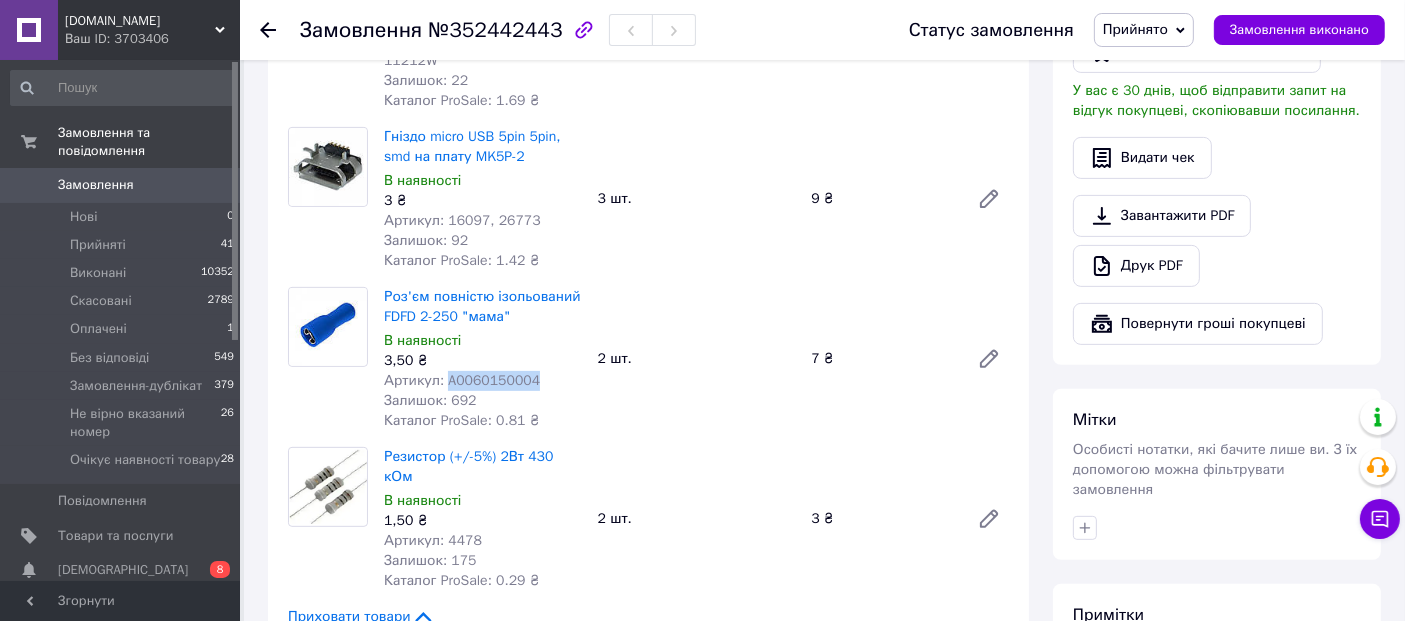drag, startPoint x: 445, startPoint y: 378, endPoint x: 530, endPoint y: 387, distance: 85.47514 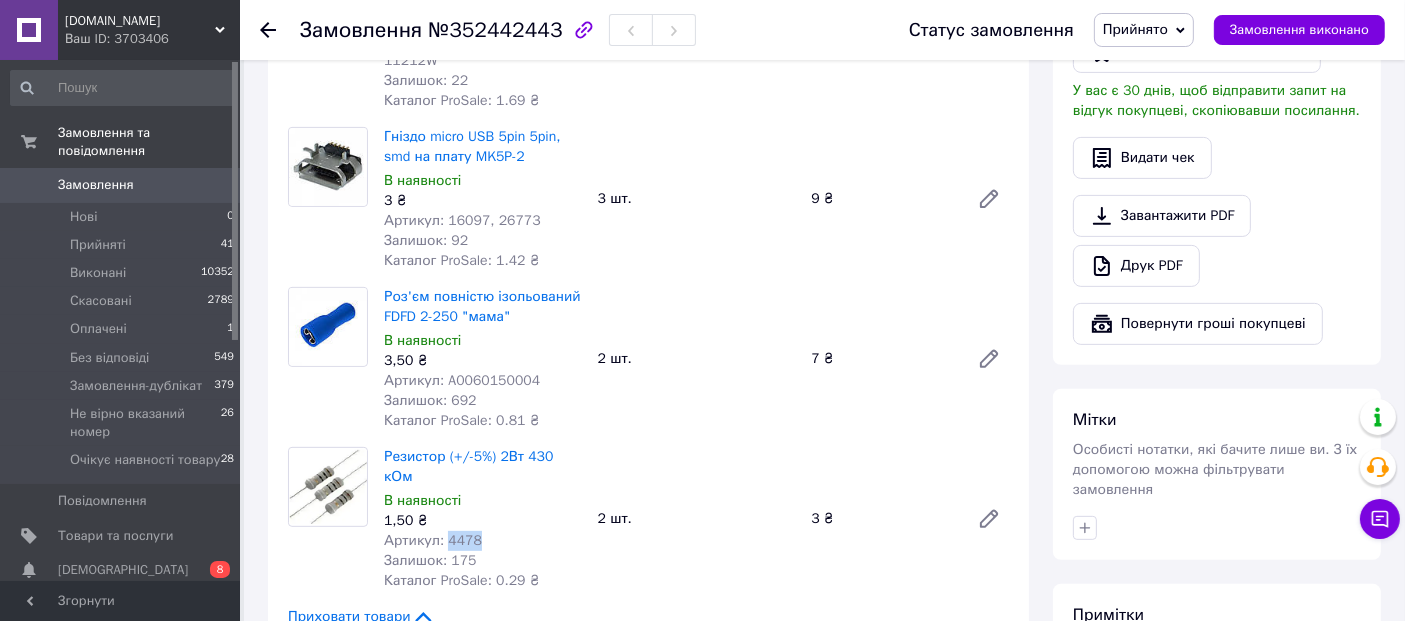 drag, startPoint x: 445, startPoint y: 516, endPoint x: 491, endPoint y: 518, distance: 46.043457 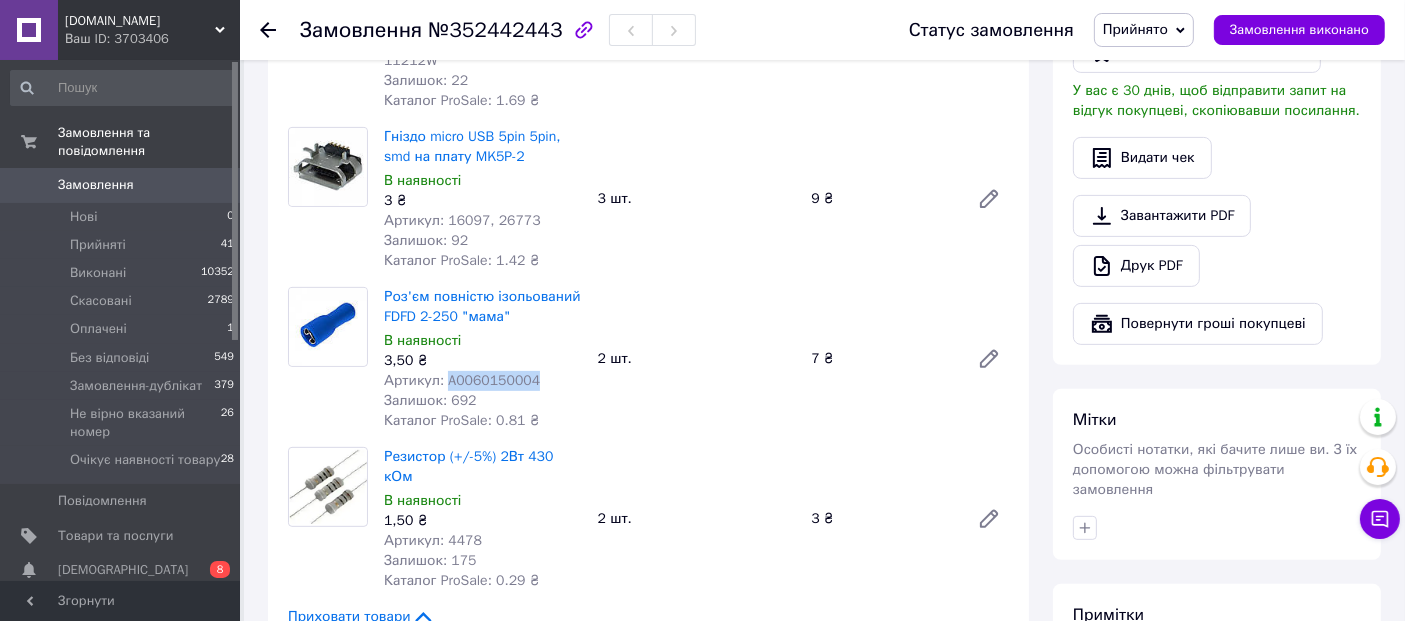 drag, startPoint x: 452, startPoint y: 380, endPoint x: 539, endPoint y: 379, distance: 87.005745 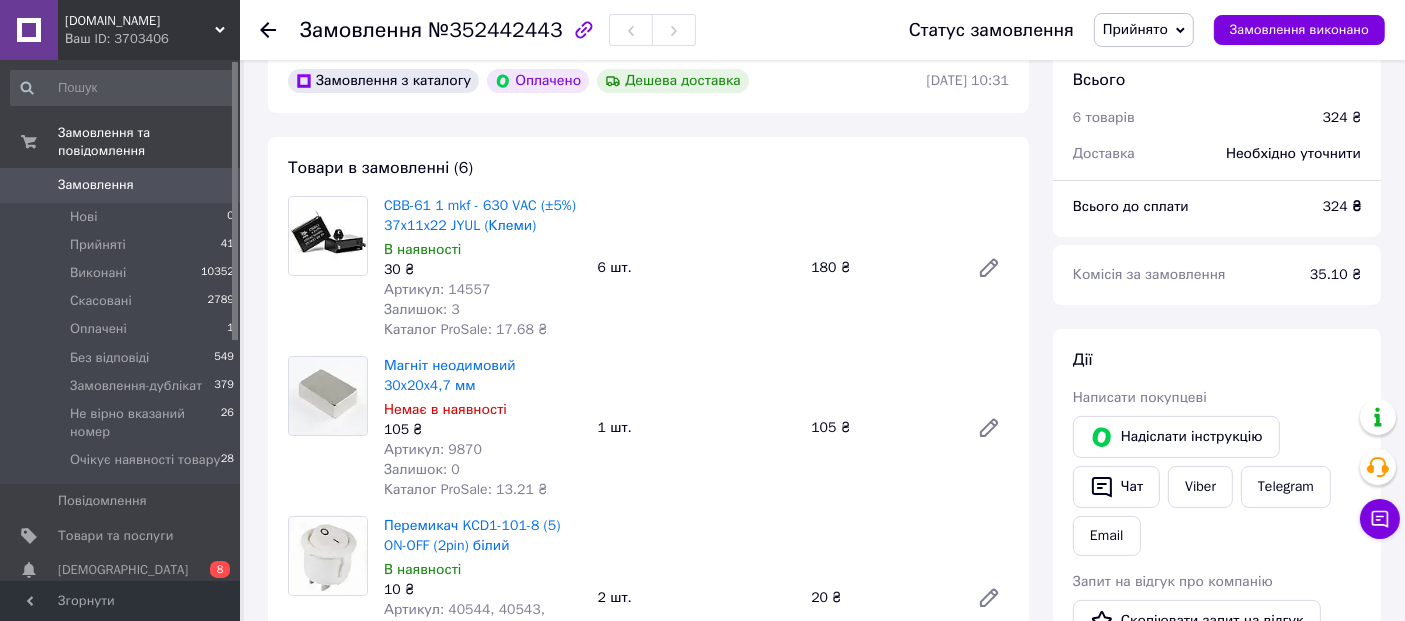 scroll, scrollTop: 0, scrollLeft: 0, axis: both 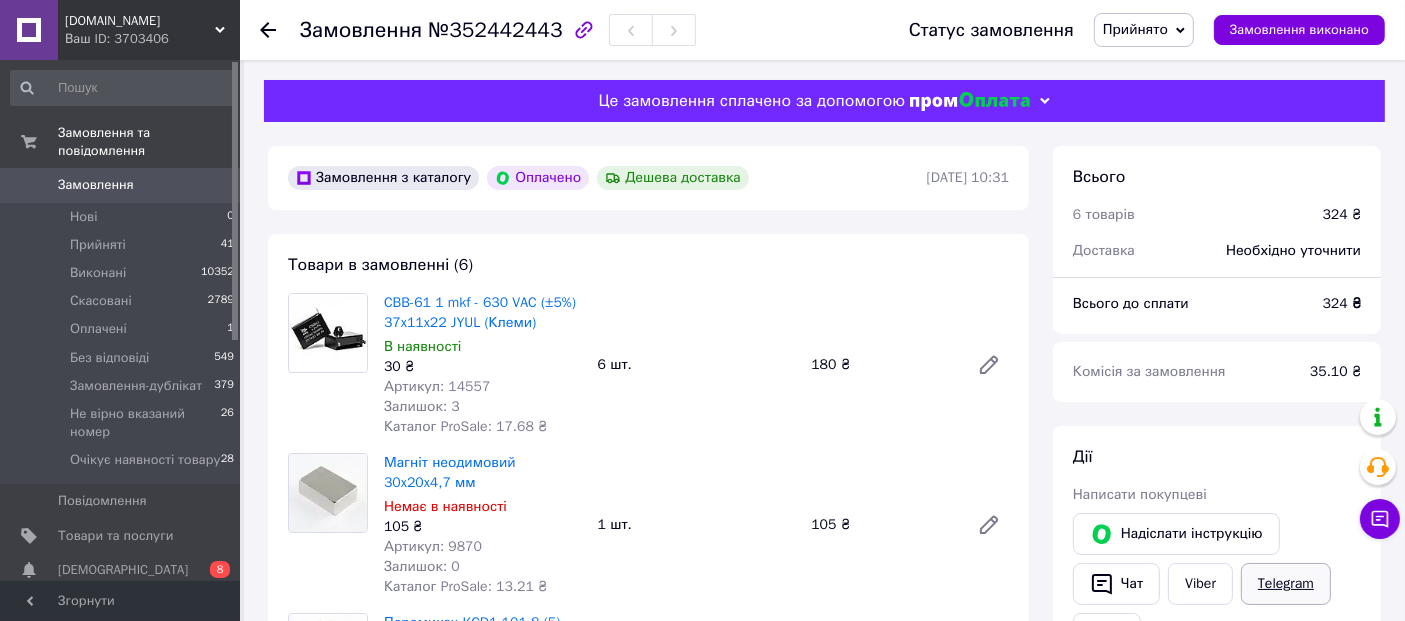 click on "Telegram" at bounding box center [1286, 584] 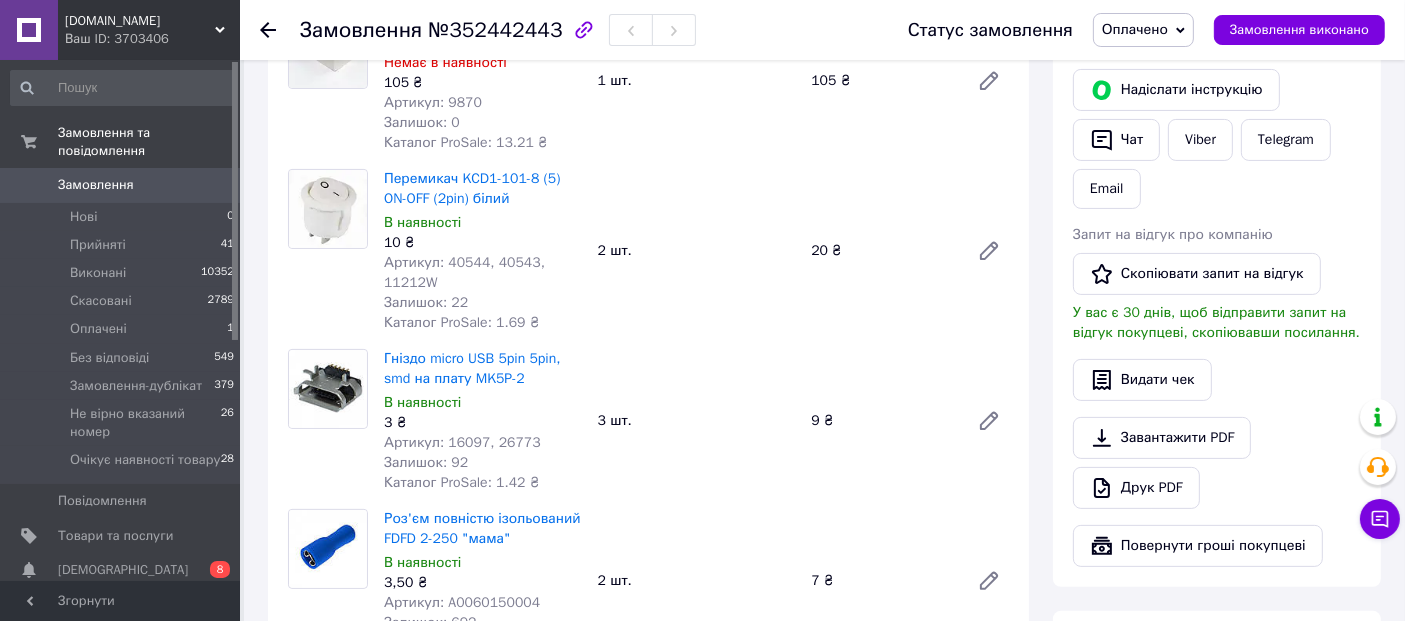 scroll, scrollTop: 222, scrollLeft: 0, axis: vertical 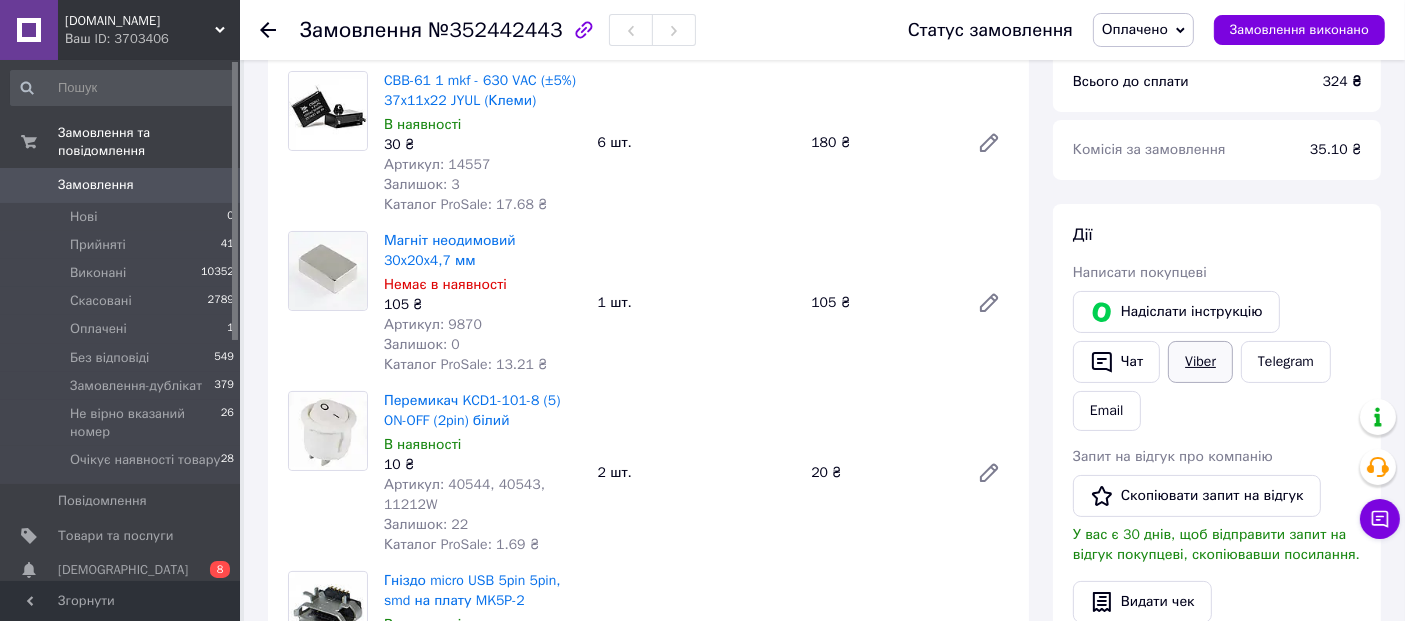 click on "Viber" at bounding box center (1200, 362) 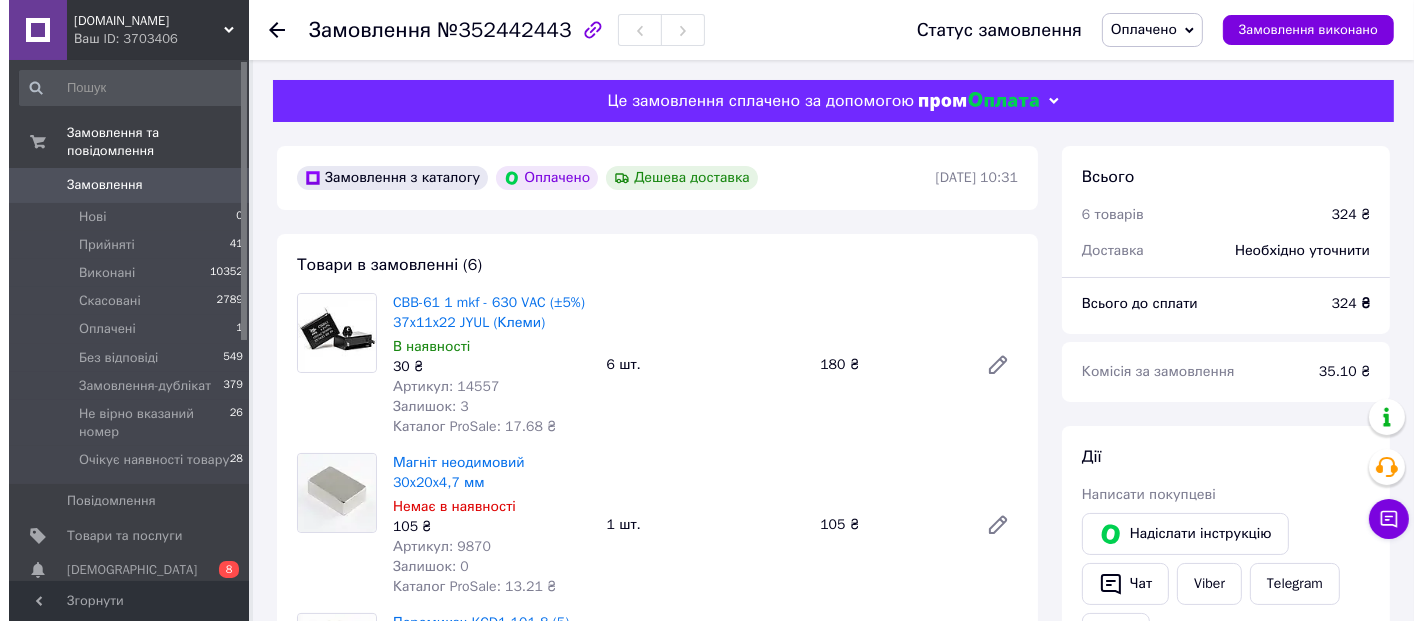 scroll, scrollTop: 222, scrollLeft: 0, axis: vertical 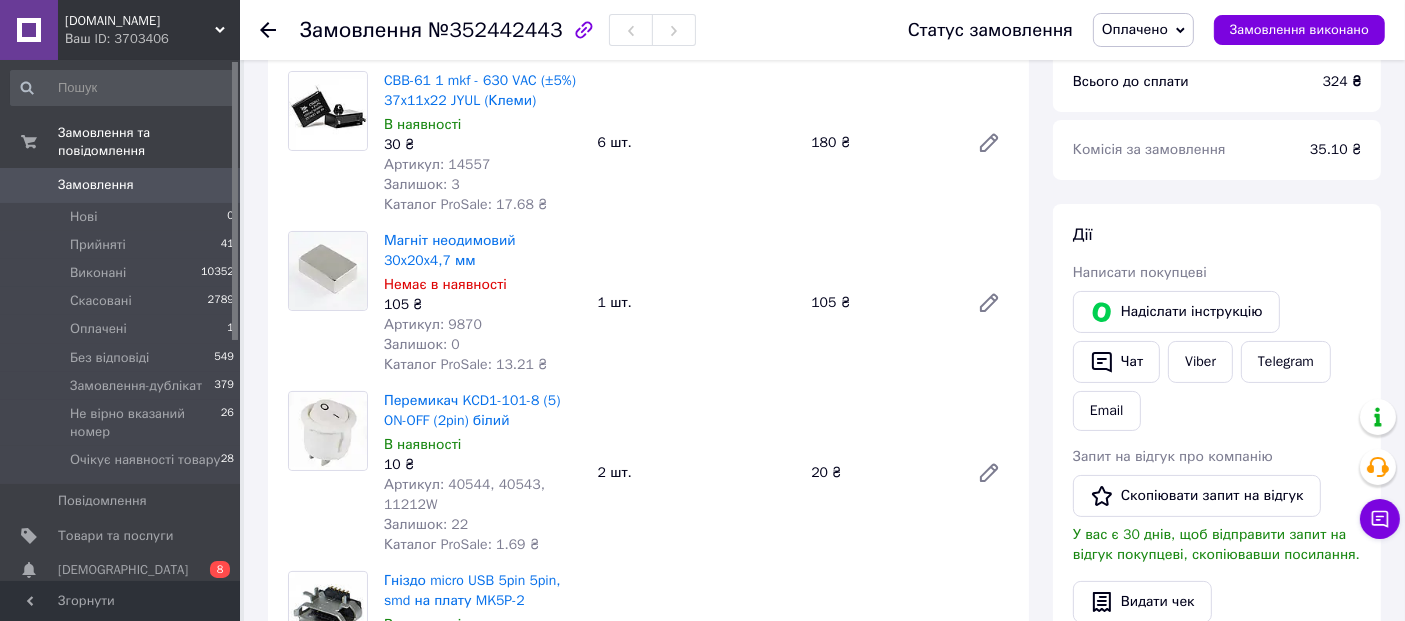 click on "Оплачено" at bounding box center [1143, 30] 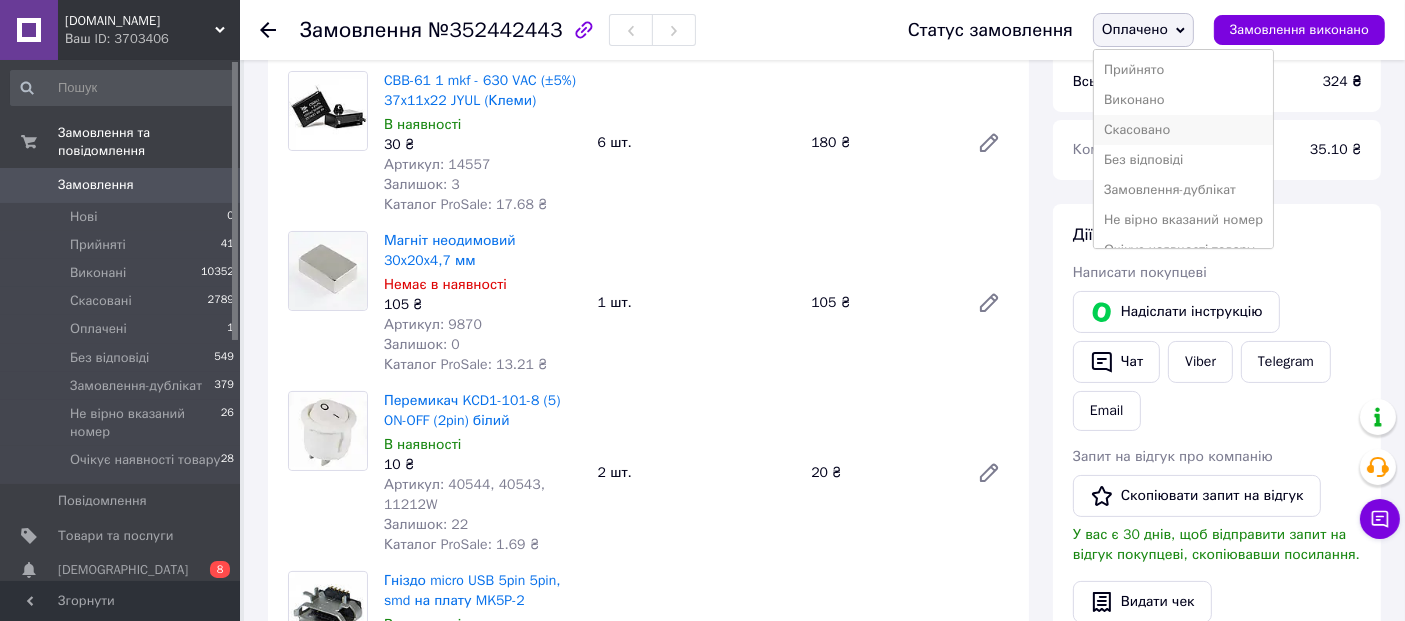 click on "Скасовано" at bounding box center (1183, 130) 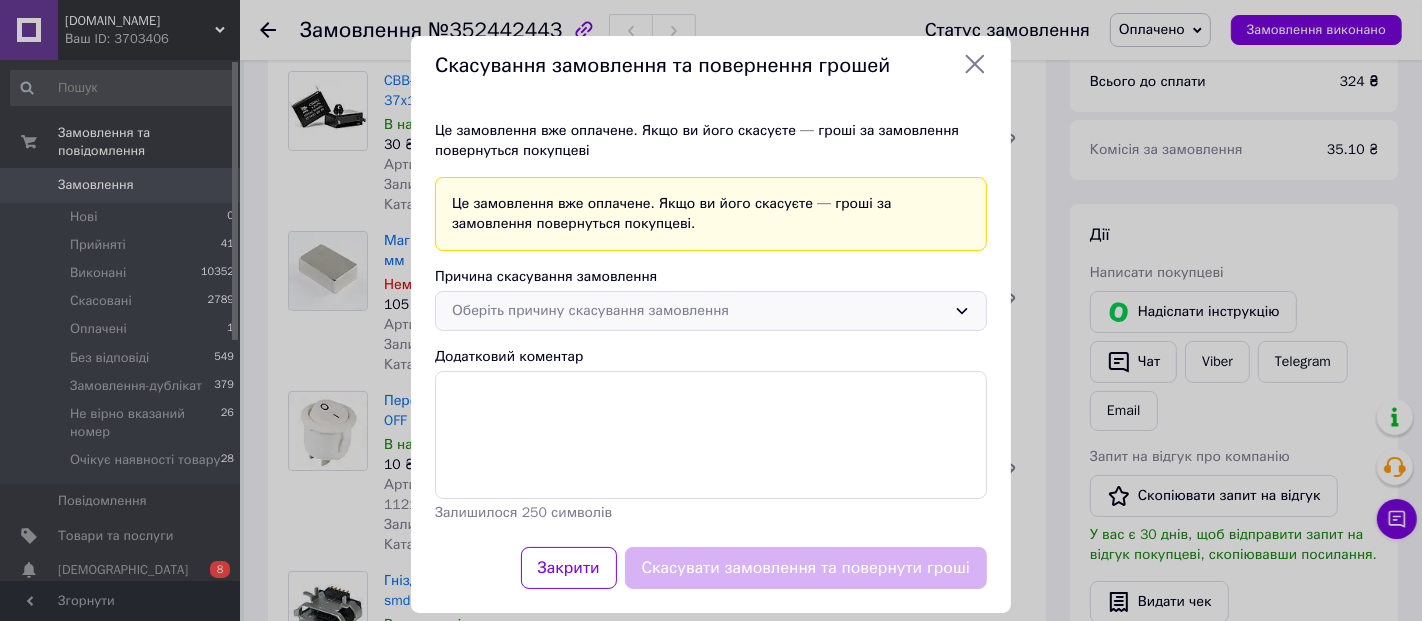 click on "Оберіть причину скасування замовлення" at bounding box center (711, 311) 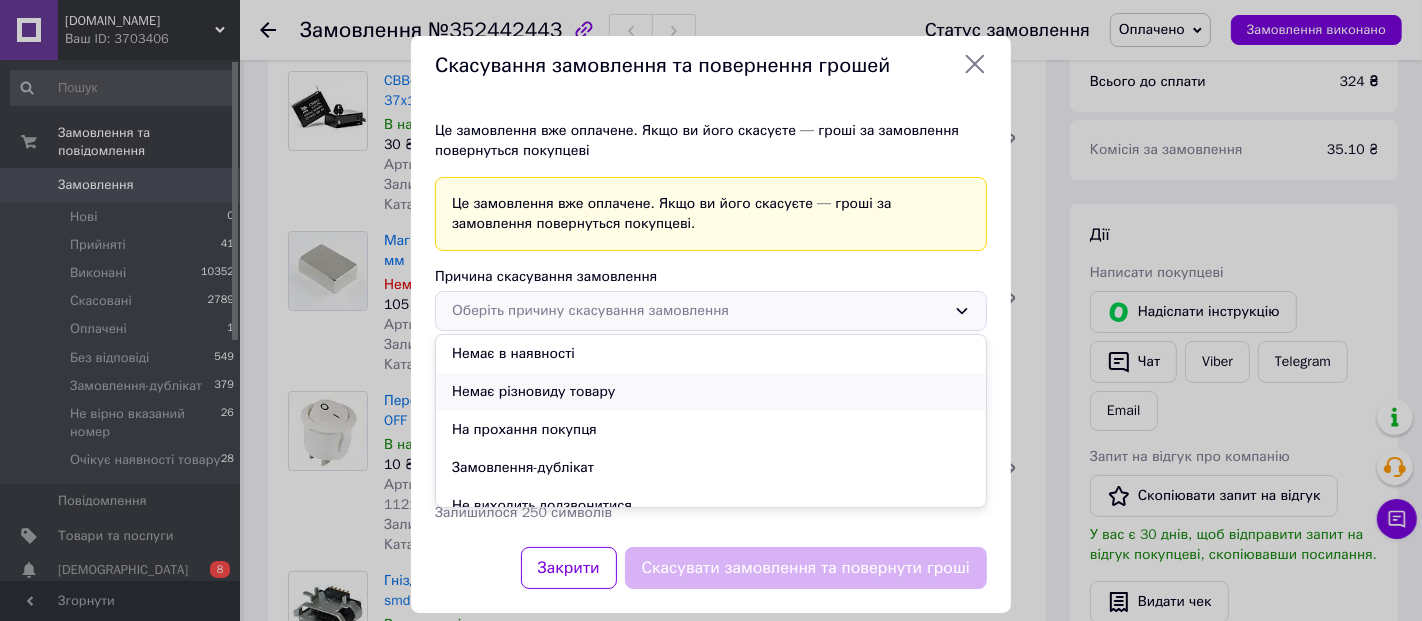 click on "Немає різновиду товару" at bounding box center (711, 392) 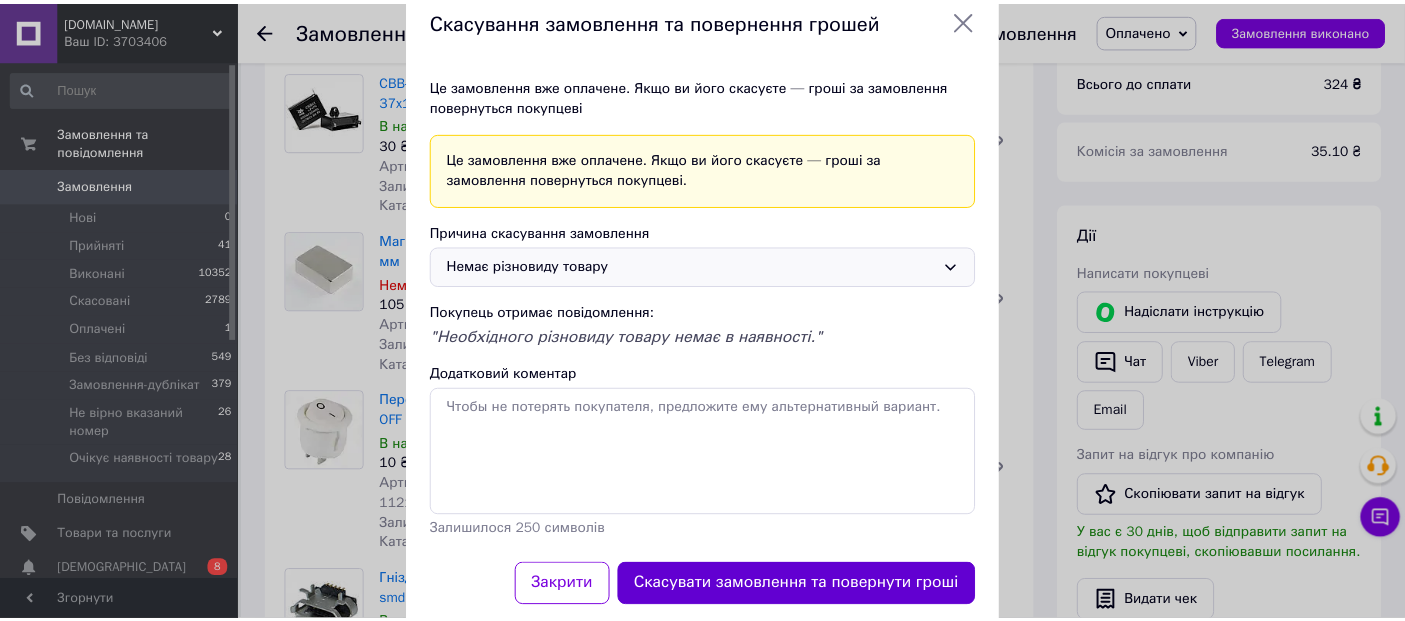 scroll, scrollTop: 88, scrollLeft: 0, axis: vertical 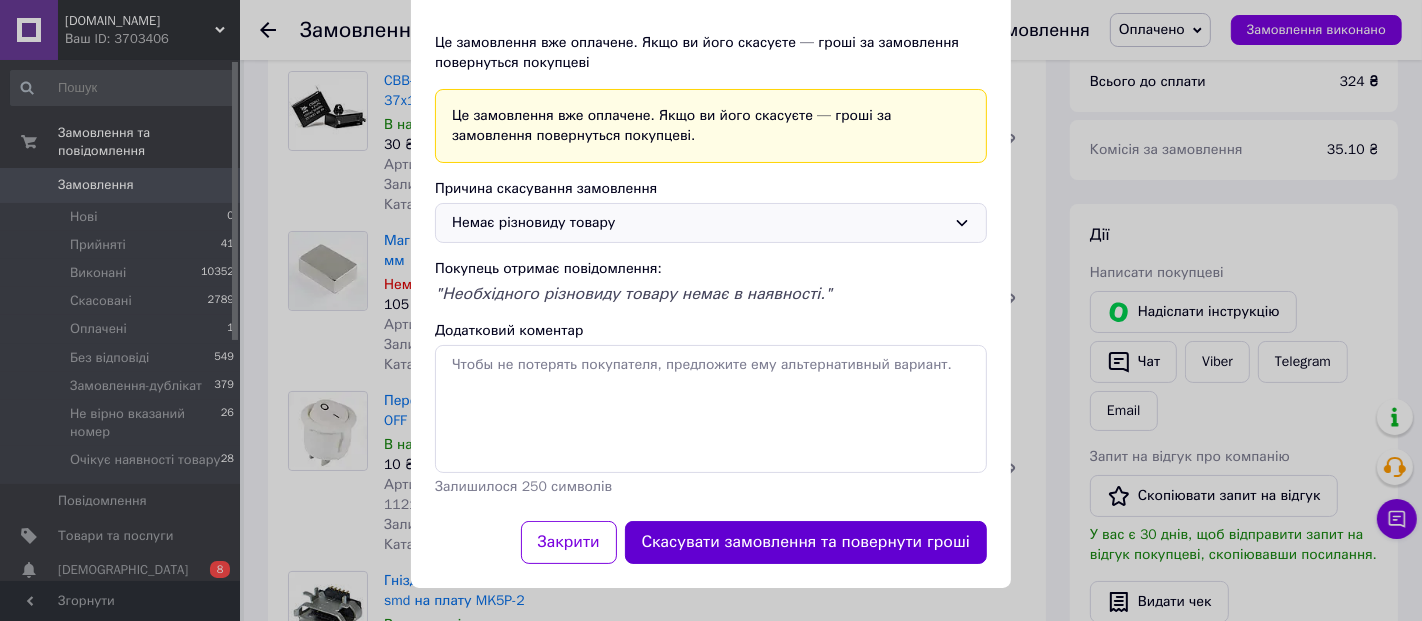 click on "Скасувати замовлення та повернути гроші" at bounding box center [806, 542] 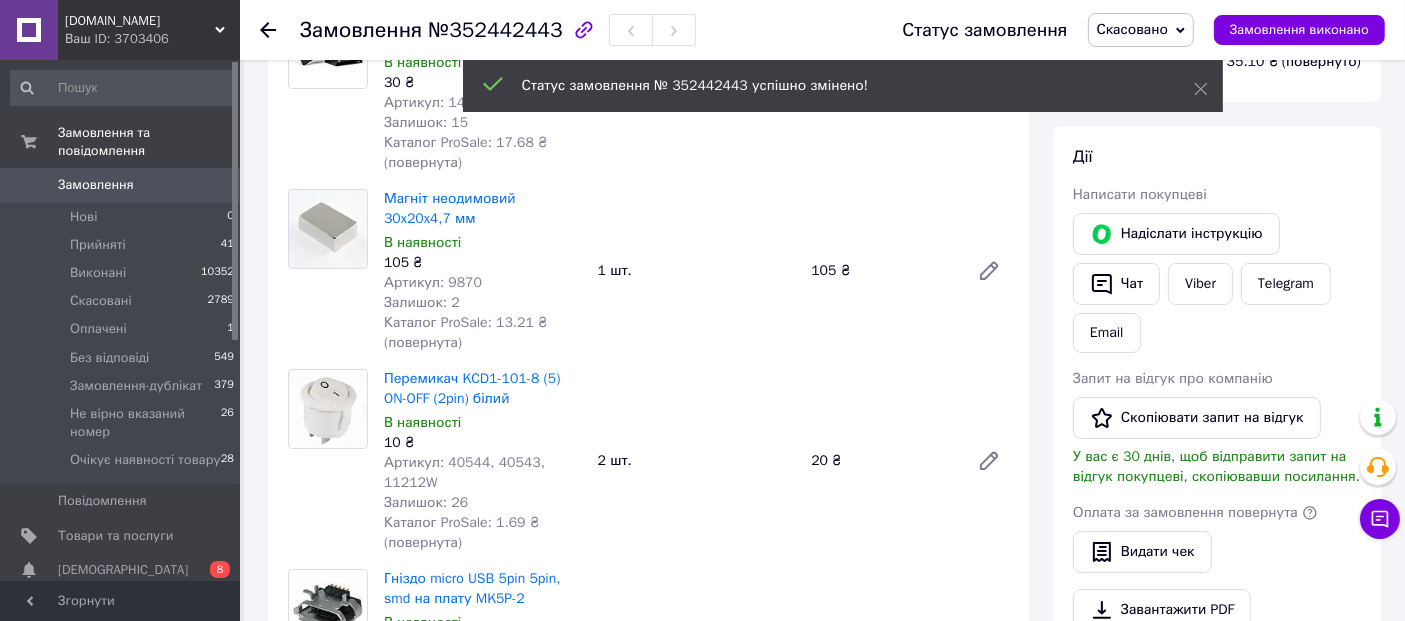 scroll, scrollTop: 158, scrollLeft: 0, axis: vertical 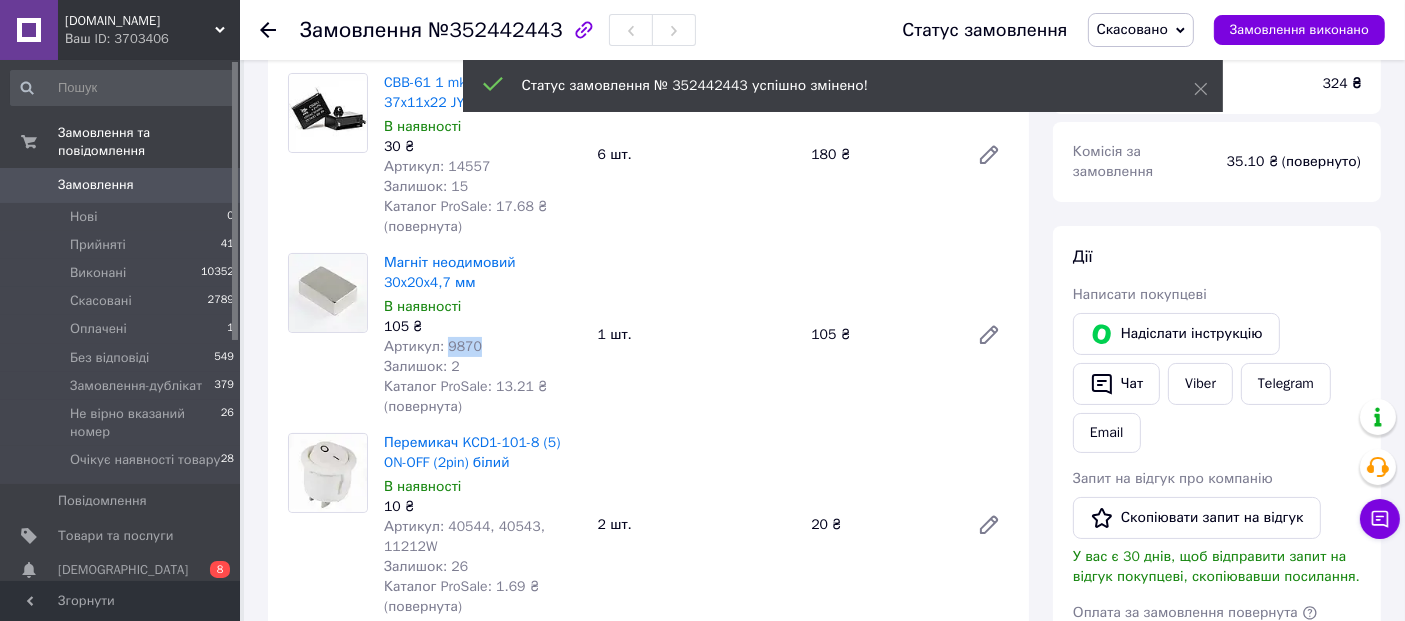 drag, startPoint x: 442, startPoint y: 346, endPoint x: 494, endPoint y: 345, distance: 52.009613 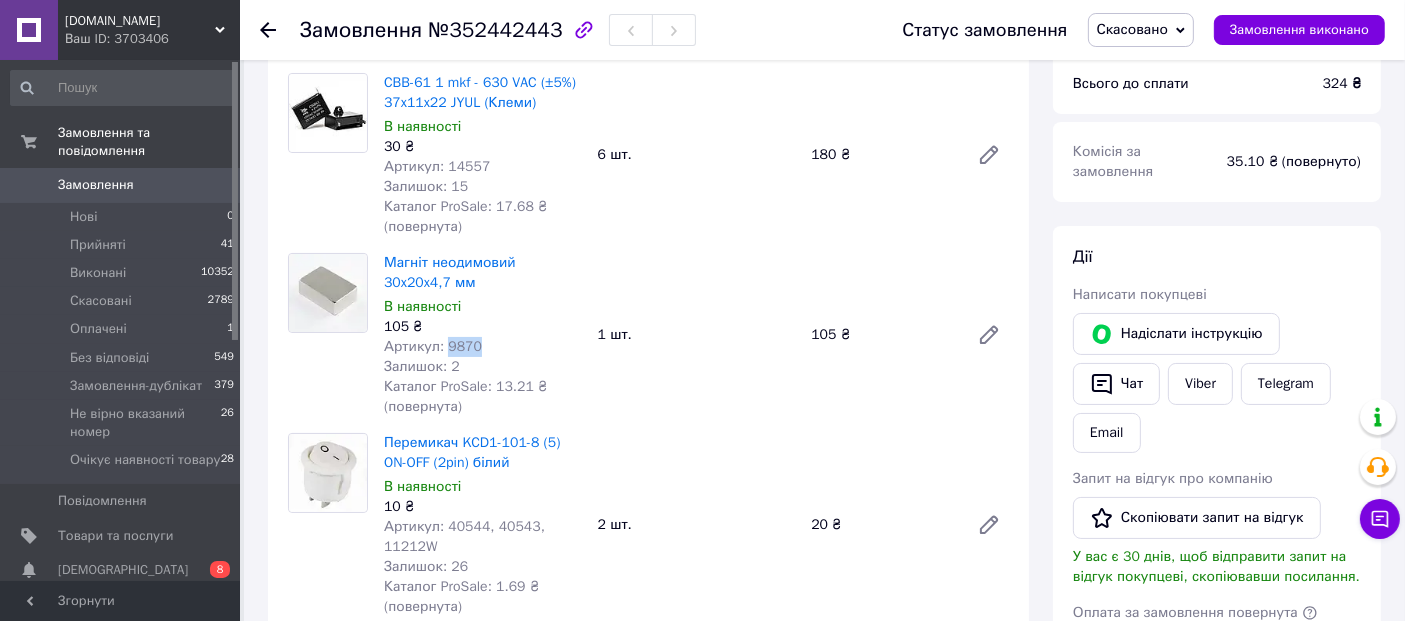 copy on "9870" 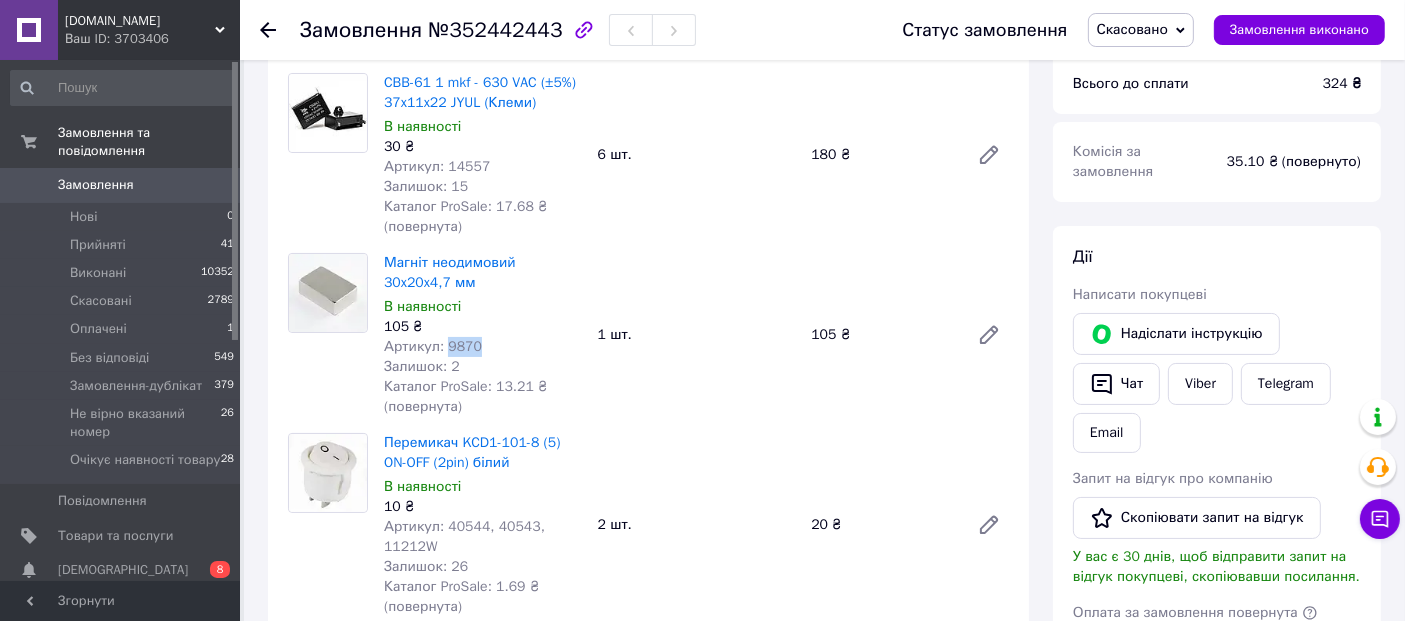 copy on "9870" 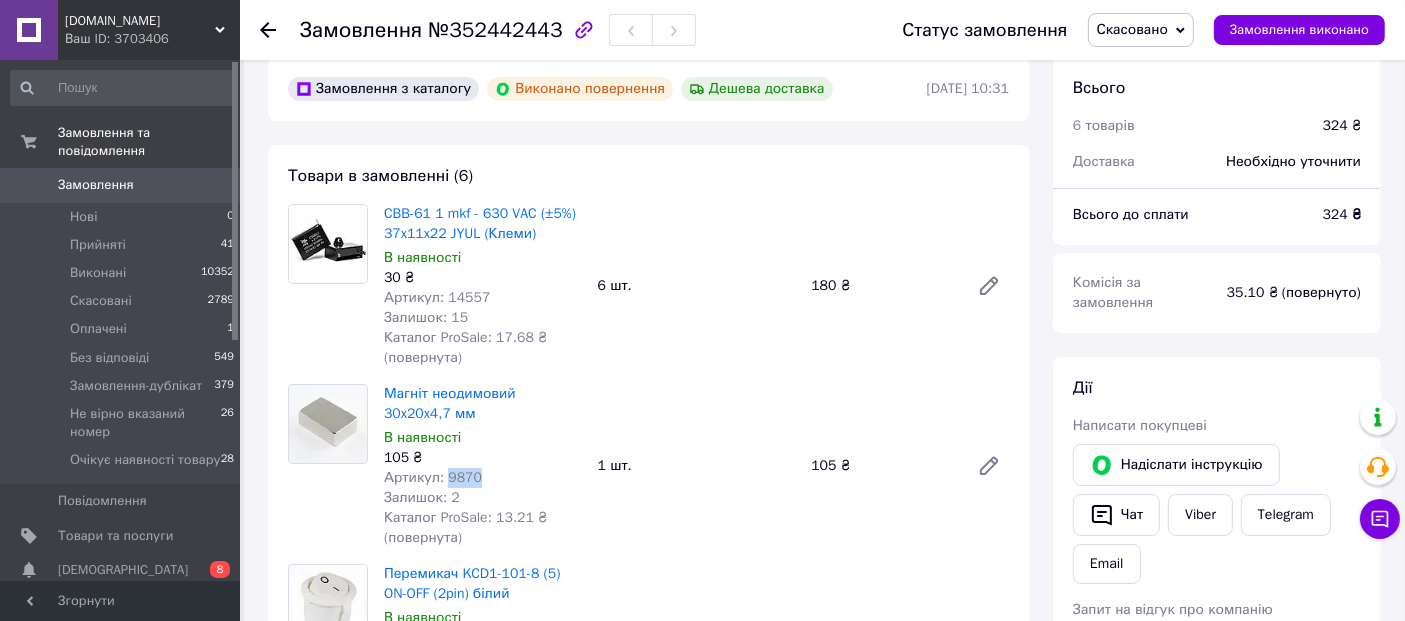 scroll, scrollTop: 0, scrollLeft: 0, axis: both 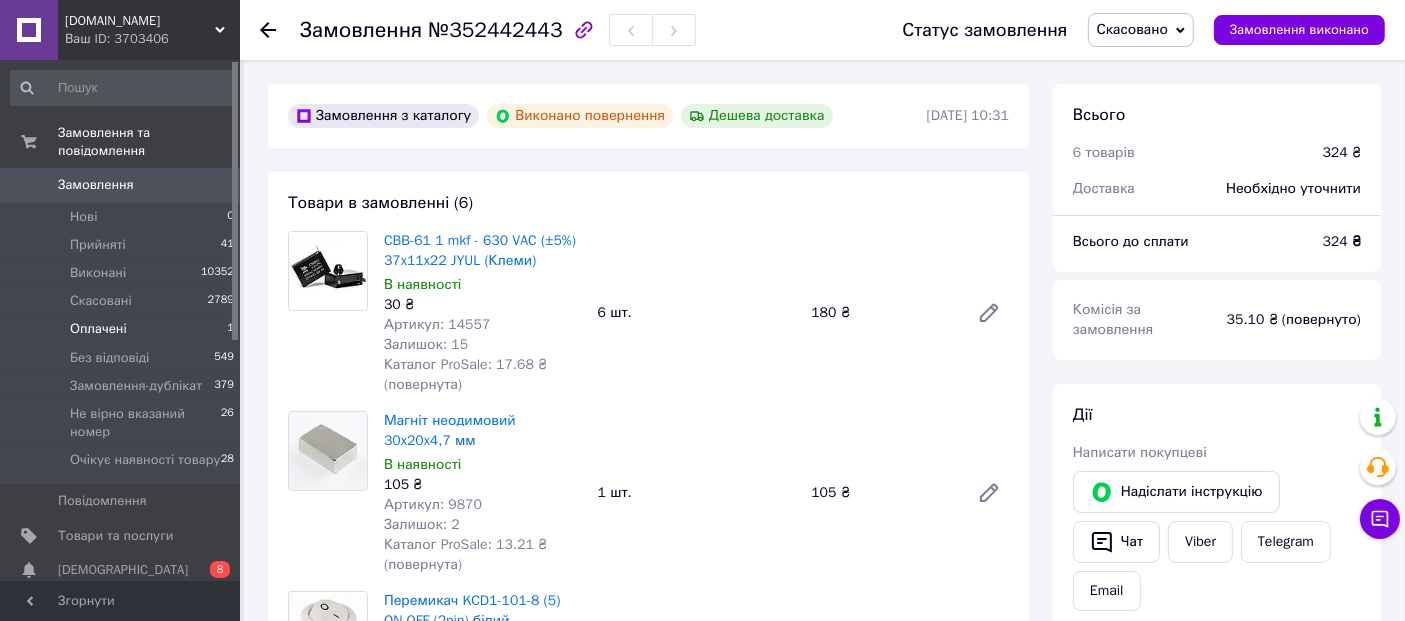 click on "Оплачені 1" at bounding box center [123, 329] 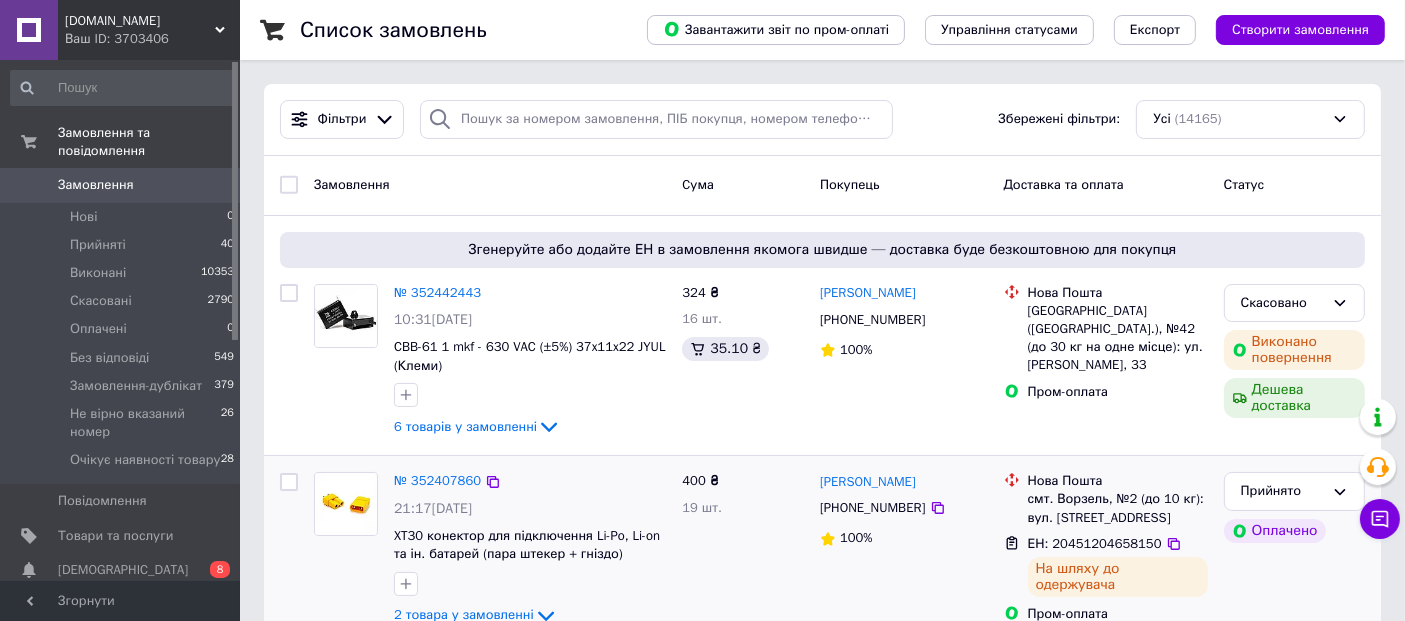 click on "400 ₴ 19 шт." at bounding box center [743, 550] 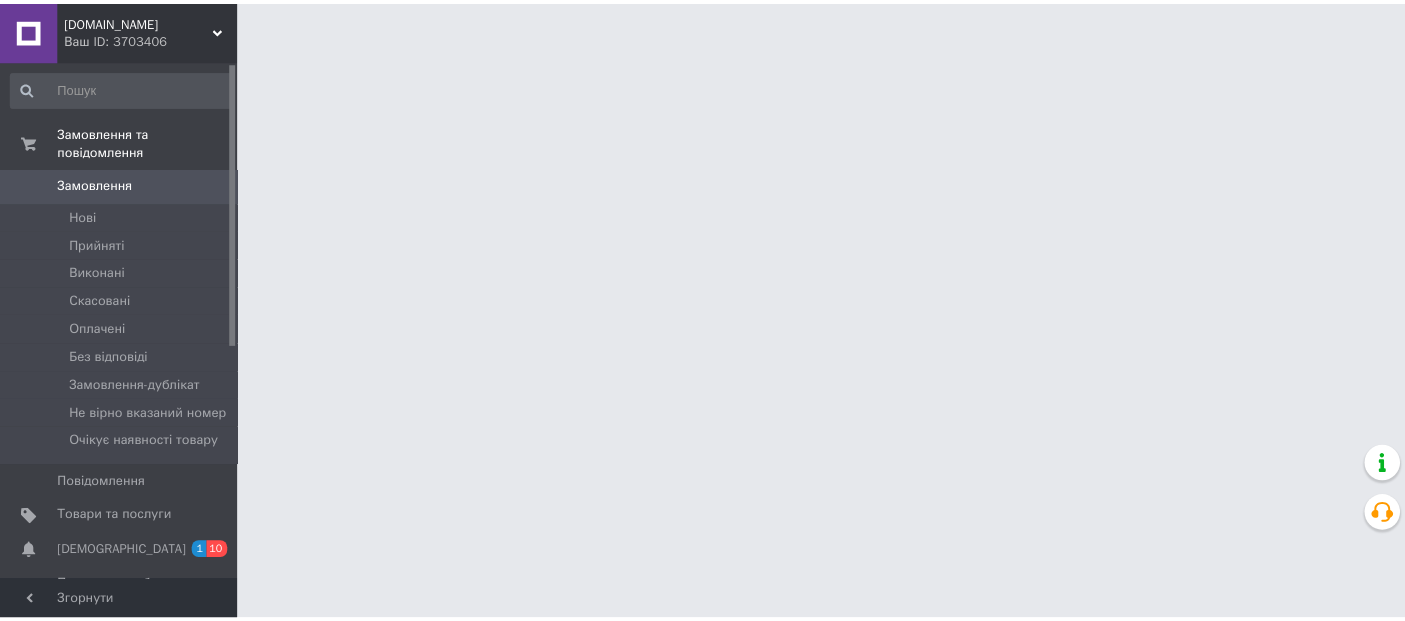 scroll, scrollTop: 0, scrollLeft: 0, axis: both 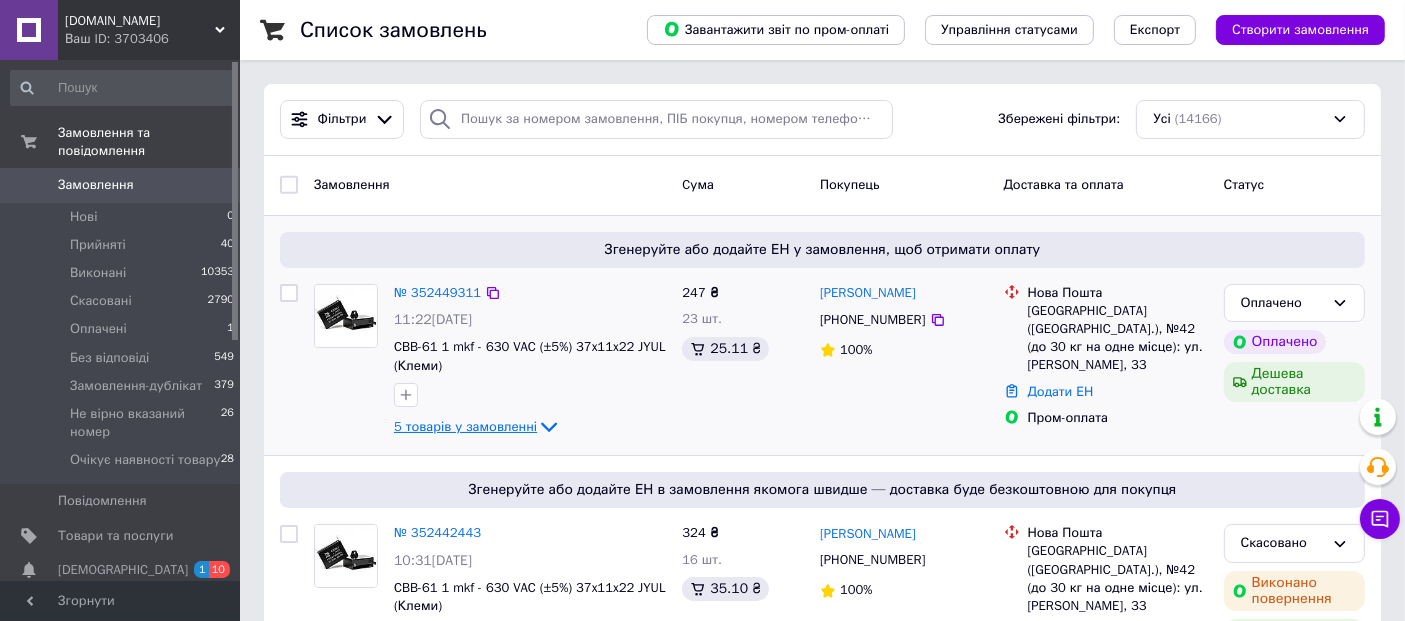 click on "5 товарів у замовленні" at bounding box center (465, 426) 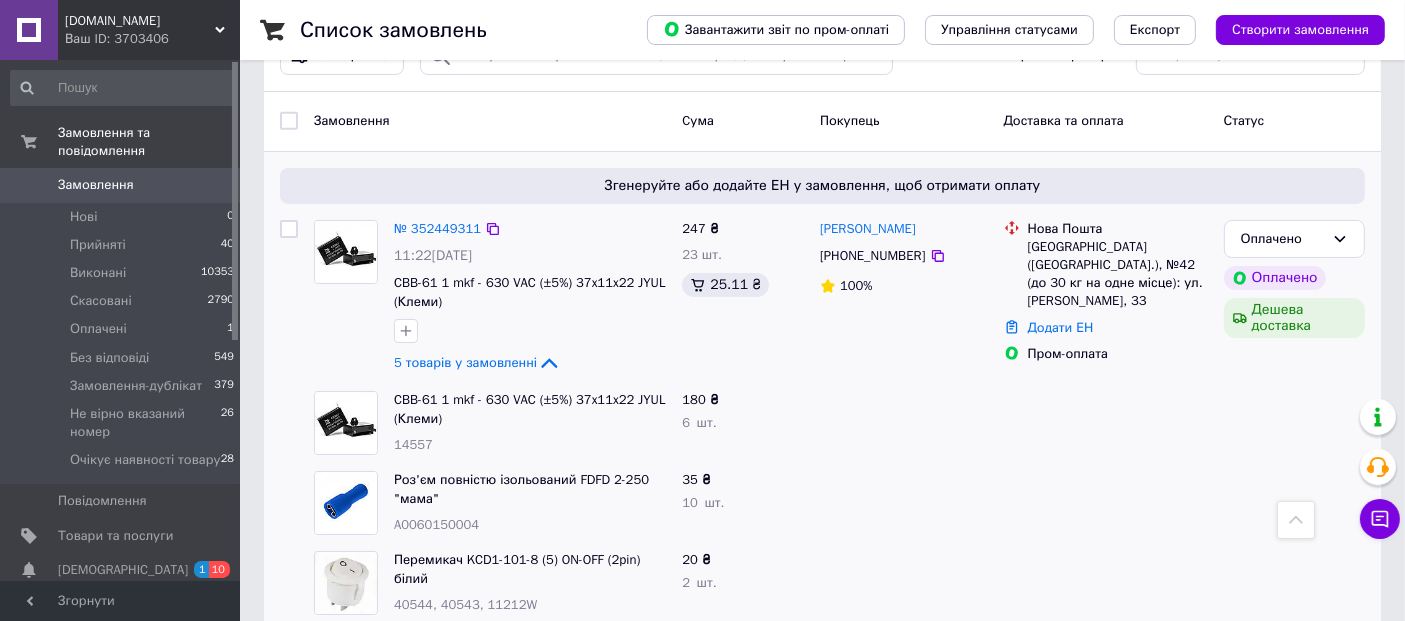 scroll, scrollTop: 0, scrollLeft: 0, axis: both 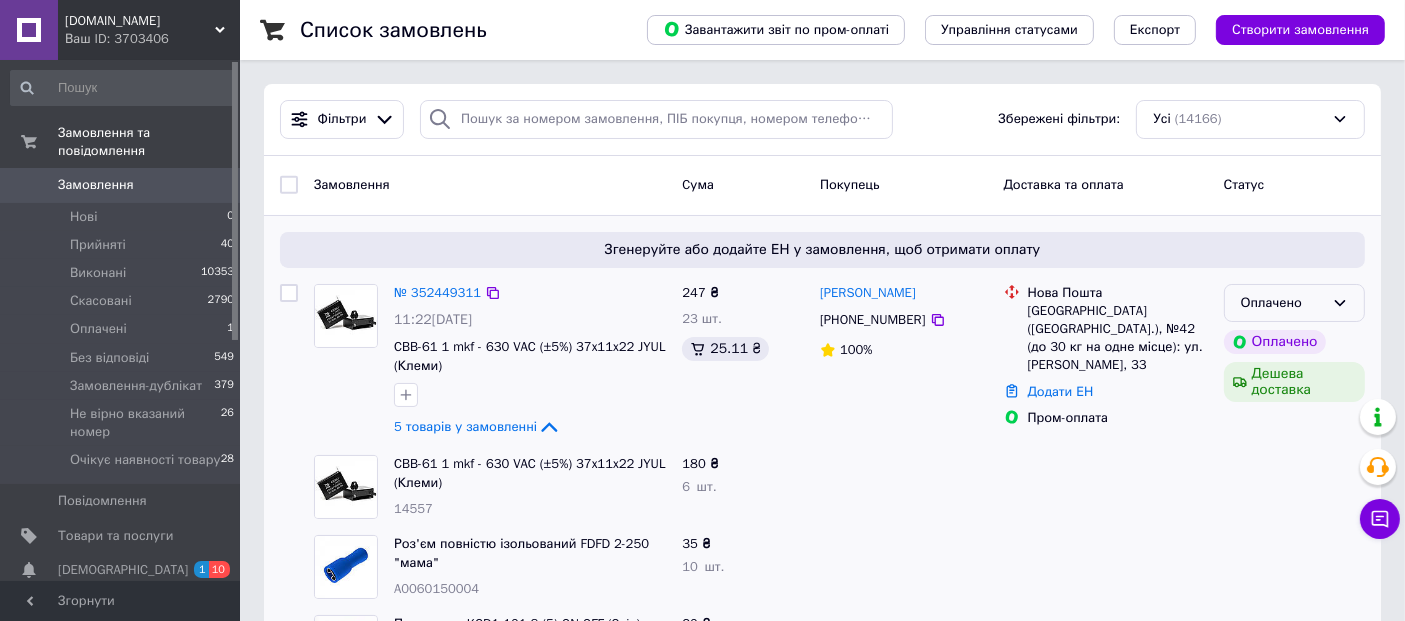 click on "Оплачено" at bounding box center (1294, 303) 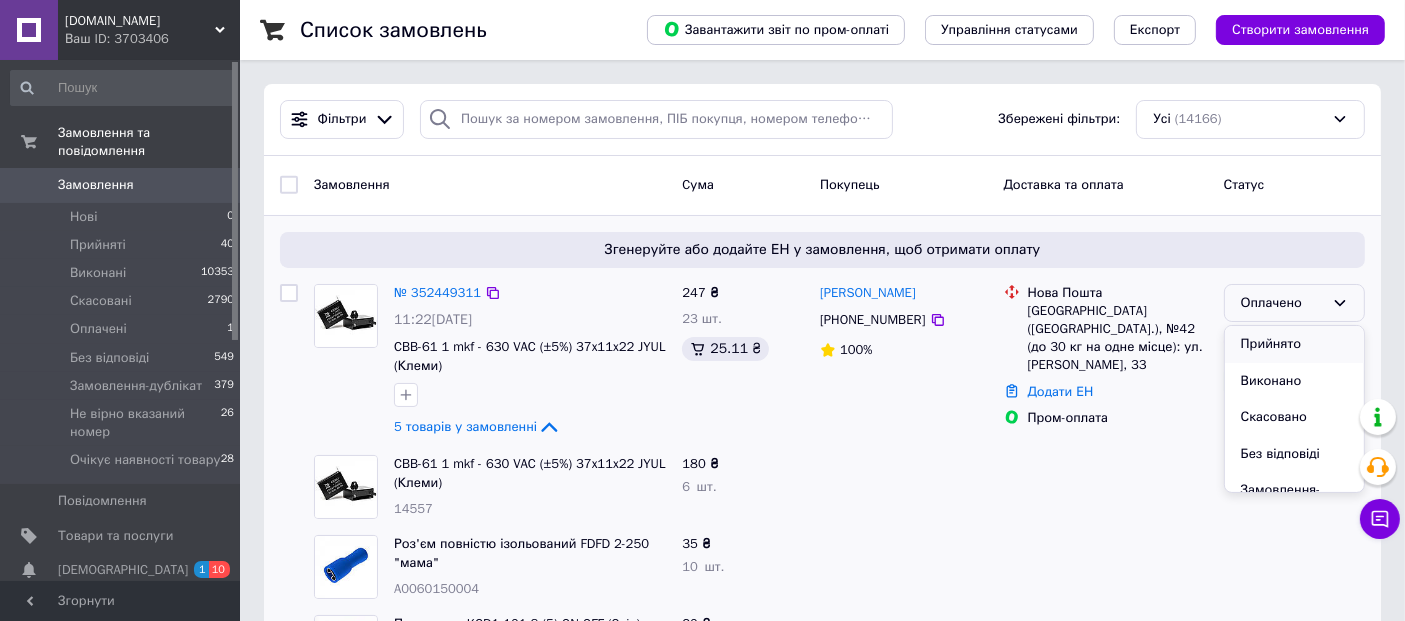 click on "Прийнято" at bounding box center [1294, 344] 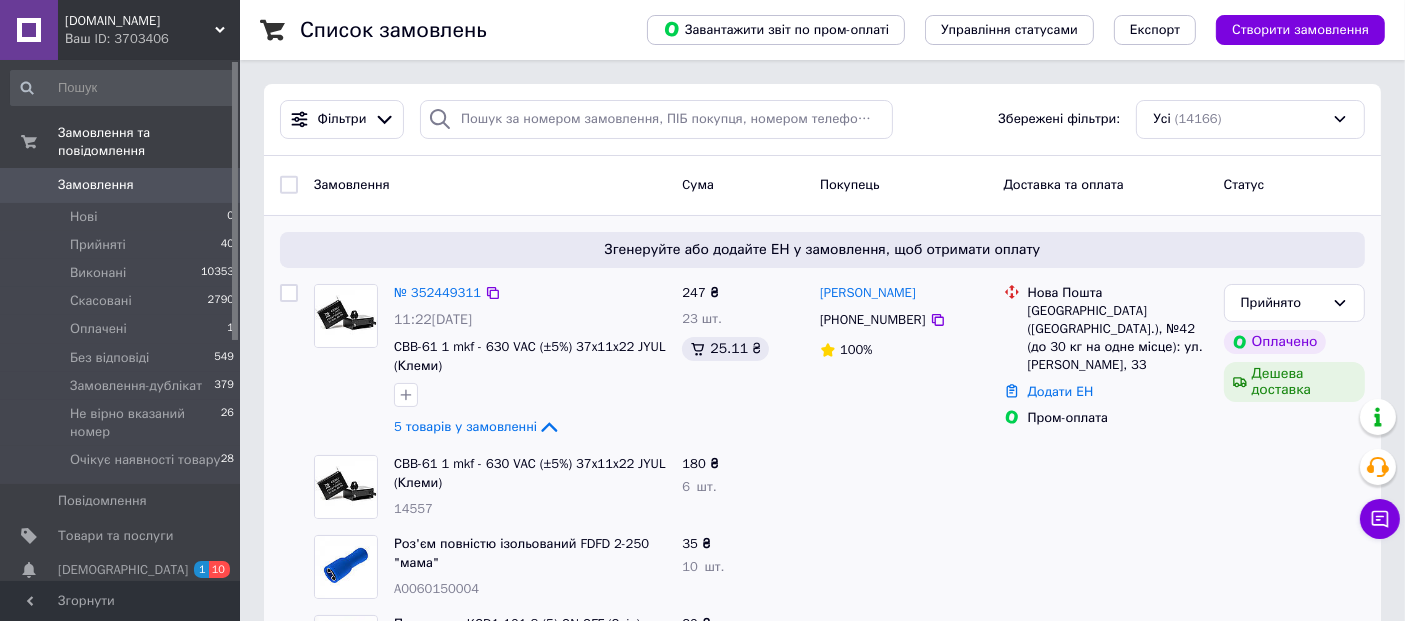 click on "№ 352449311" at bounding box center [437, 292] 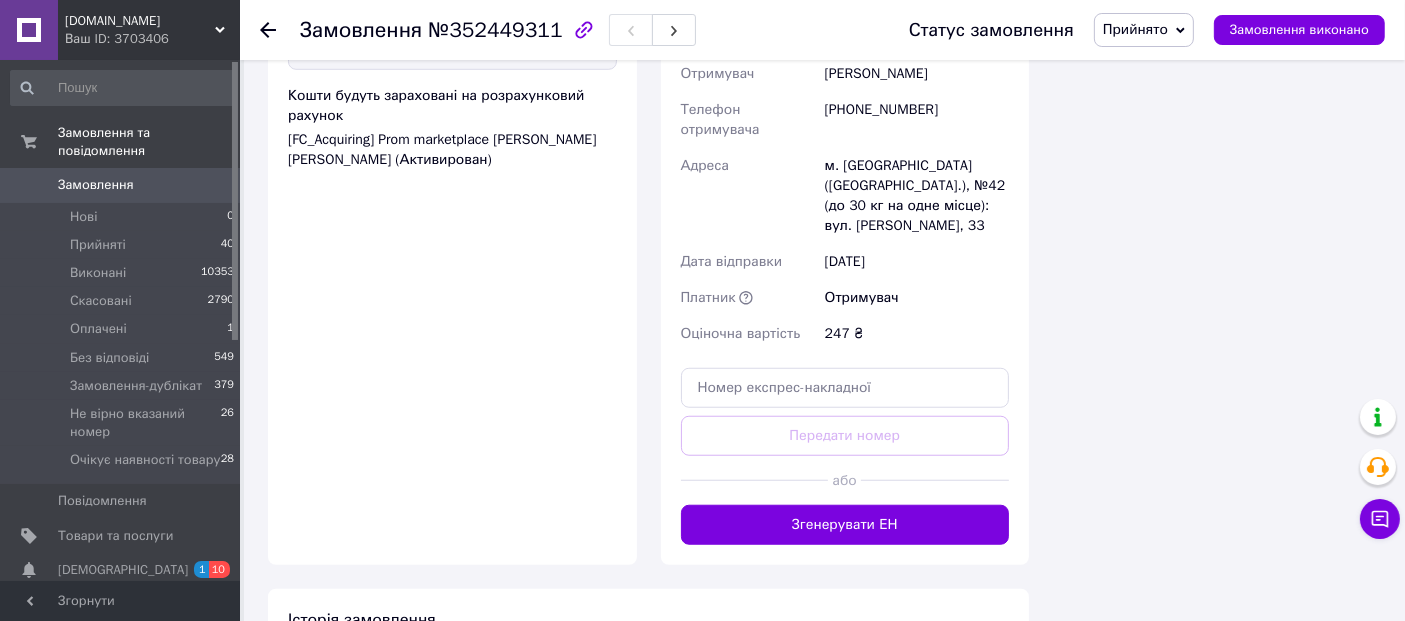 scroll, scrollTop: 1555, scrollLeft: 0, axis: vertical 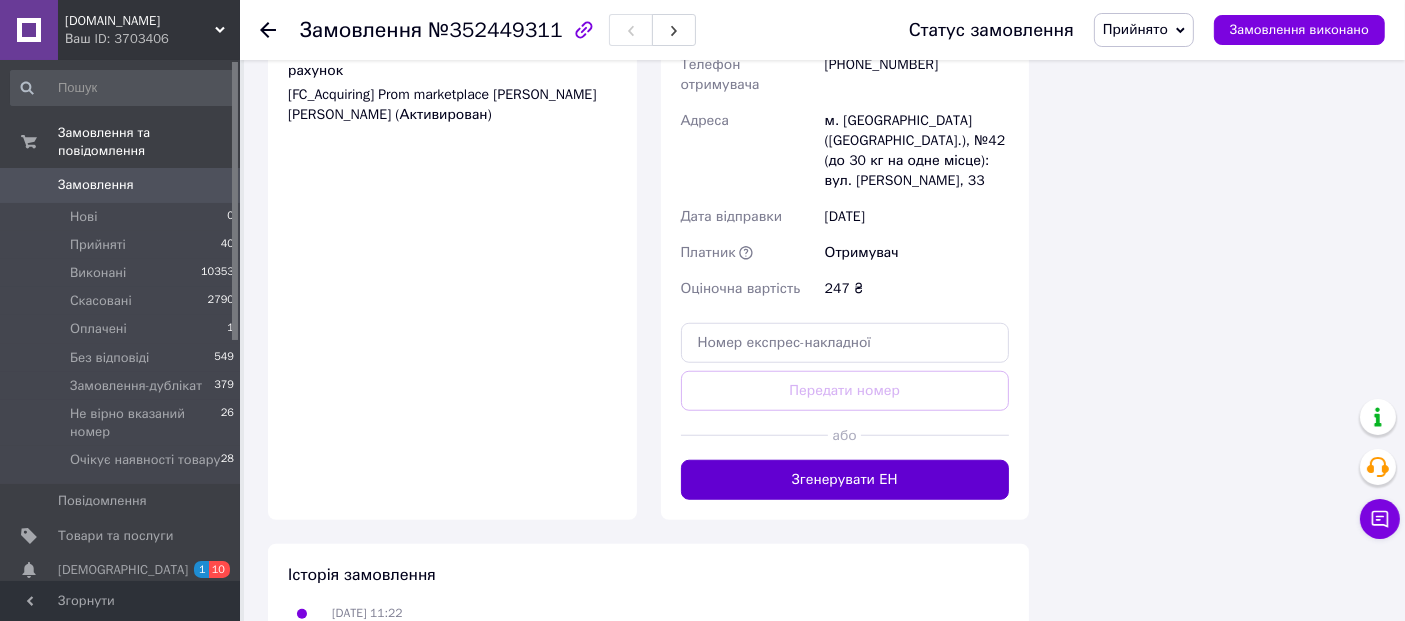 click on "Згенерувати ЕН" at bounding box center [845, 480] 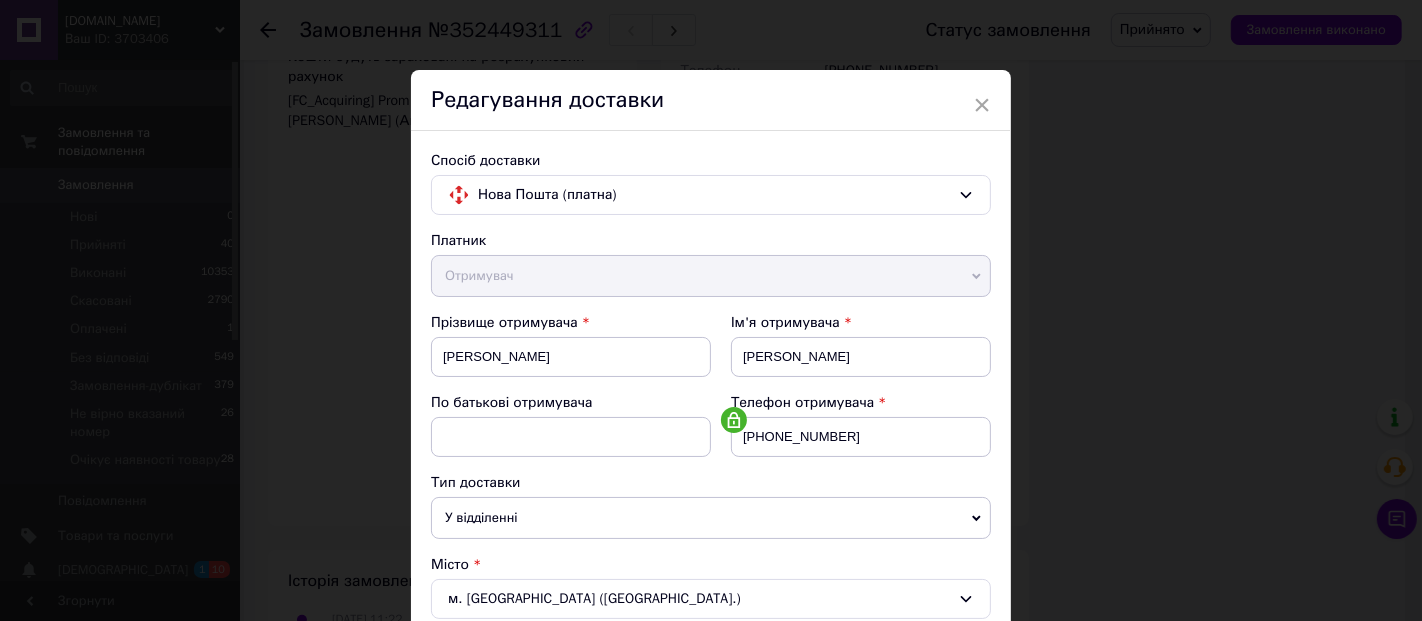 scroll, scrollTop: 1333, scrollLeft: 0, axis: vertical 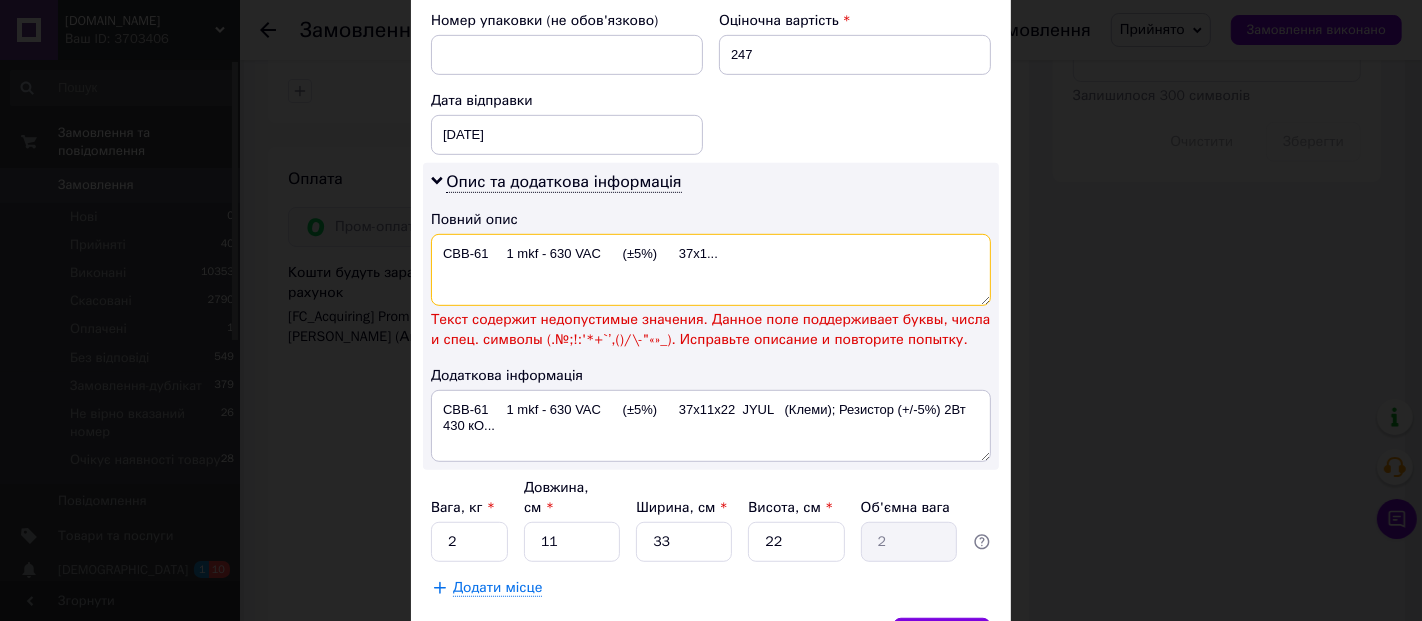 drag, startPoint x: 500, startPoint y: 217, endPoint x: 881, endPoint y: 270, distance: 384.6687 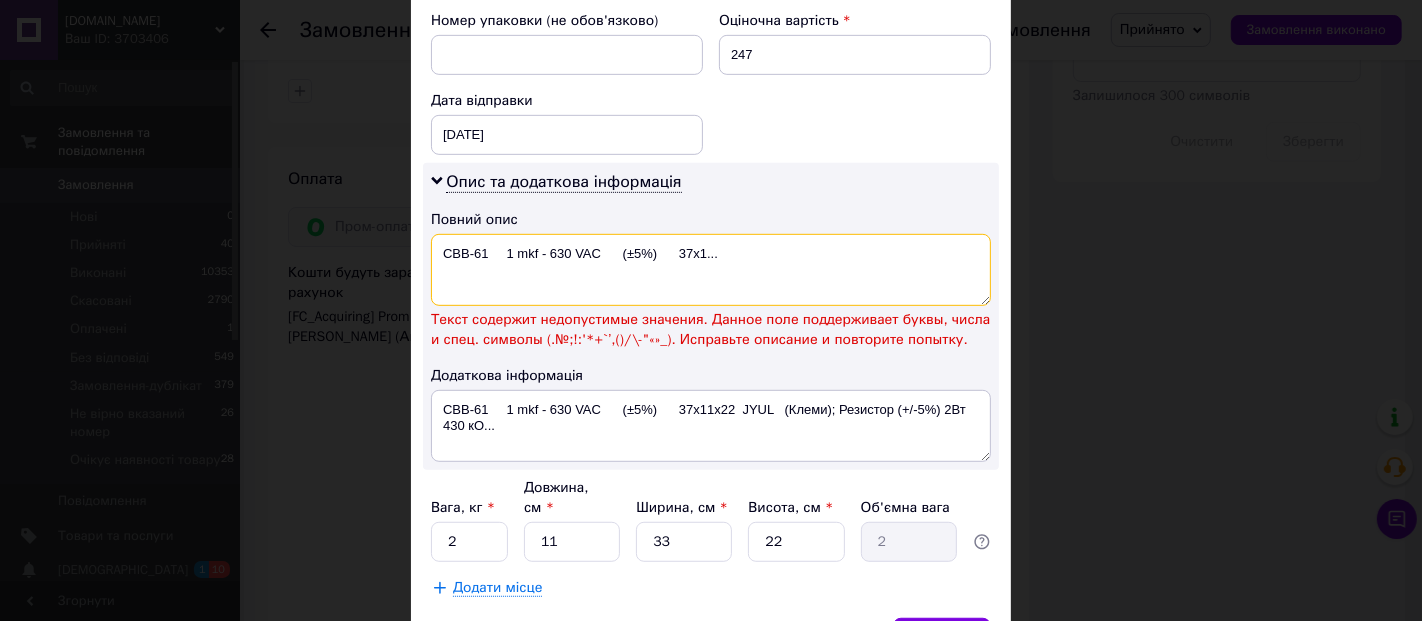 click on "CBB-61     1 mkf - 630 VAC      (±5%)      37x1..." at bounding box center [711, 270] 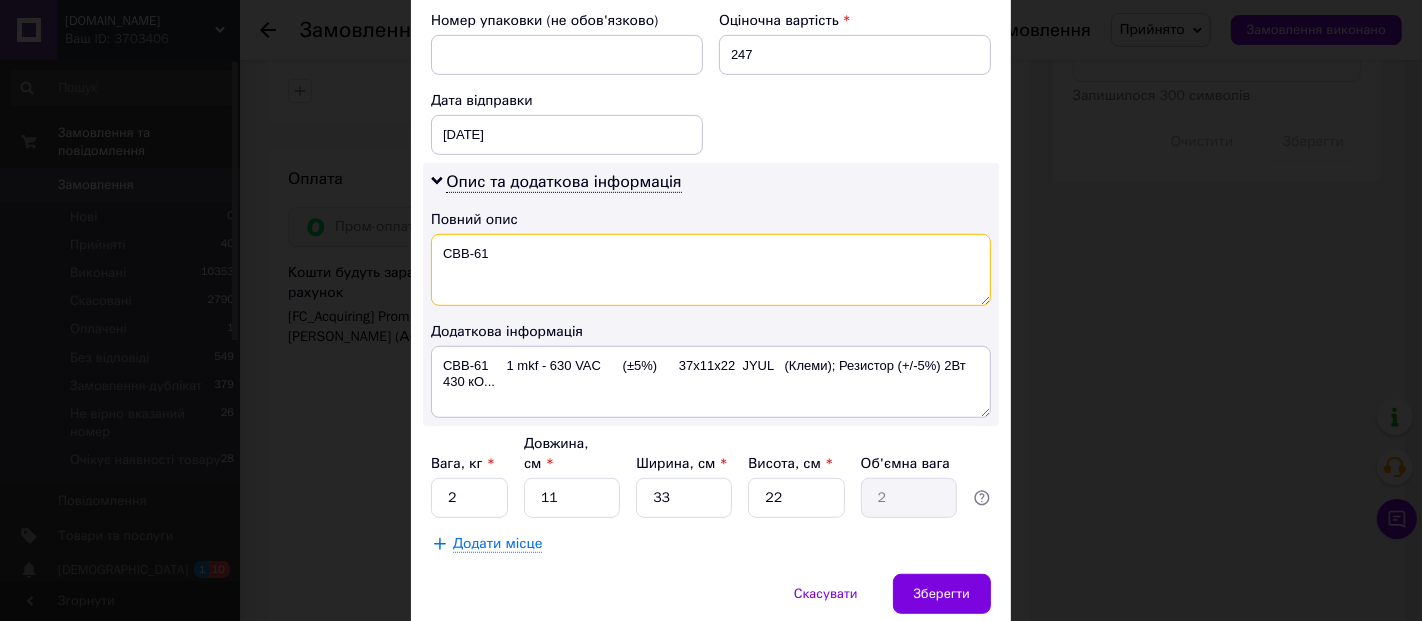 type on "CBB-61" 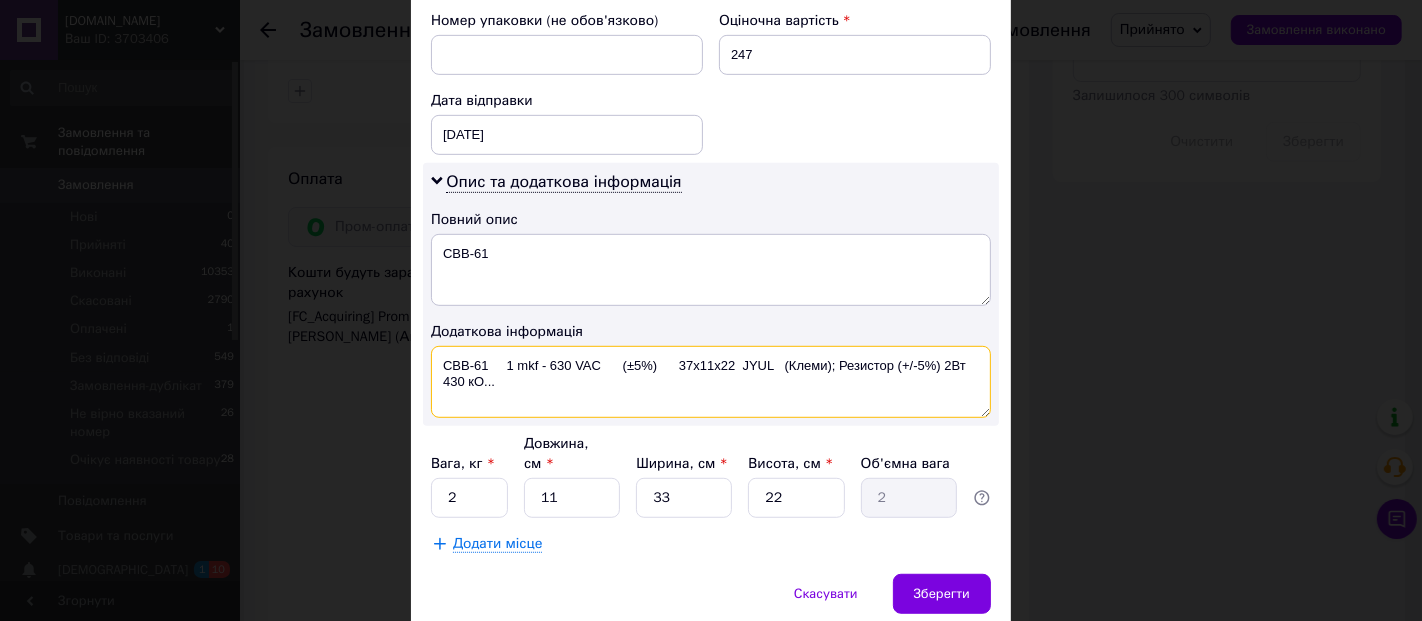 drag, startPoint x: 511, startPoint y: 337, endPoint x: 534, endPoint y: 364, distance: 35.468296 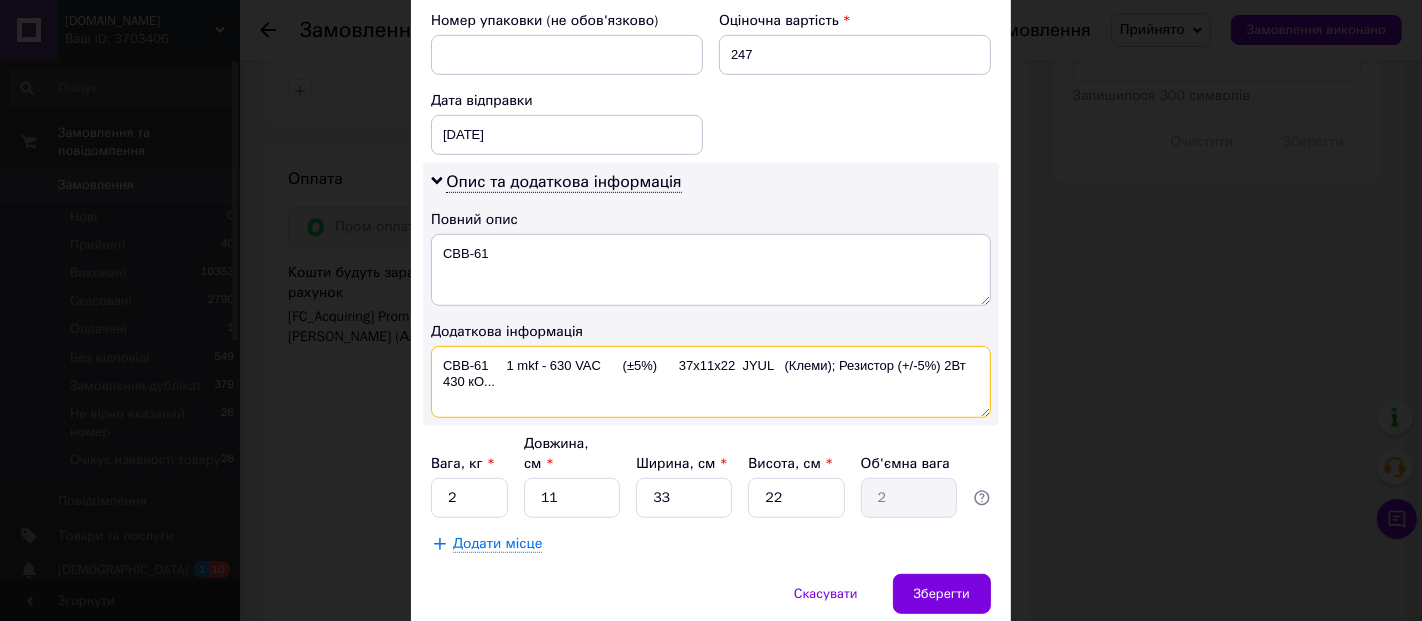 click on "CBB-61     1 mkf - 630 VAC      (±5%)      37x11x22  JYUL   (Клеми); Резистор (+/-5%) 2Вт 430 кО..." at bounding box center (711, 382) 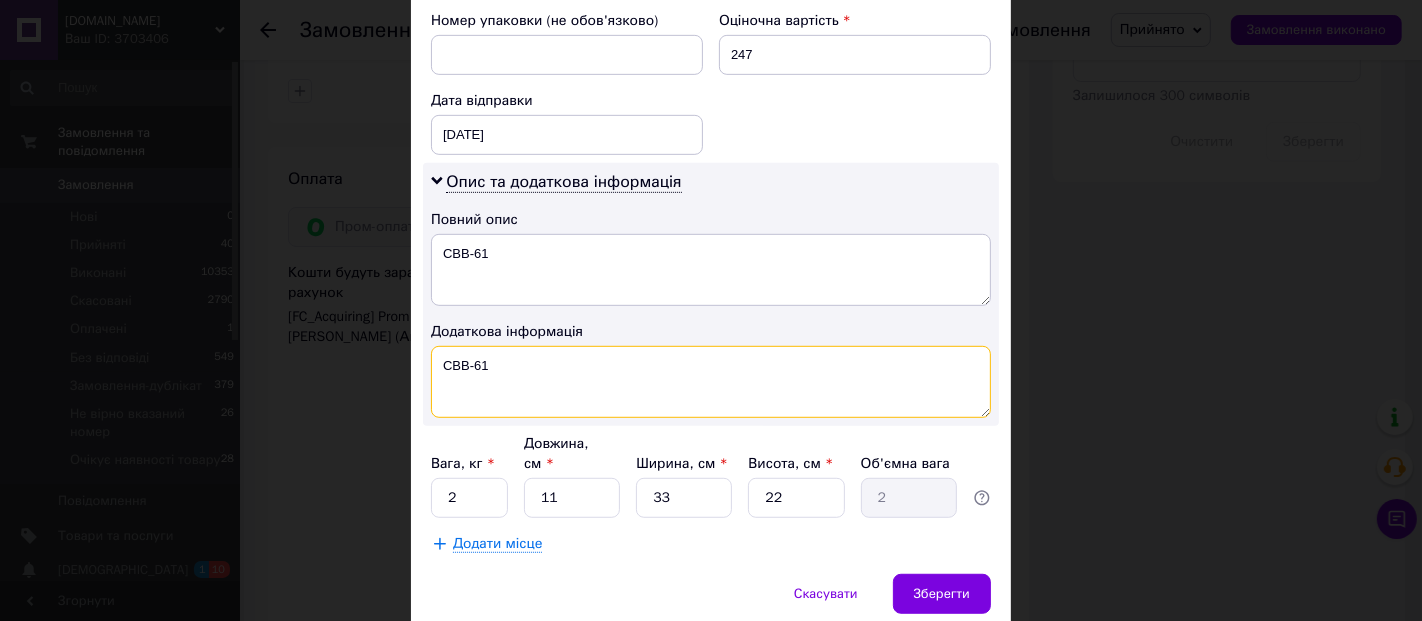 type on "CBB-61" 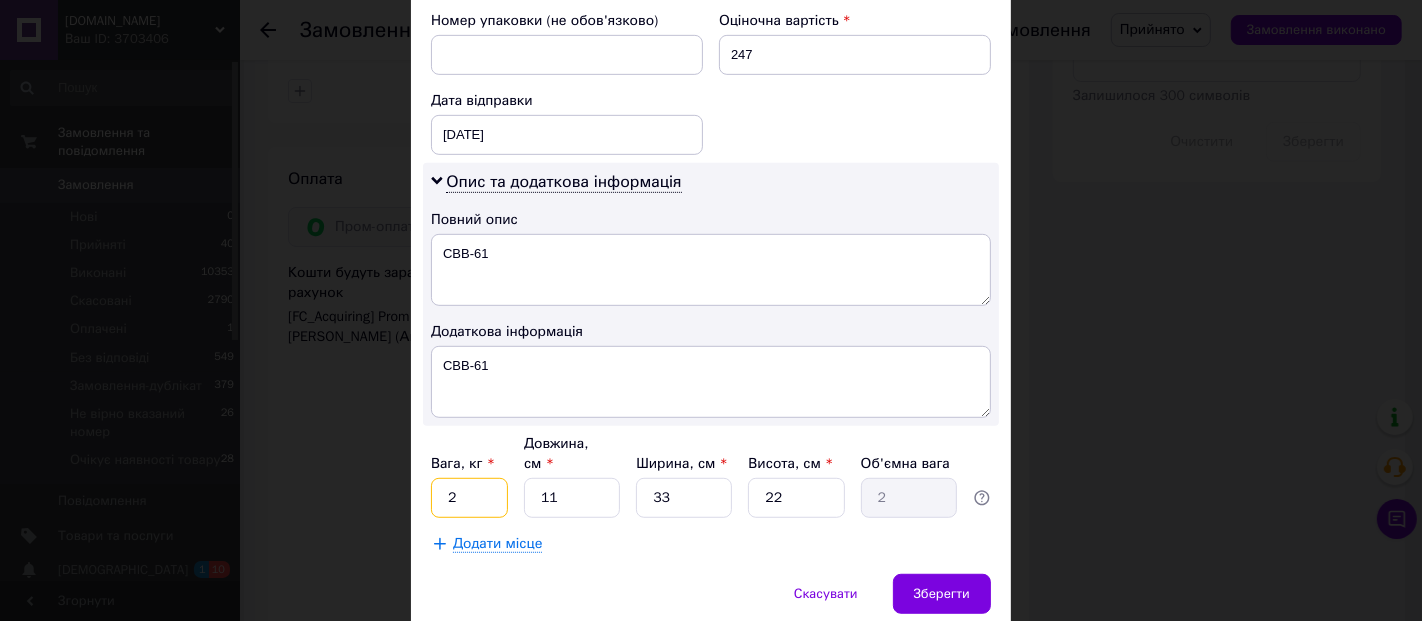 click on "2" at bounding box center [469, 498] 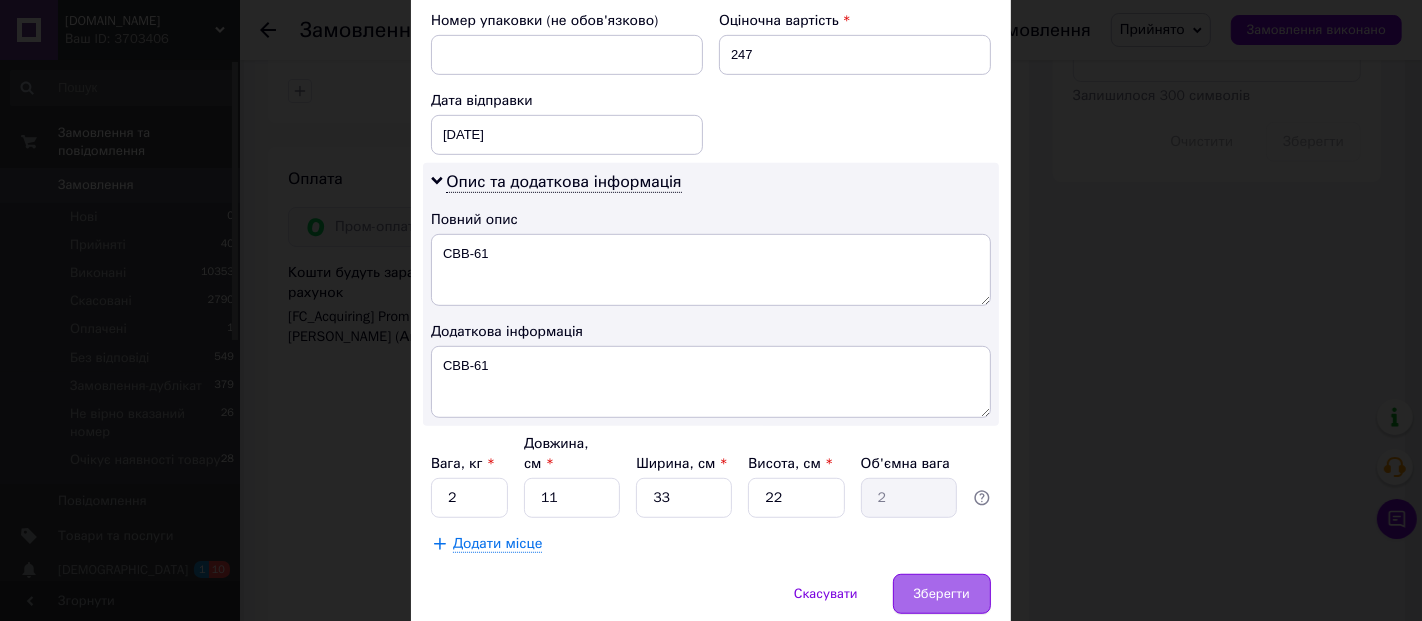 click on "Зберегти" at bounding box center [942, 594] 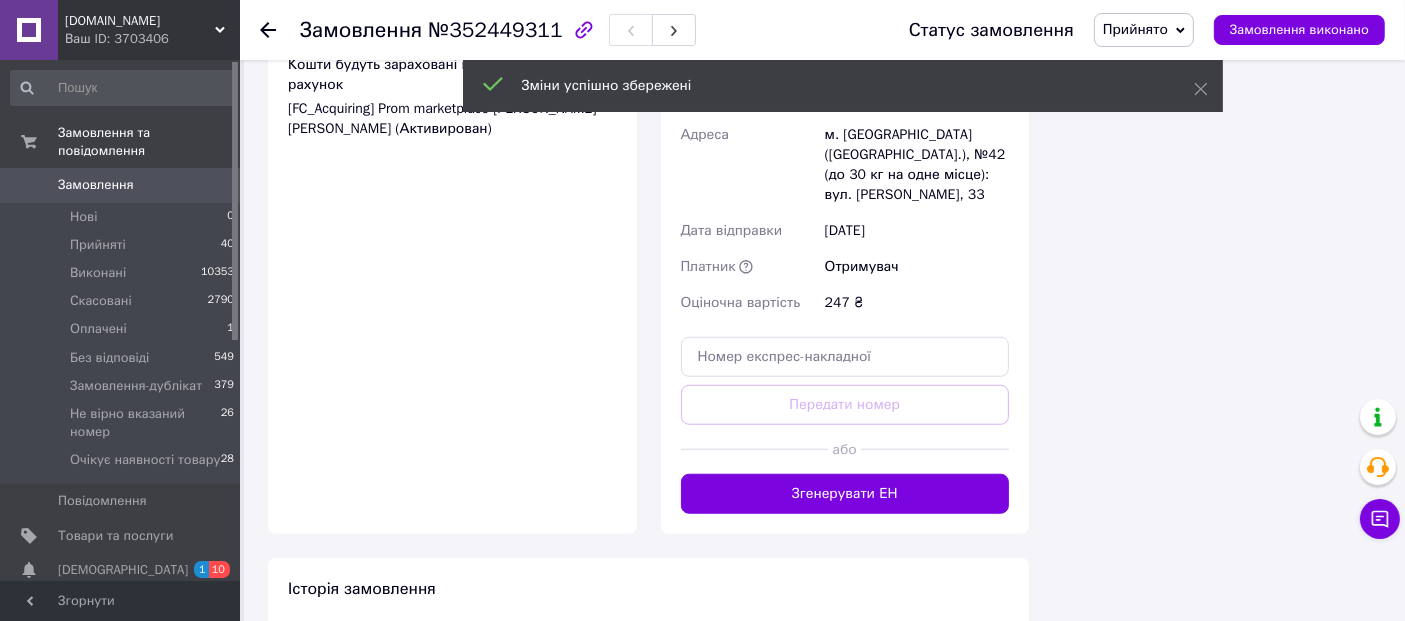 scroll, scrollTop: 1555, scrollLeft: 0, axis: vertical 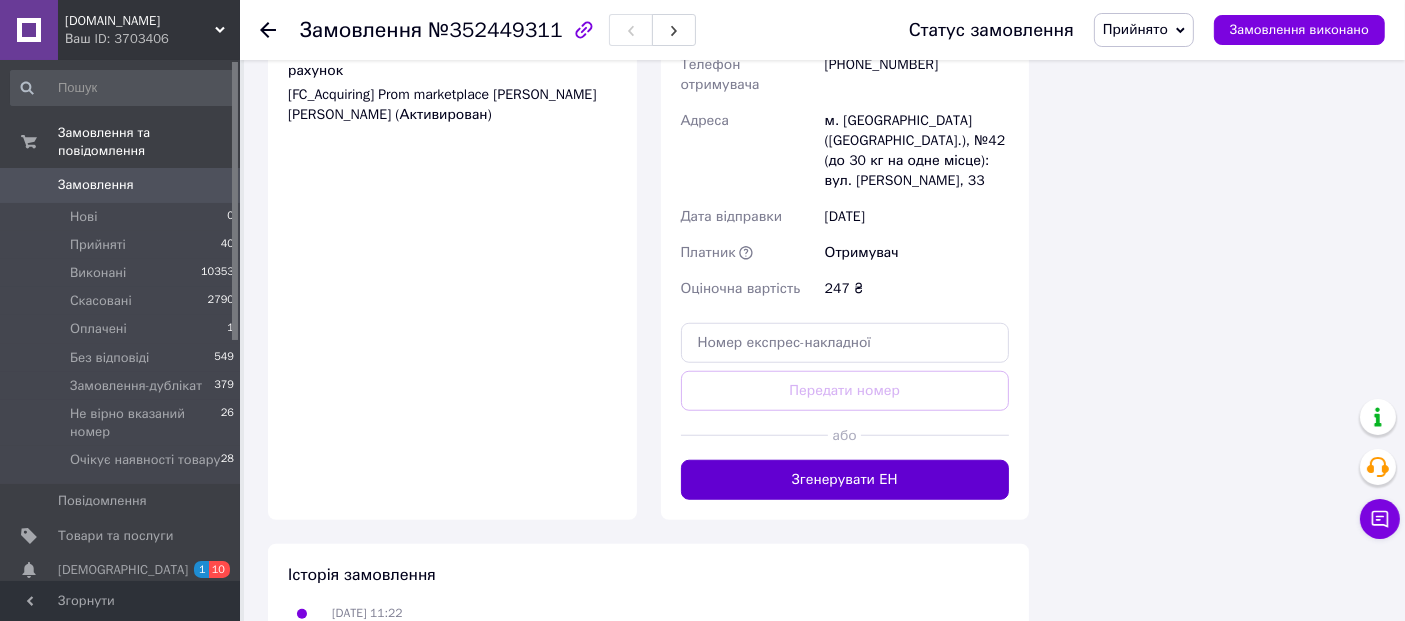 click on "Згенерувати ЕН" at bounding box center (845, 480) 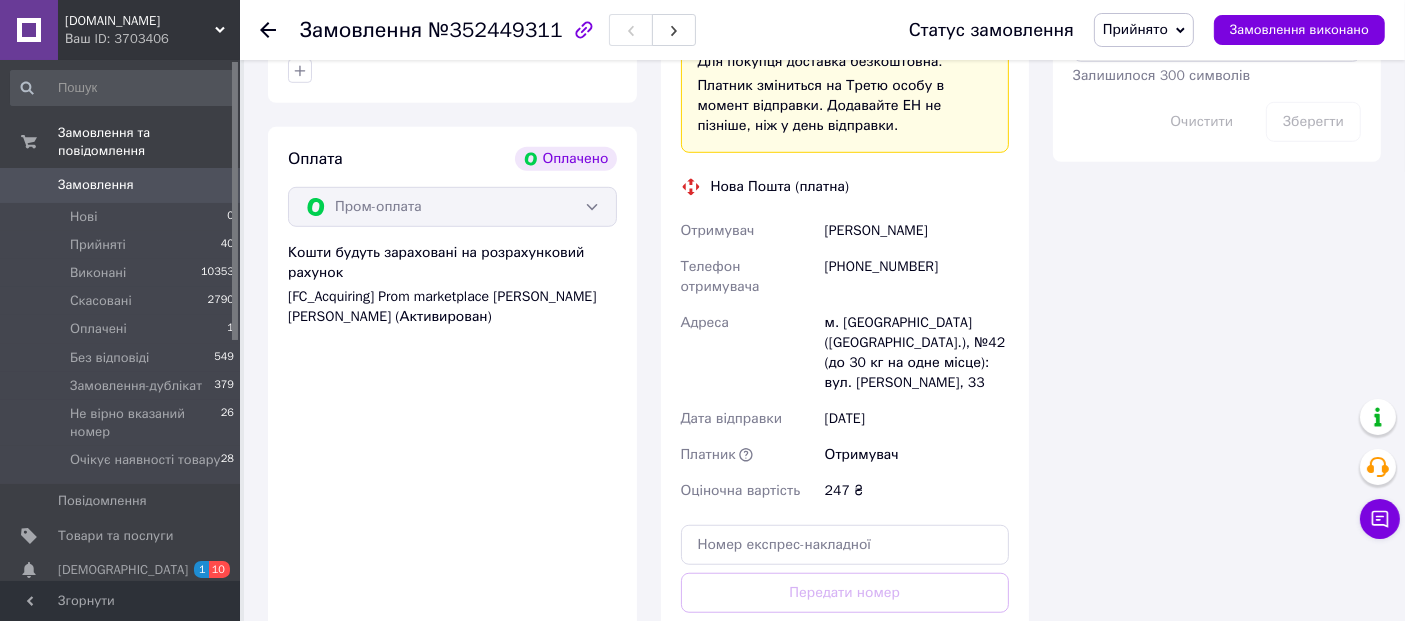 scroll, scrollTop: 1333, scrollLeft: 0, axis: vertical 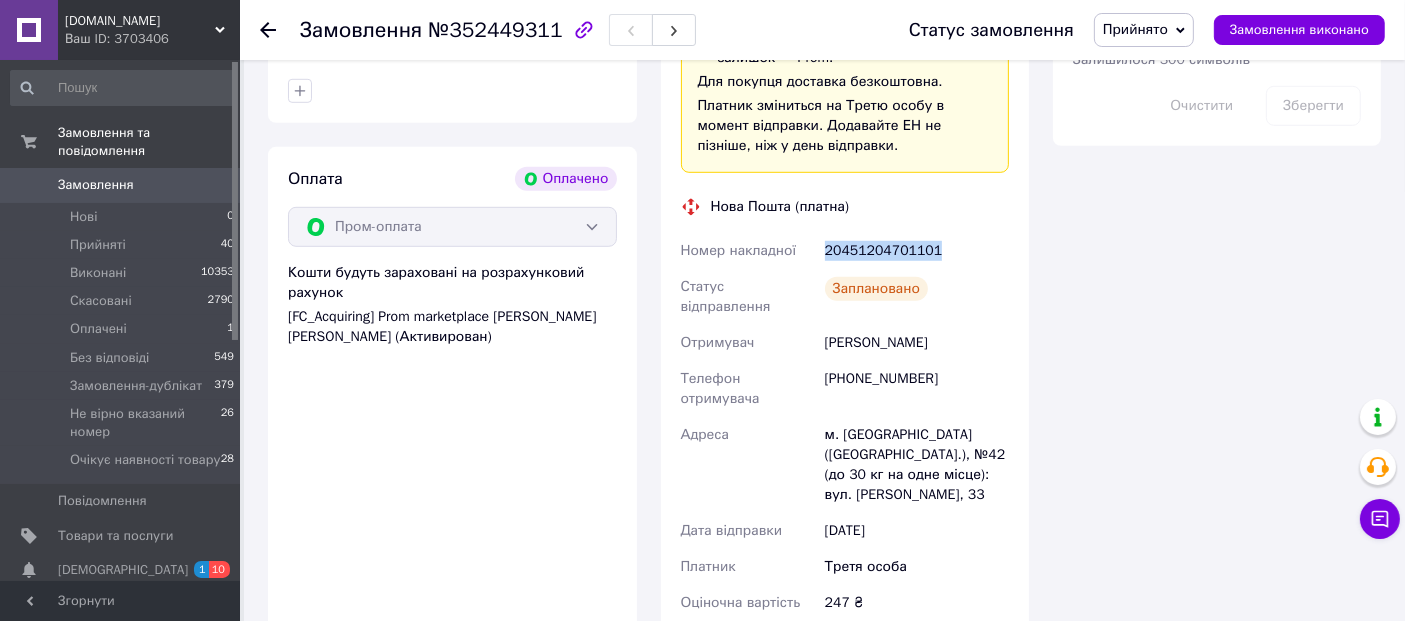 drag, startPoint x: 942, startPoint y: 230, endPoint x: 791, endPoint y: 232, distance: 151.01324 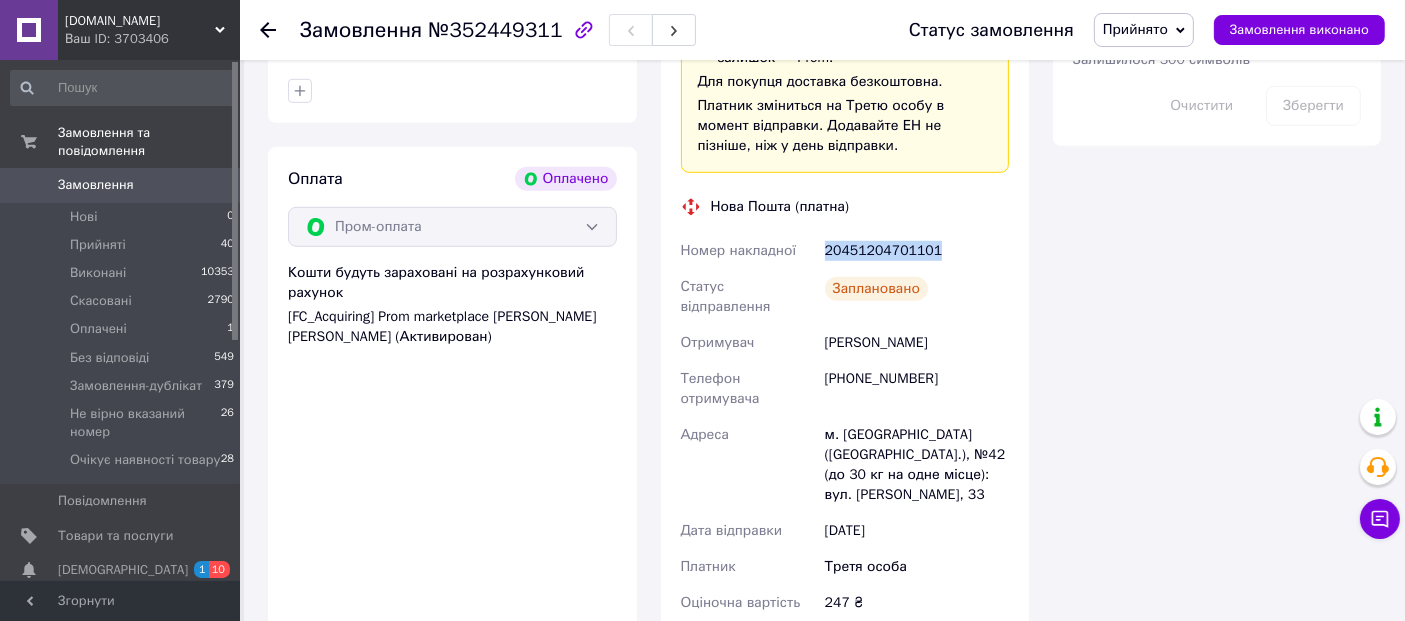 copy on "Номер накладної 20451204701101" 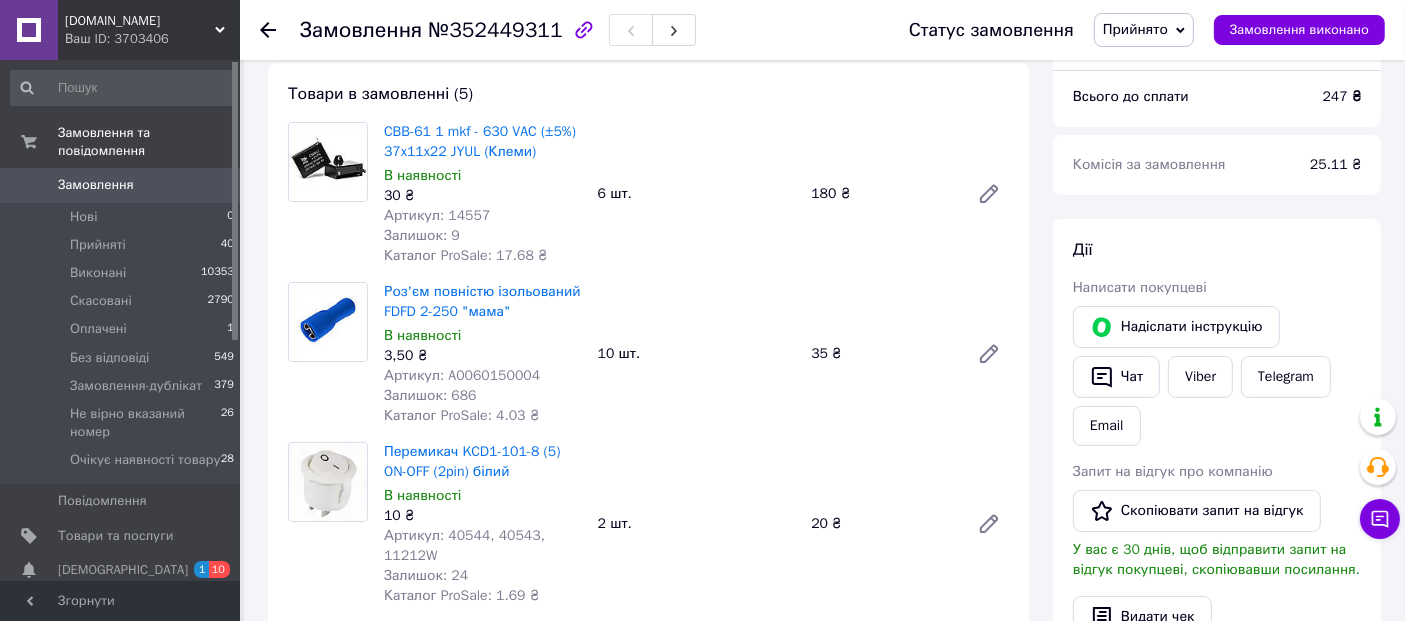 scroll, scrollTop: 222, scrollLeft: 0, axis: vertical 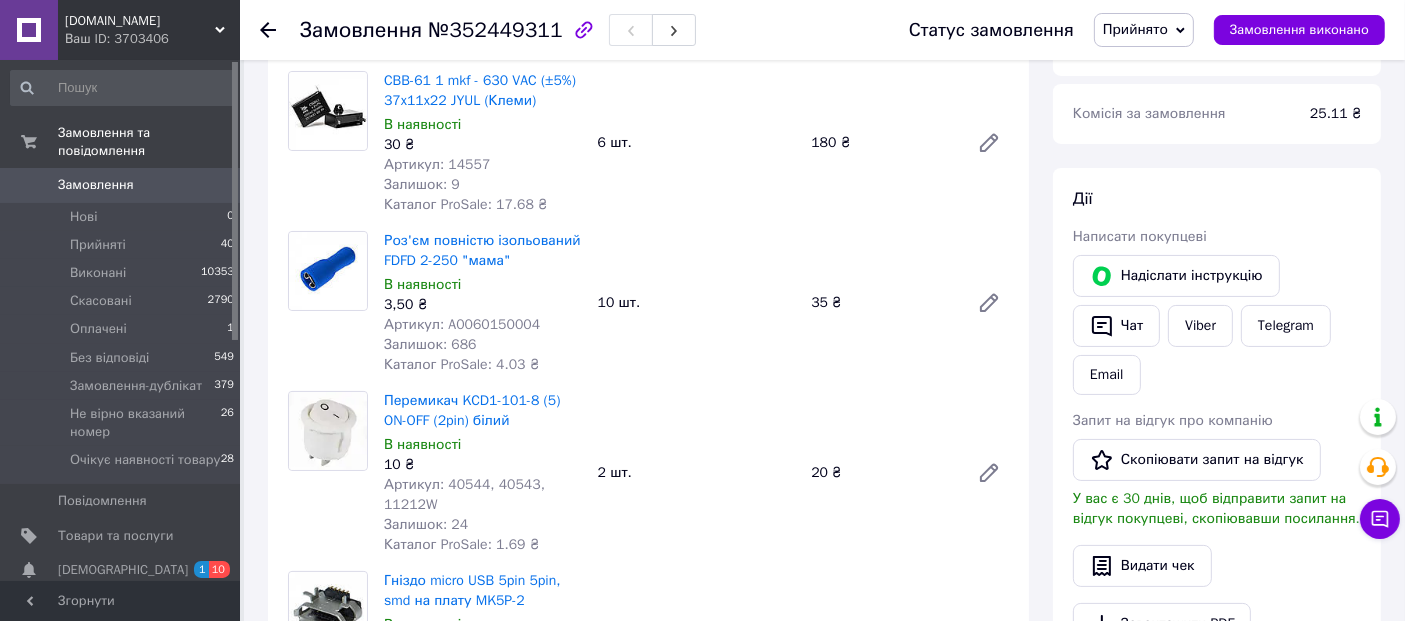 click on "Гніздо micro USB 5pin 5pin, smd на плату MK5P-2 В наявності 3 ₴ Артикул: 16097, 26773 Залишок: 92 Каталог ProSale: 1.42 ₴  3 шт. 9 ₴" at bounding box center (696, 643) 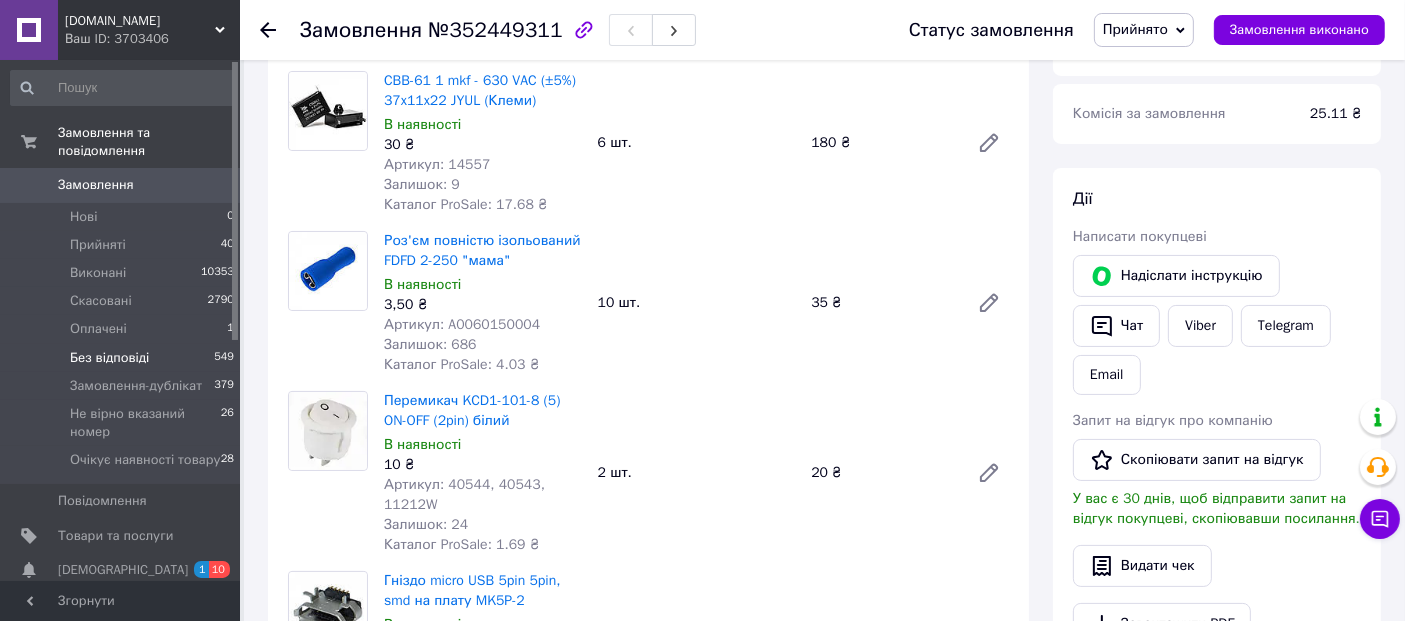 click on "Без відповіді" at bounding box center [109, 358] 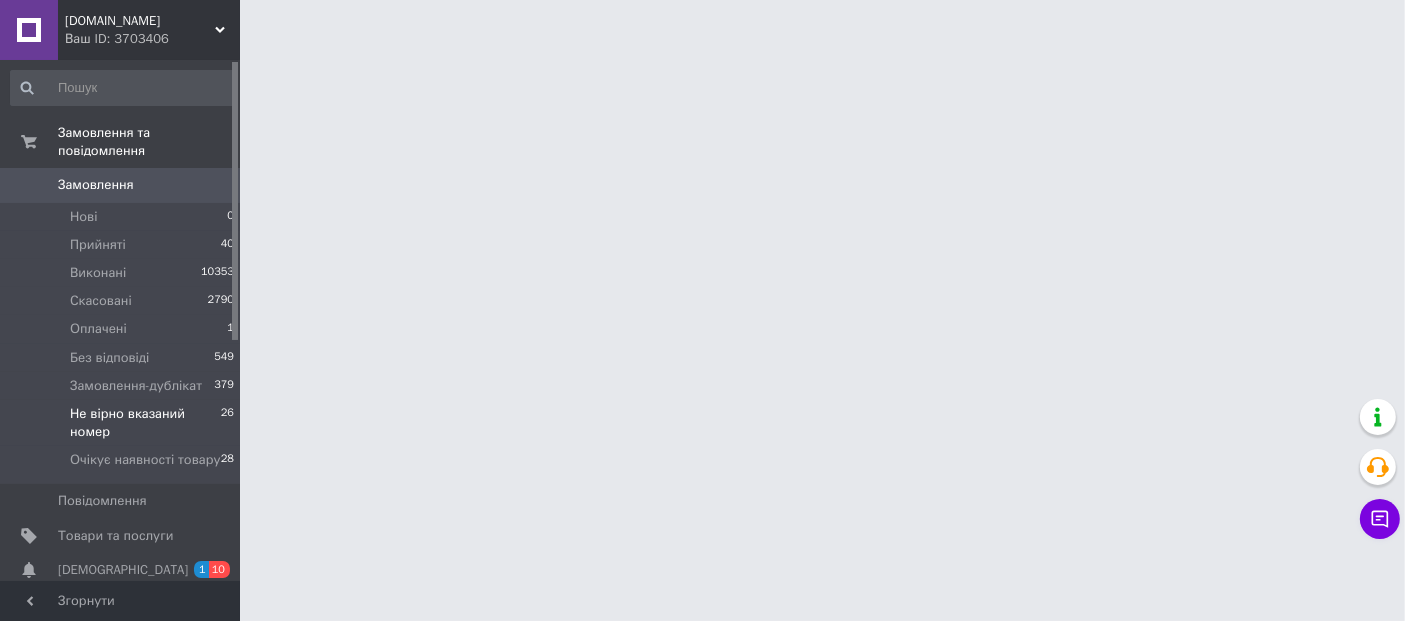 scroll, scrollTop: 0, scrollLeft: 0, axis: both 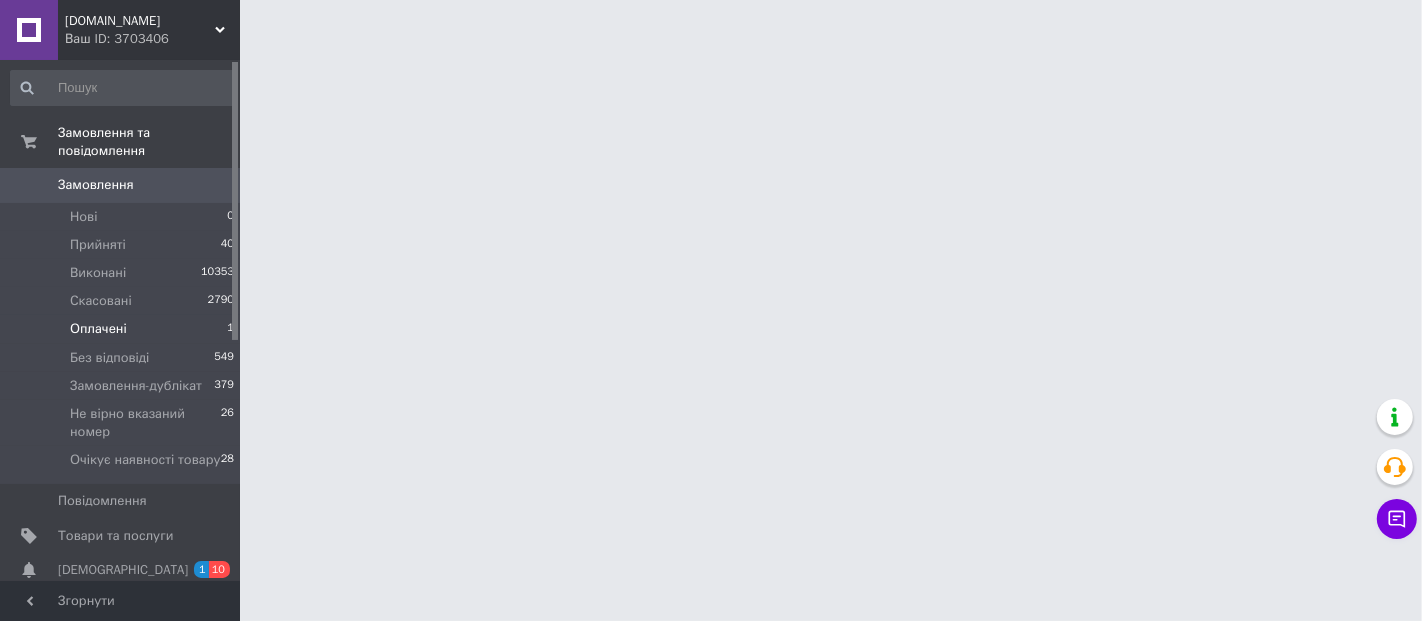 click on "Оплачені 1" at bounding box center (123, 329) 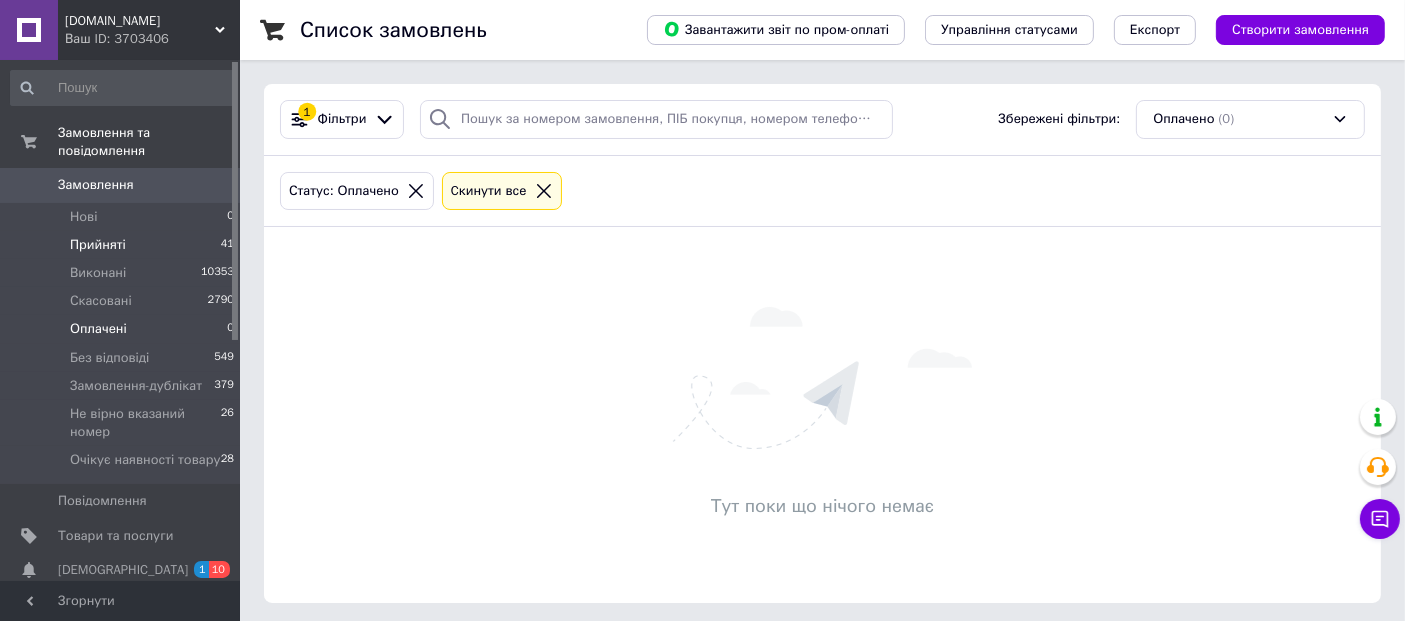 click on "Прийняті 41" at bounding box center [123, 245] 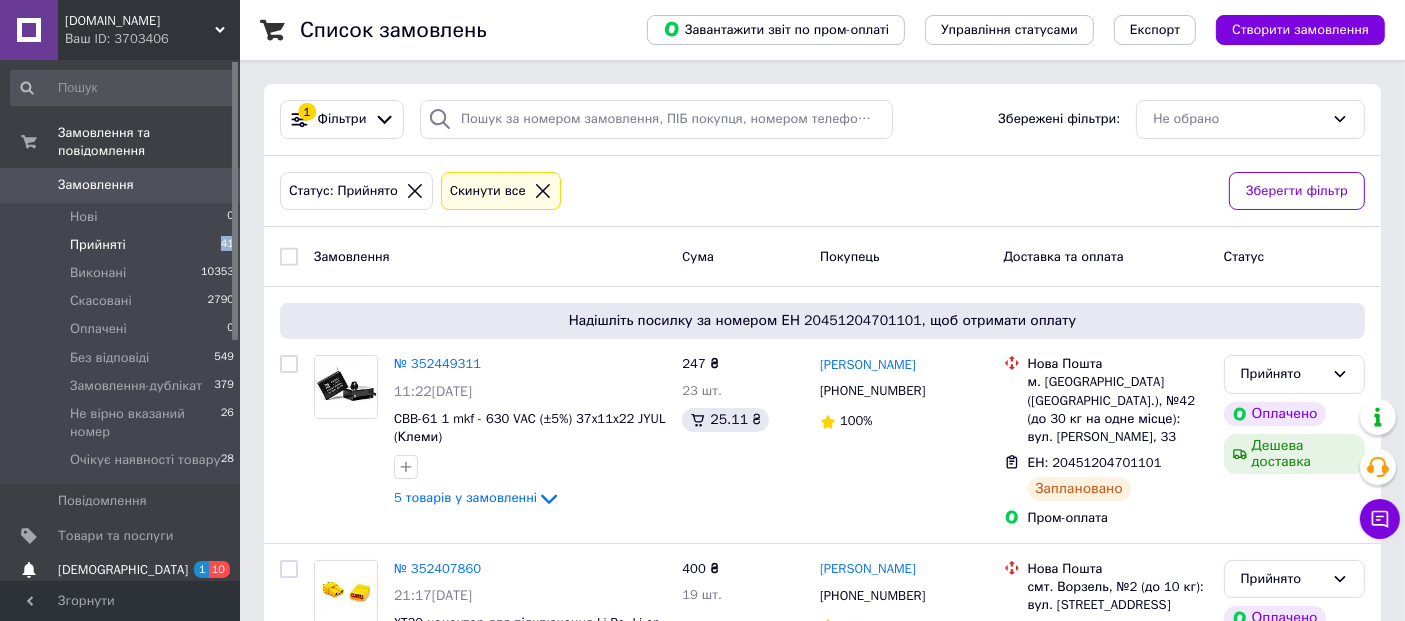 click on "[DEMOGRAPHIC_DATA]" at bounding box center [121, 570] 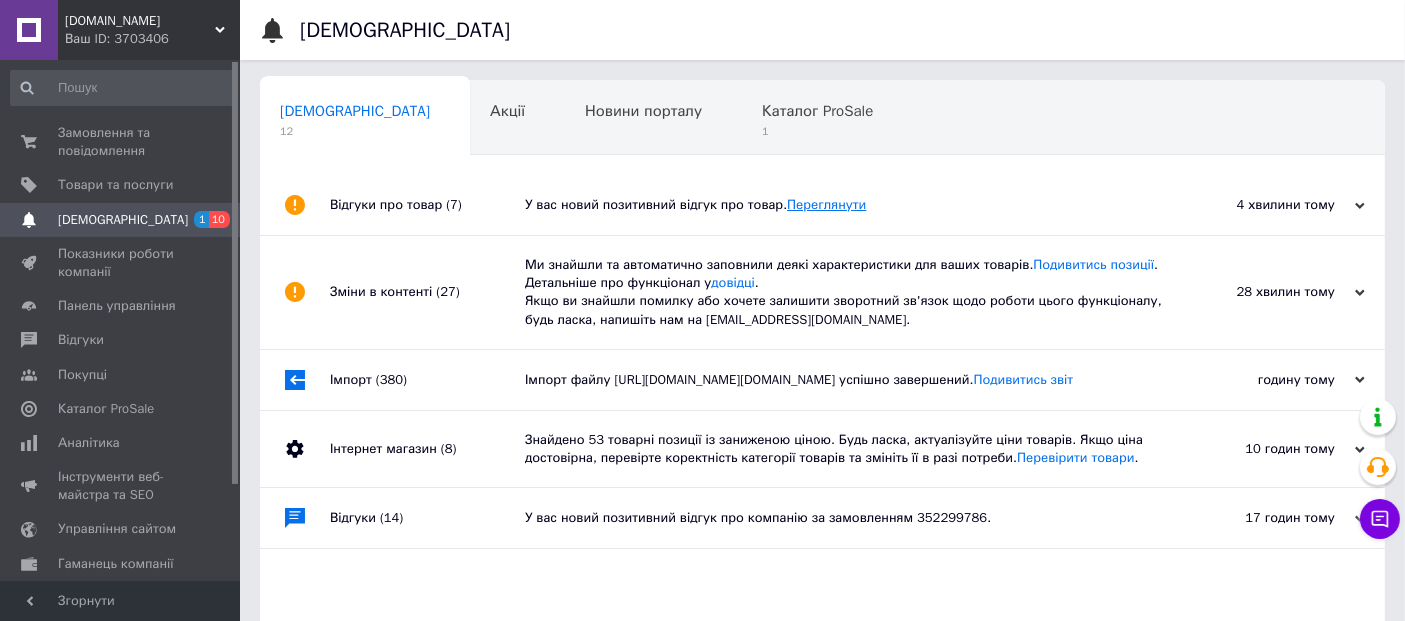 click on "Переглянути" at bounding box center (826, 204) 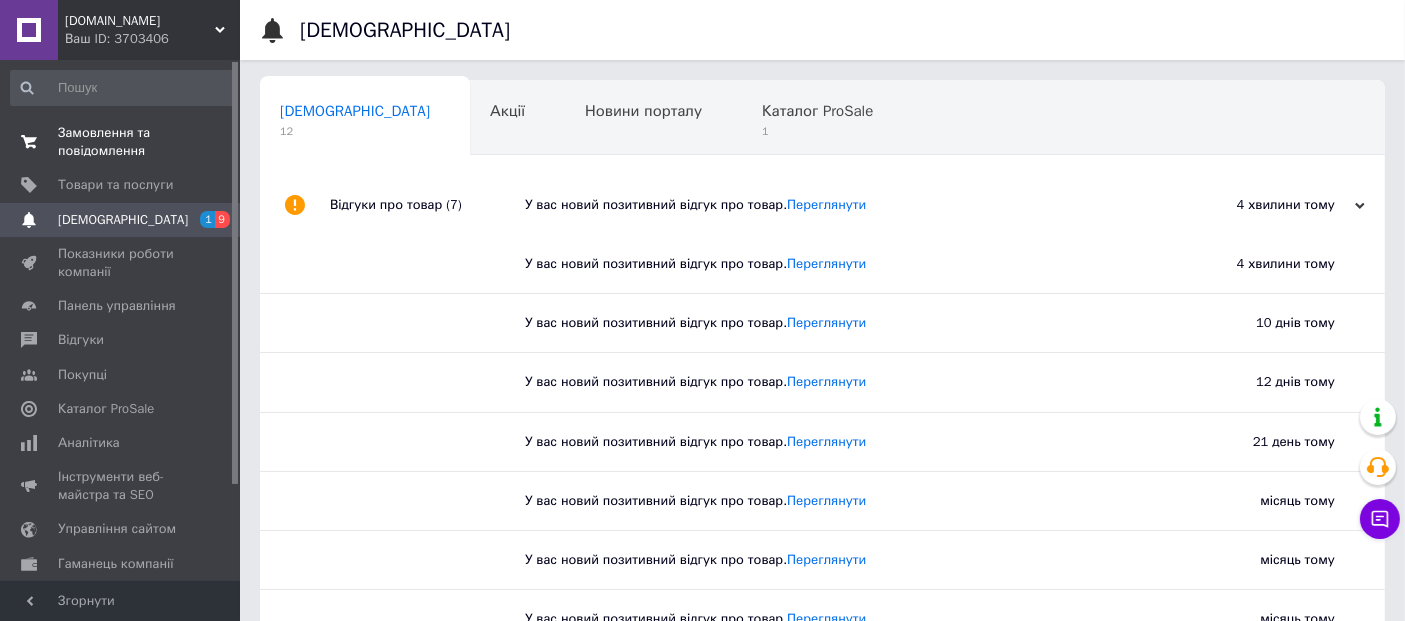 click on "Замовлення та повідомлення" at bounding box center [121, 142] 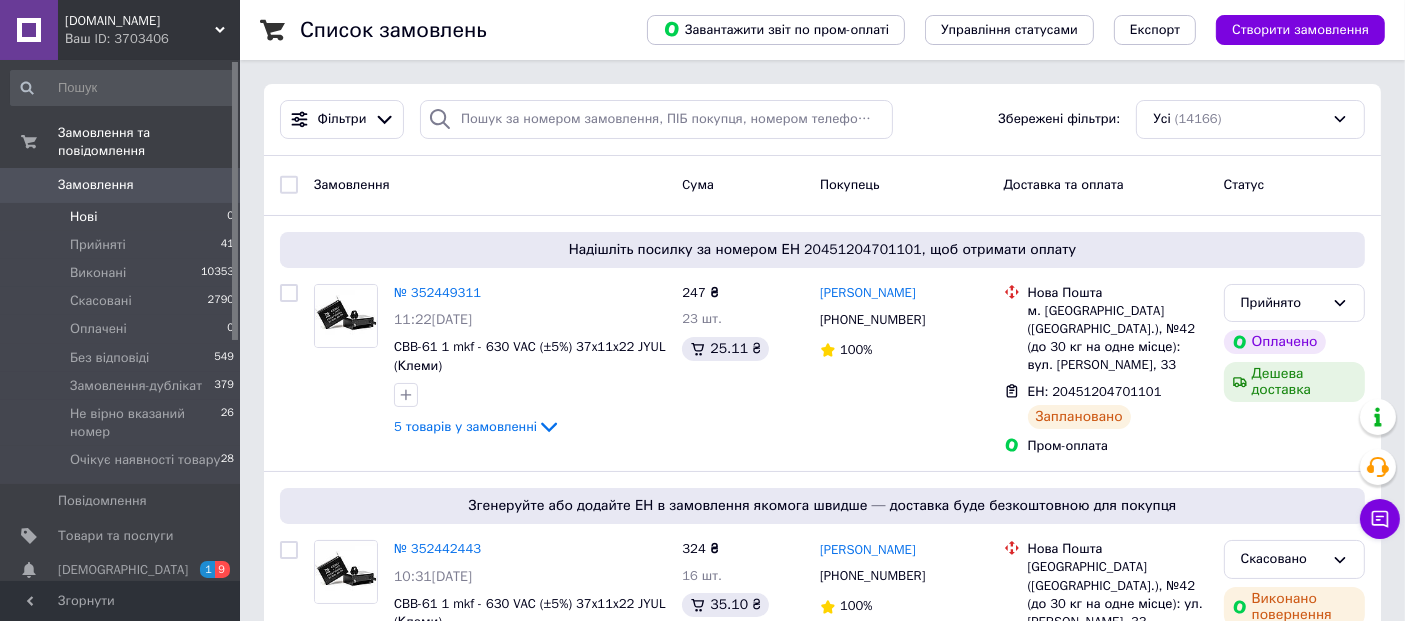 click on "Нові 0" at bounding box center [123, 217] 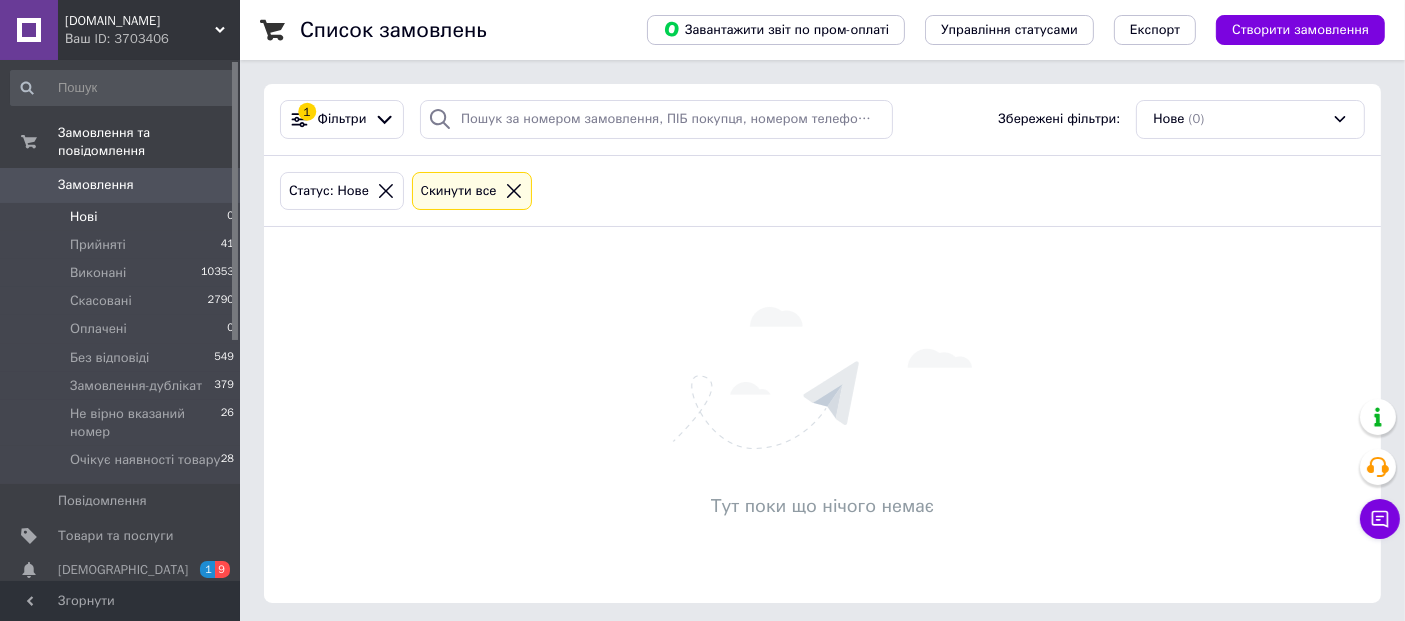 click 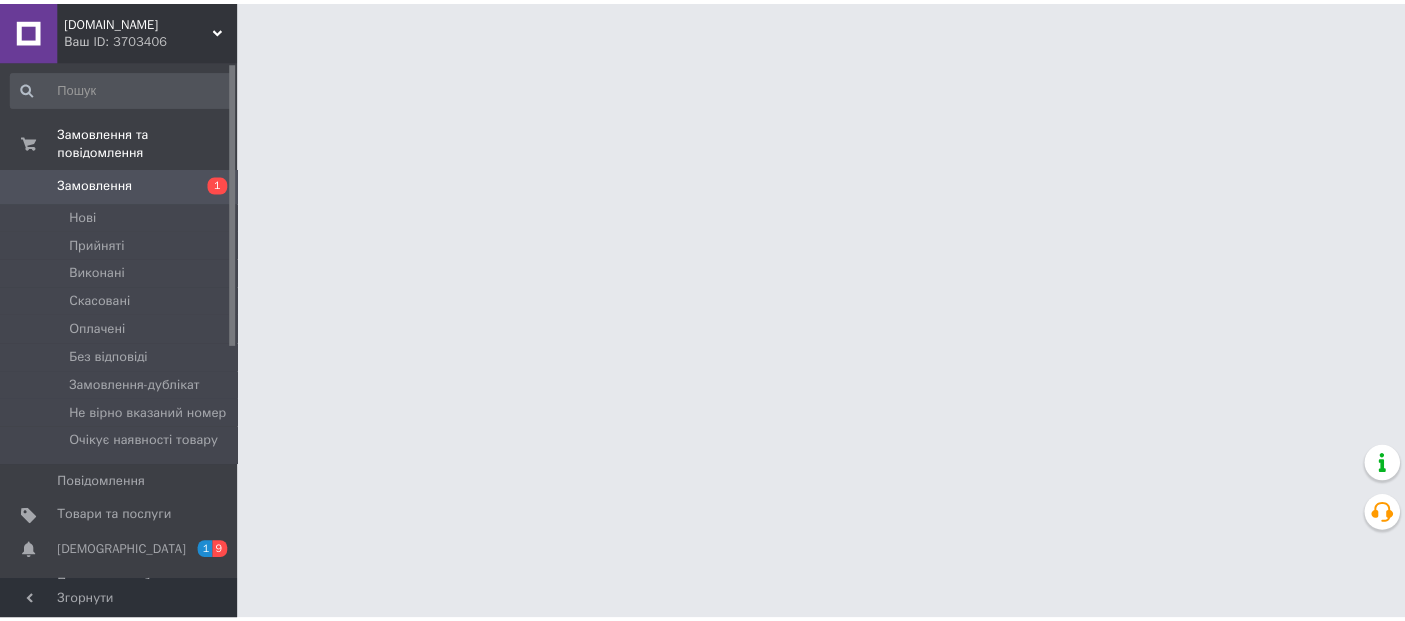 scroll, scrollTop: 0, scrollLeft: 0, axis: both 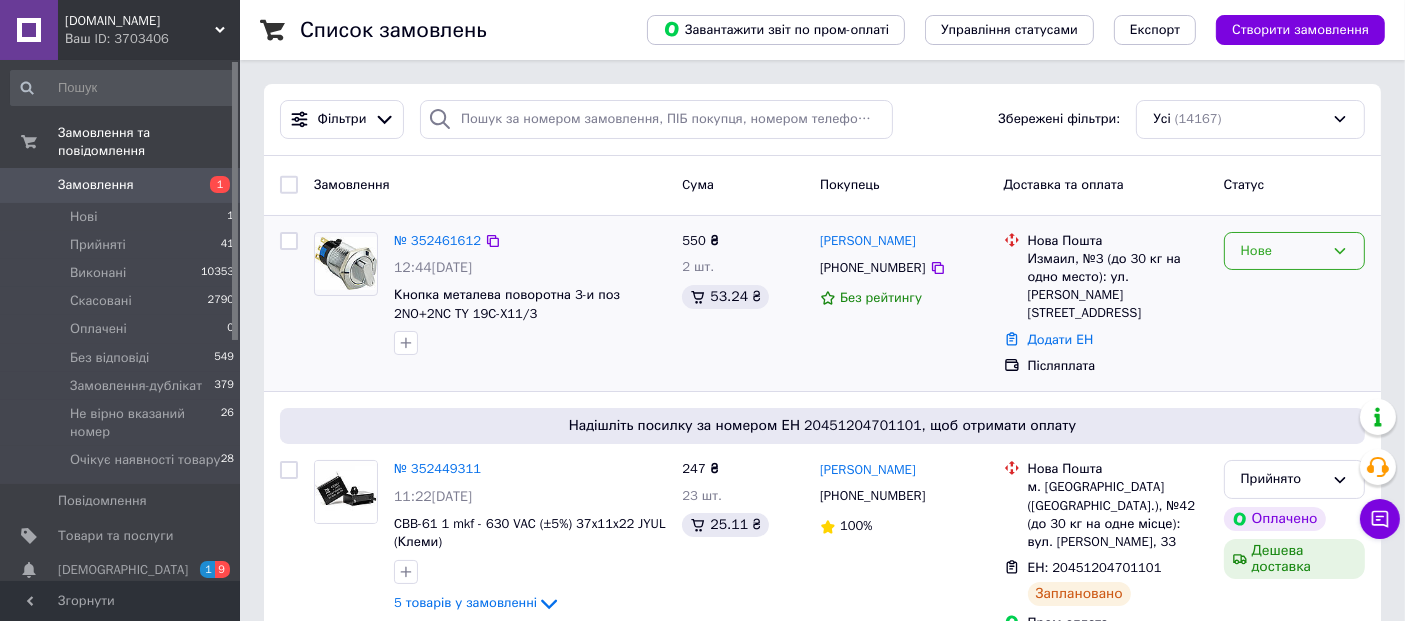 click on "Нове" at bounding box center (1282, 251) 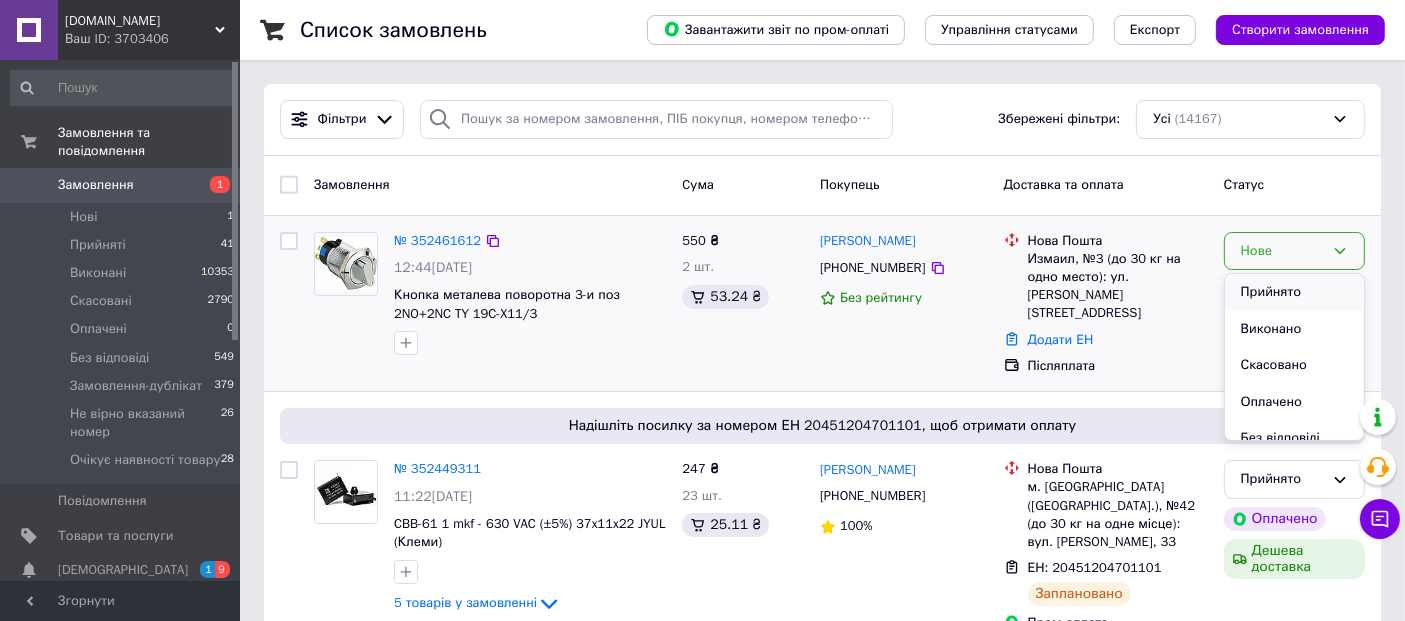 click on "Прийнято" at bounding box center [1294, 292] 